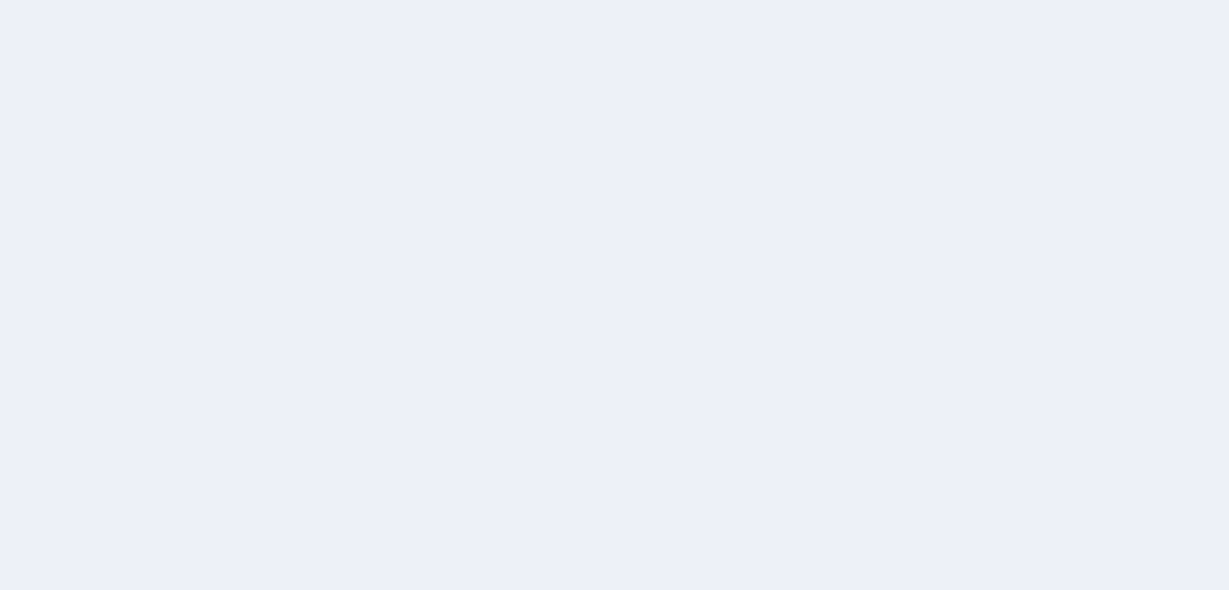 scroll, scrollTop: 0, scrollLeft: 0, axis: both 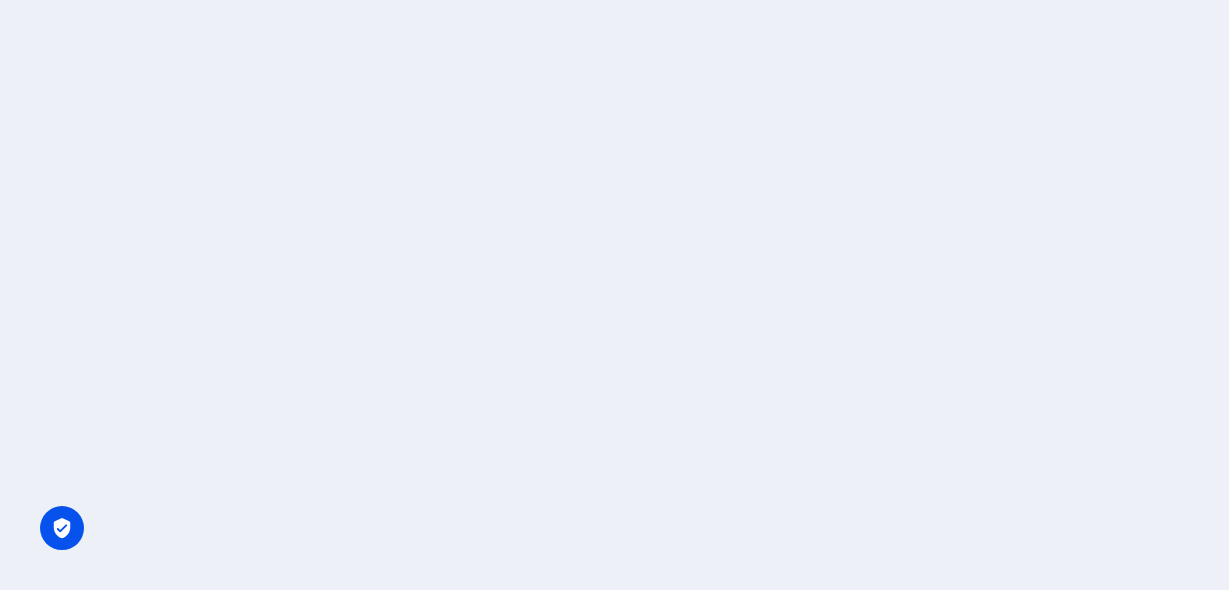click at bounding box center (614, 295) 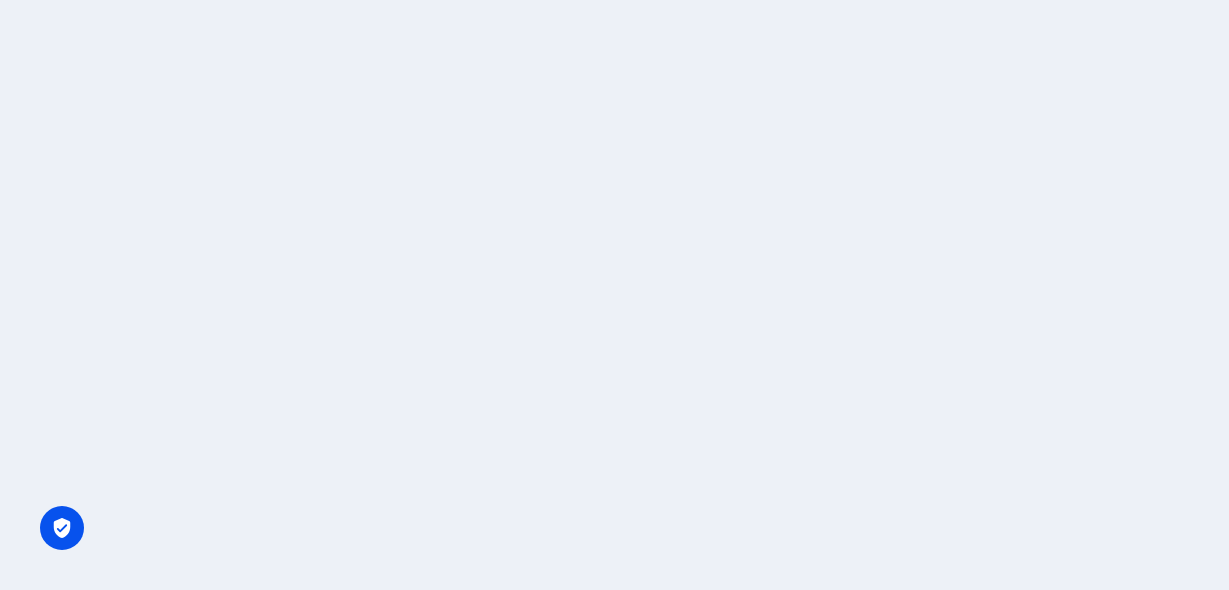 scroll, scrollTop: 0, scrollLeft: 0, axis: both 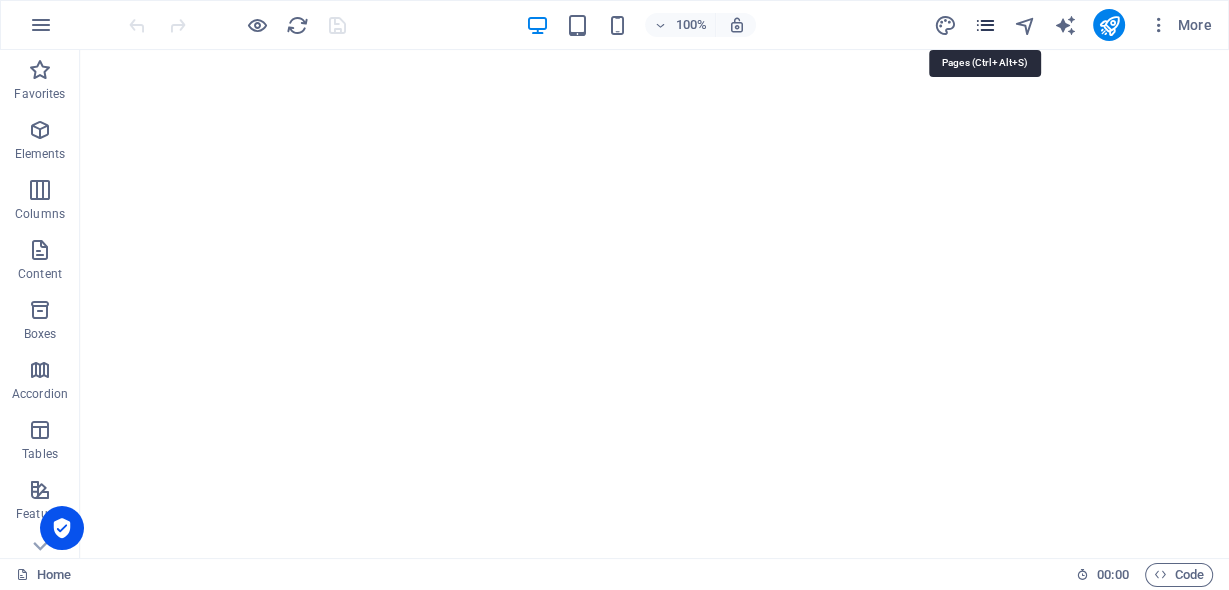 click at bounding box center [984, 25] 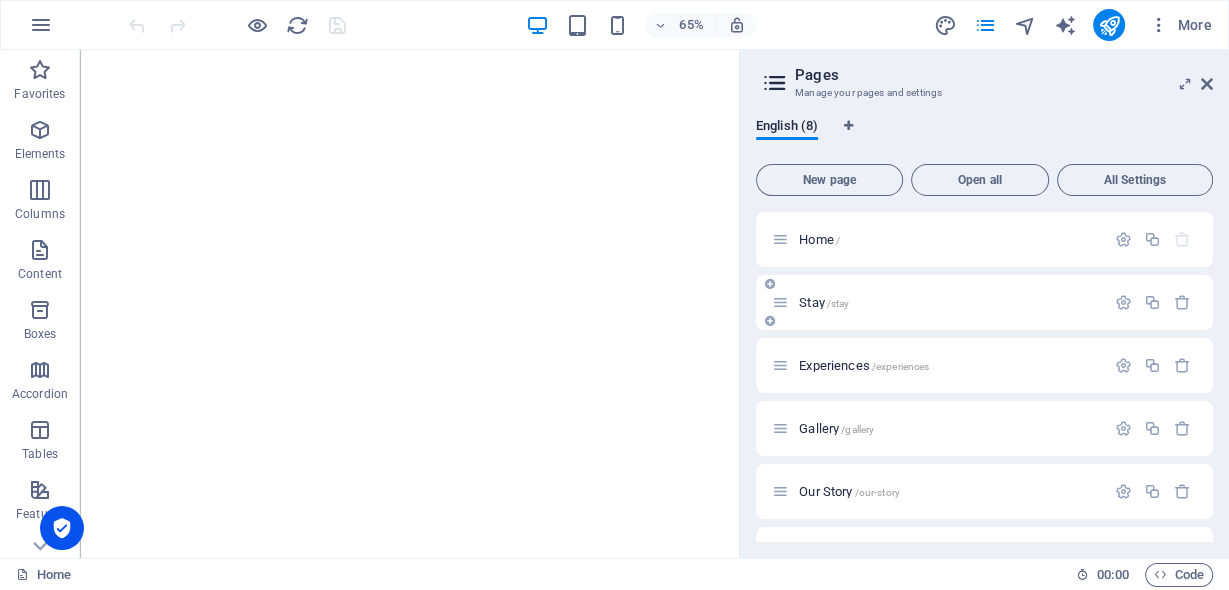 click on "Stay /stay" at bounding box center [824, 302] 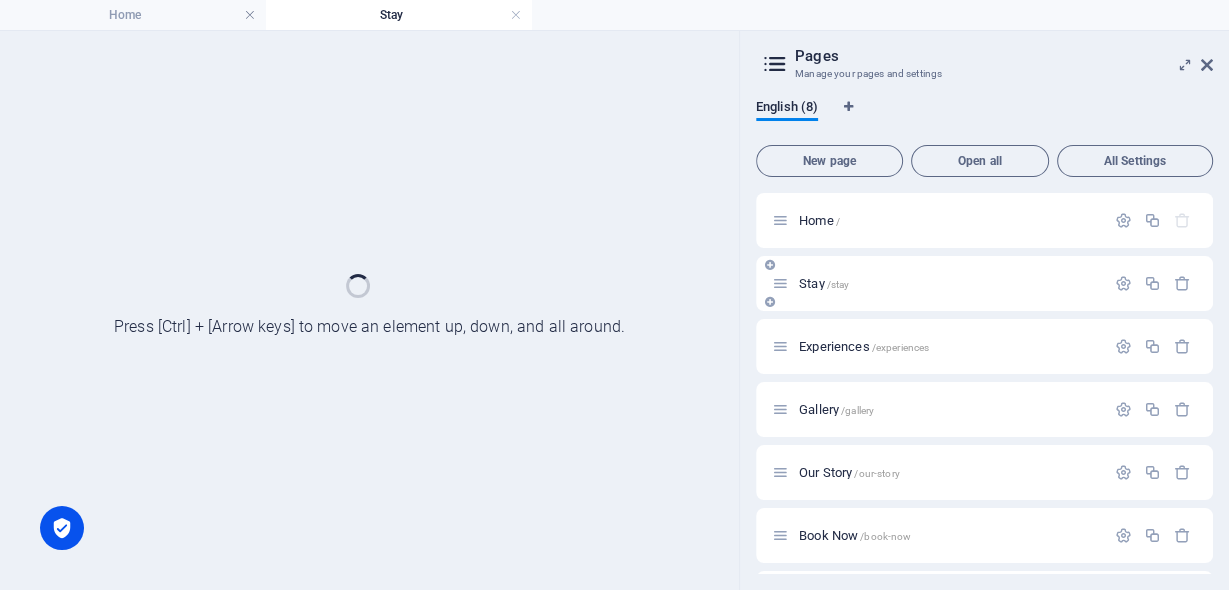 click on "Stay /stay" at bounding box center [984, 283] 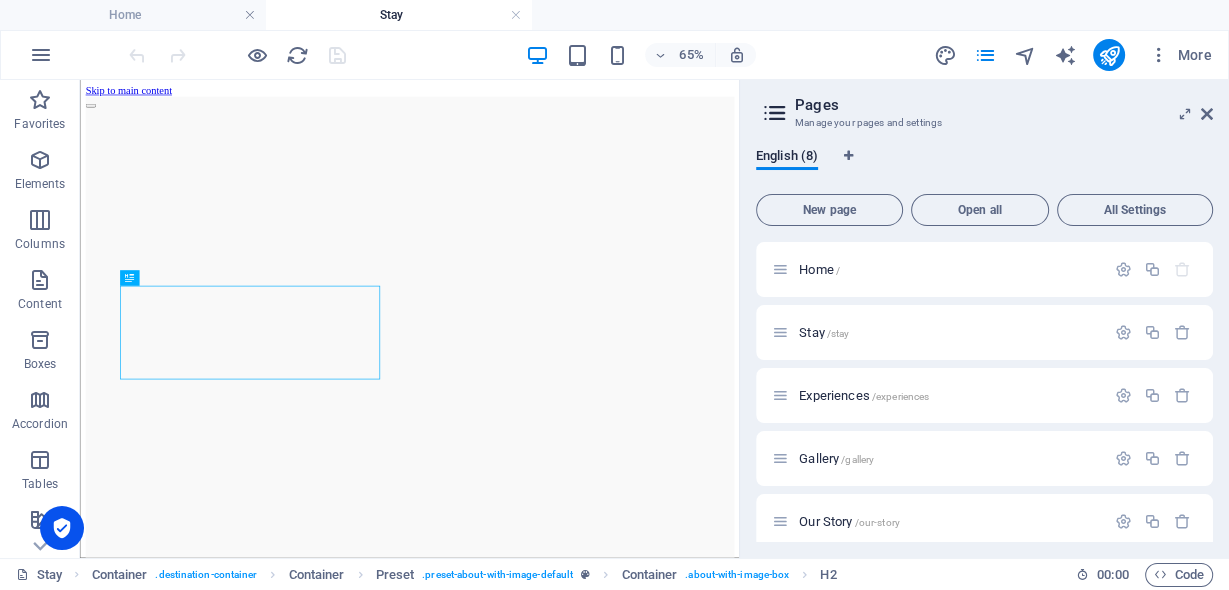 scroll, scrollTop: 616, scrollLeft: 0, axis: vertical 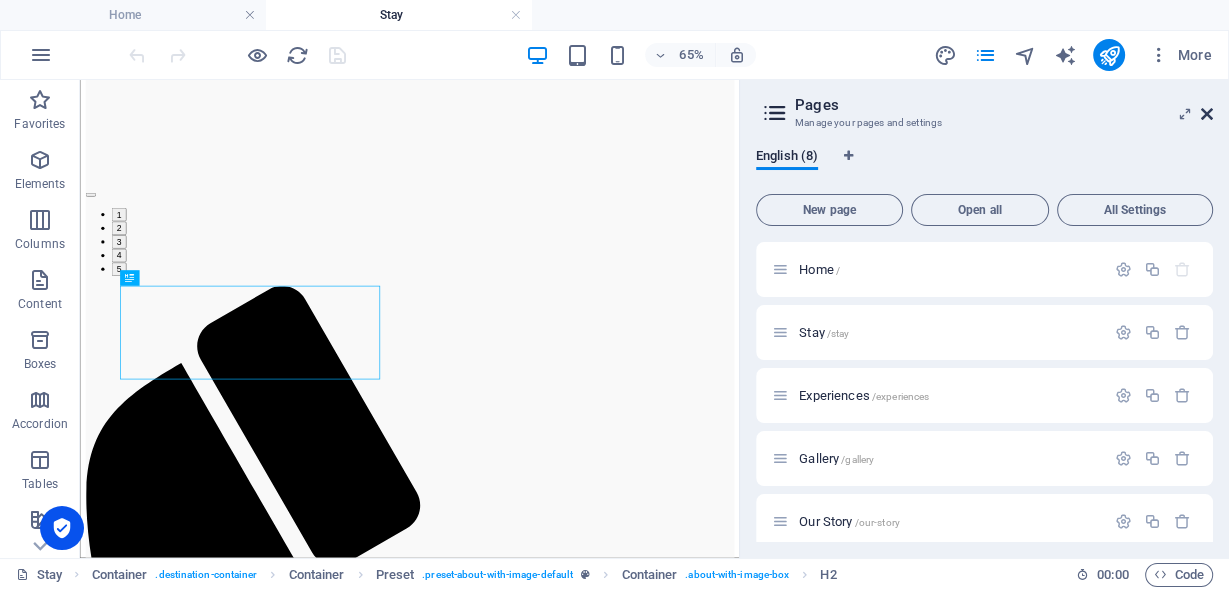 click at bounding box center (1207, 114) 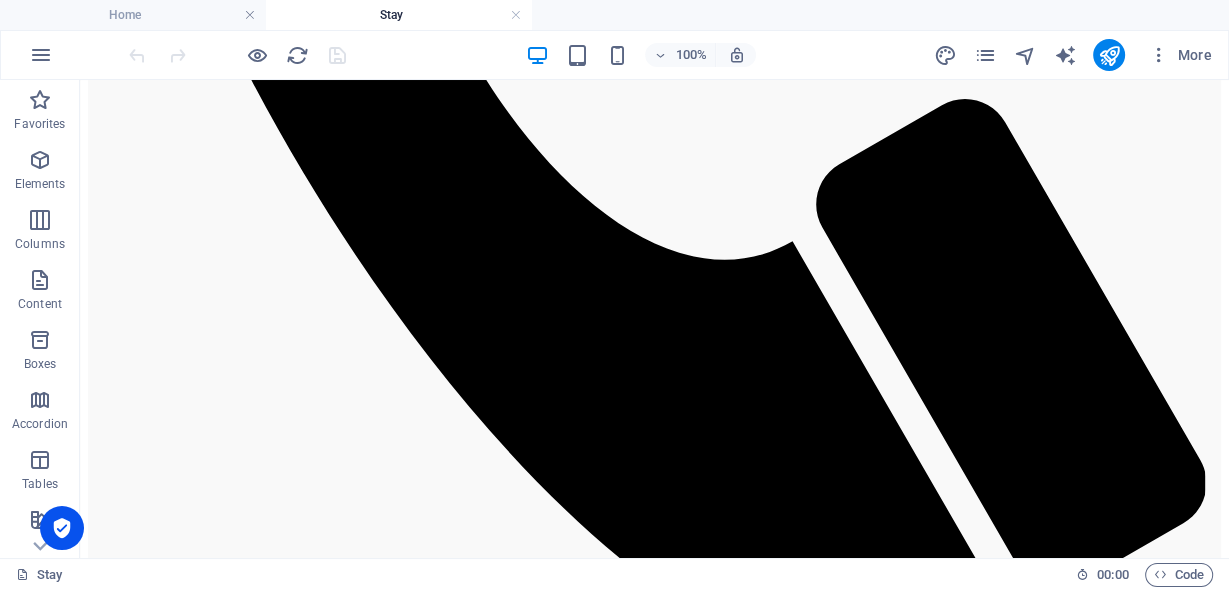 scroll, scrollTop: 1682, scrollLeft: 0, axis: vertical 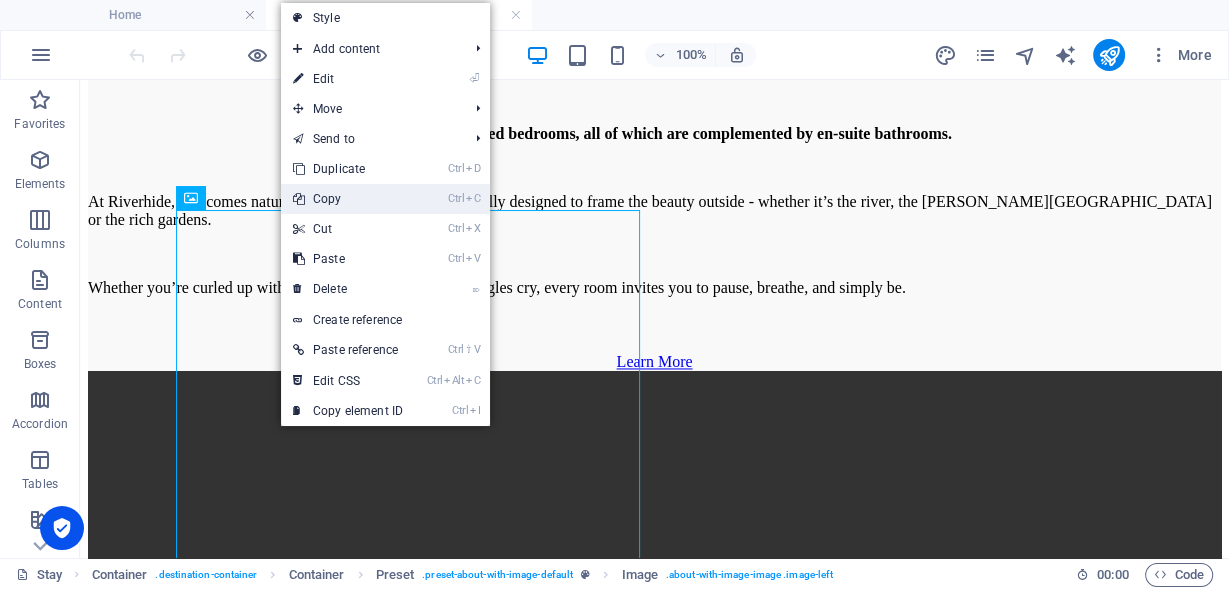 click on "Ctrl C  Copy" at bounding box center (348, 199) 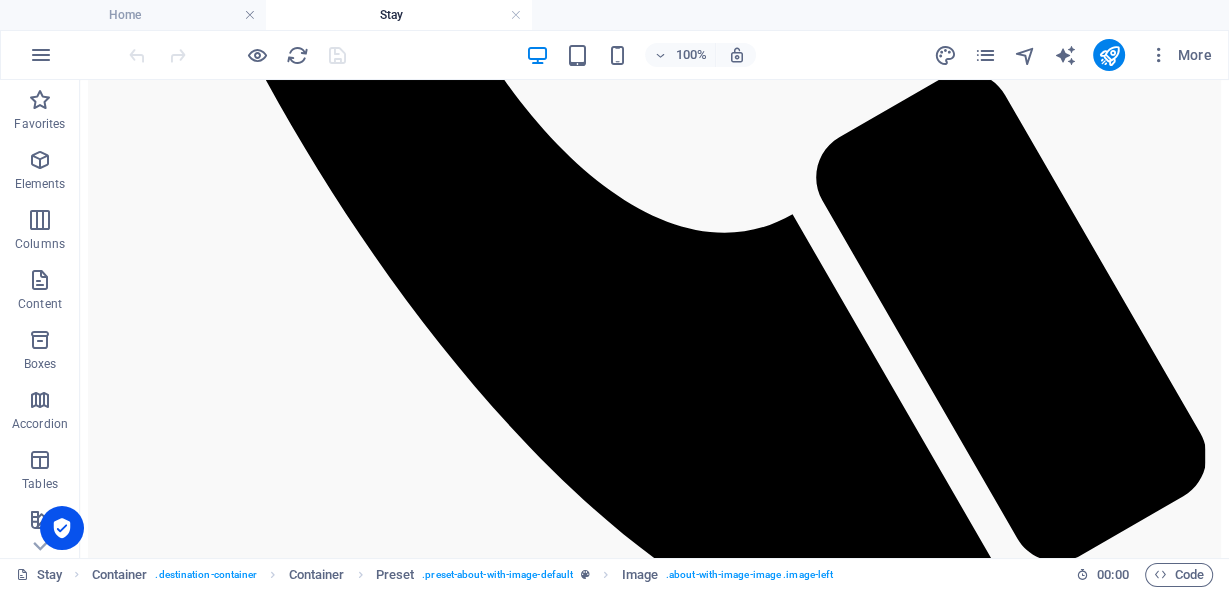 scroll, scrollTop: 1690, scrollLeft: 0, axis: vertical 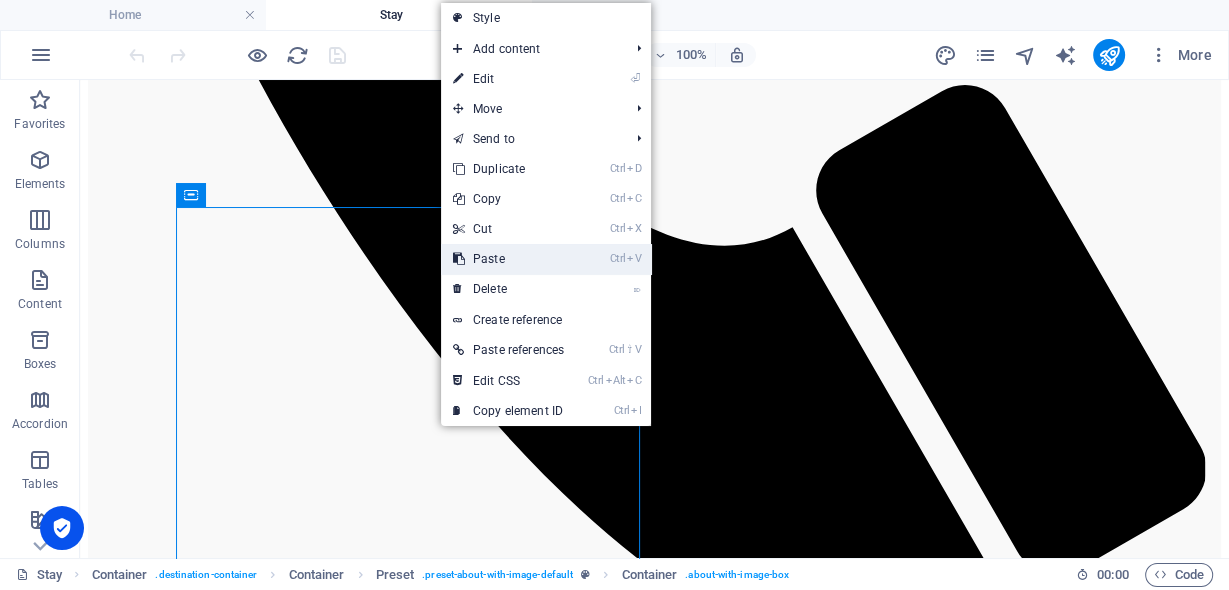 click on "Ctrl V  Paste" at bounding box center [508, 259] 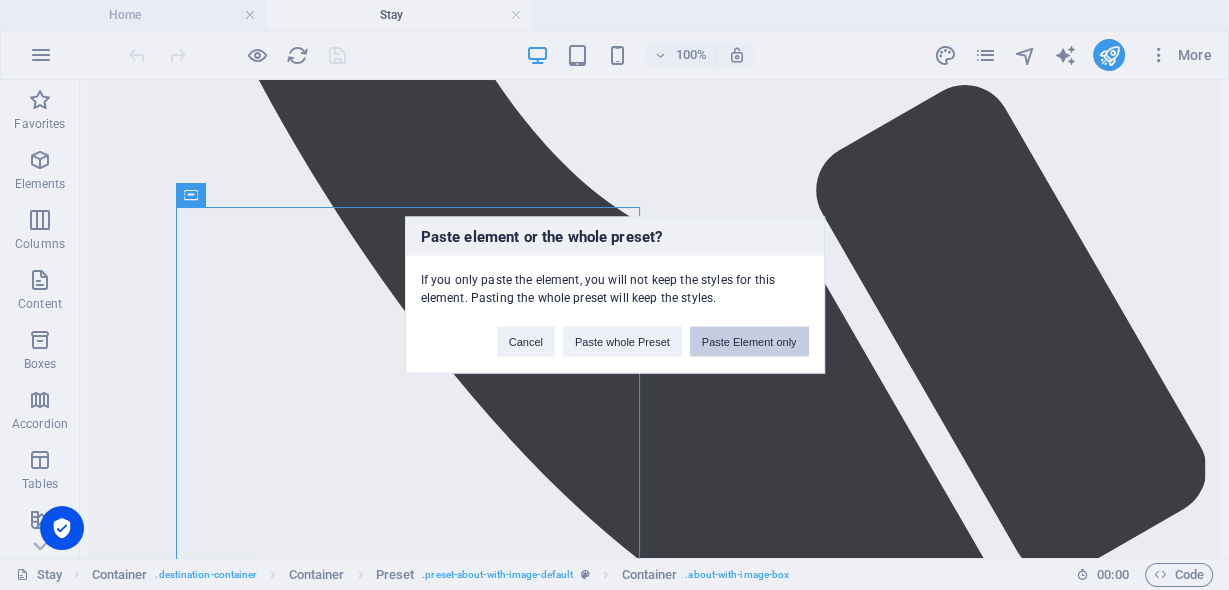 click on "Paste Element only" at bounding box center [749, 342] 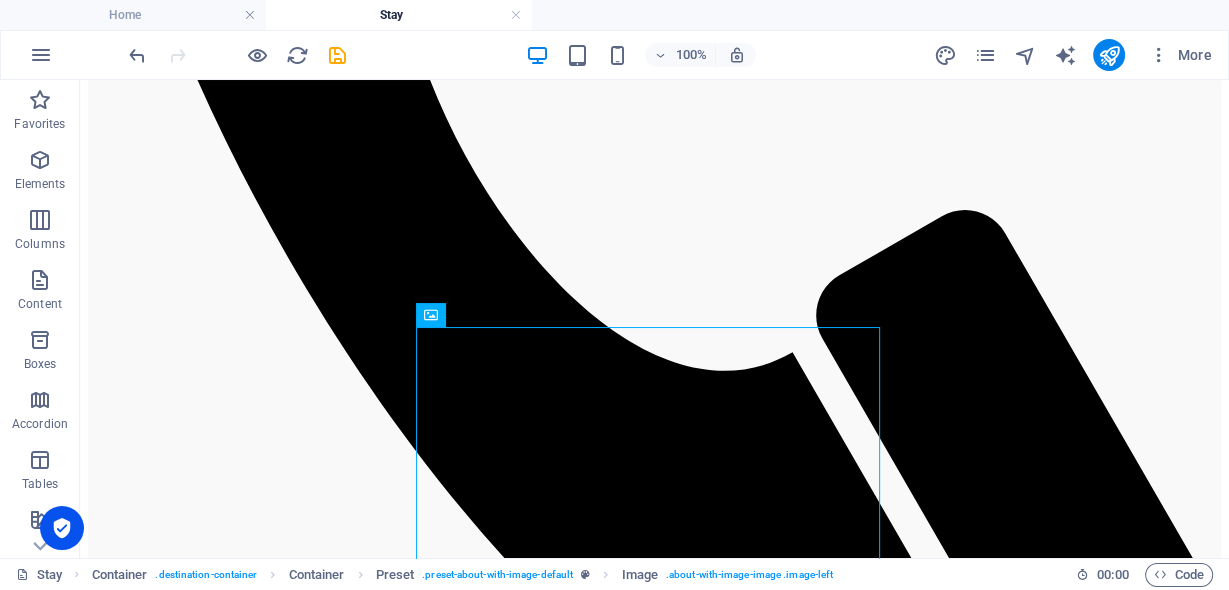 scroll, scrollTop: 1576, scrollLeft: 0, axis: vertical 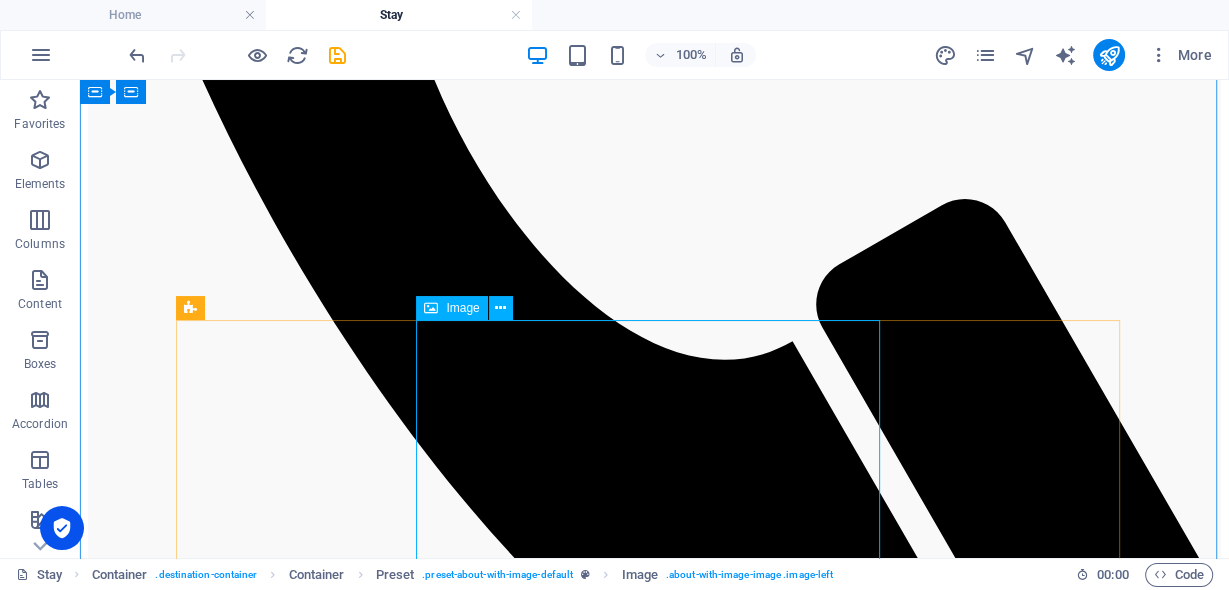 drag, startPoint x: 586, startPoint y: 395, endPoint x: 500, endPoint y: 324, distance: 111.5213 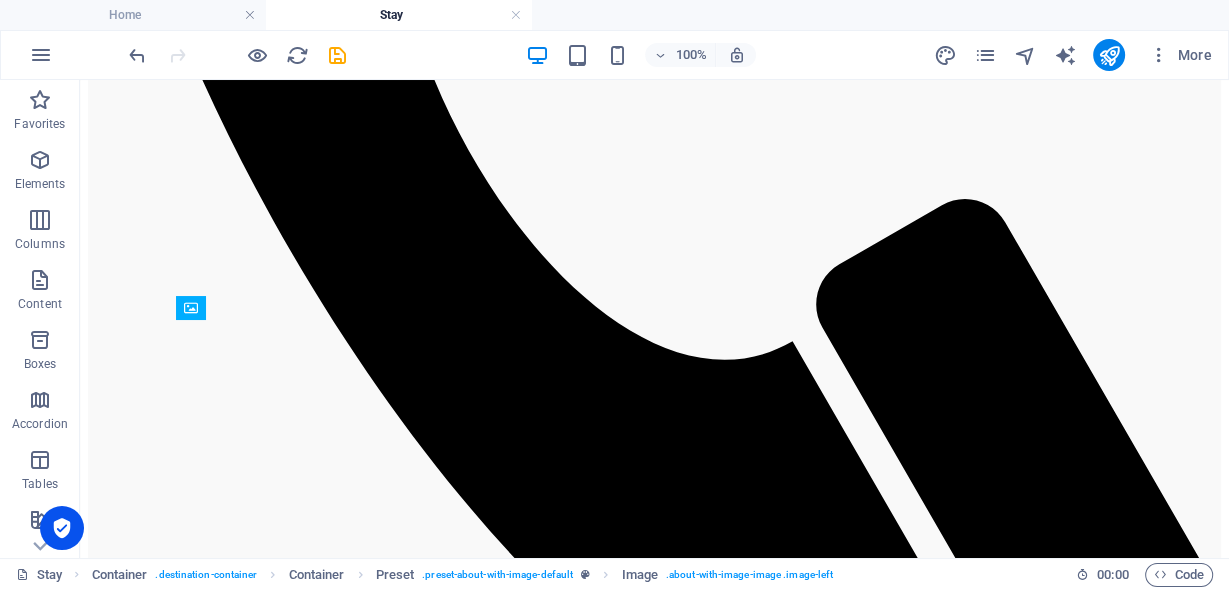 drag, startPoint x: 536, startPoint y: 390, endPoint x: 391, endPoint y: 342, distance: 152.73834 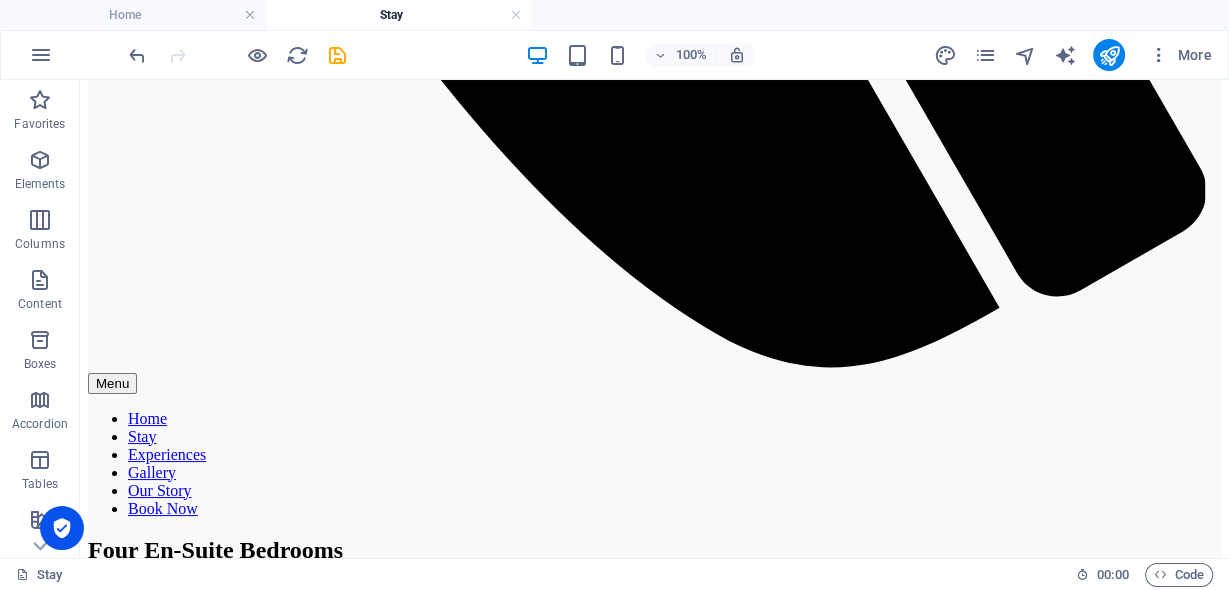 scroll, scrollTop: 1829, scrollLeft: 0, axis: vertical 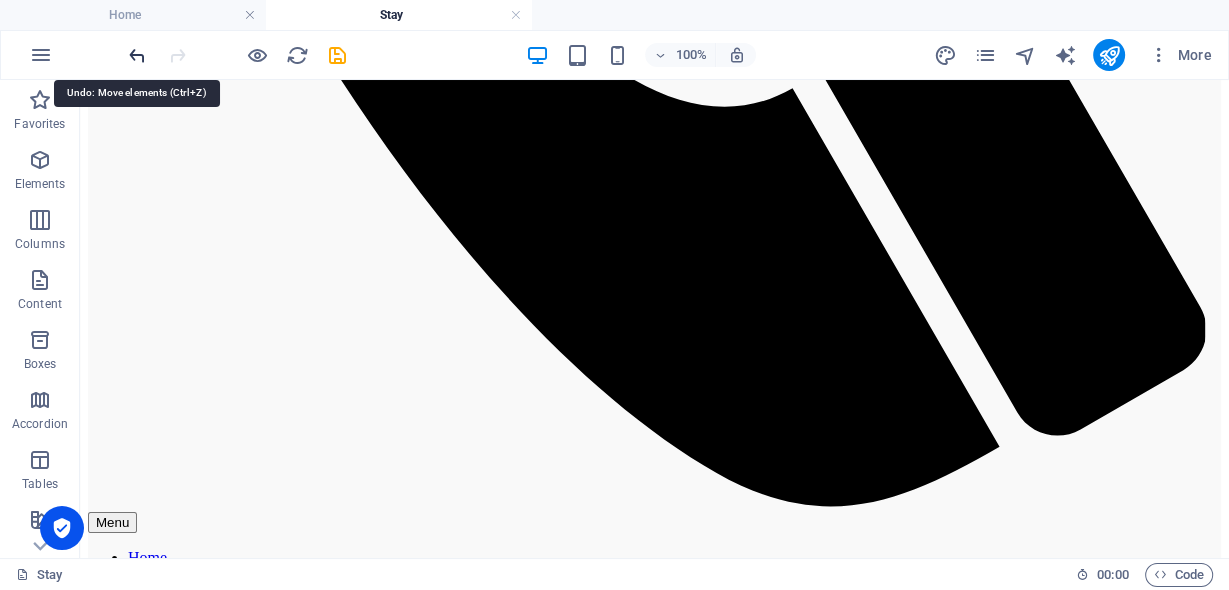 click at bounding box center (137, 55) 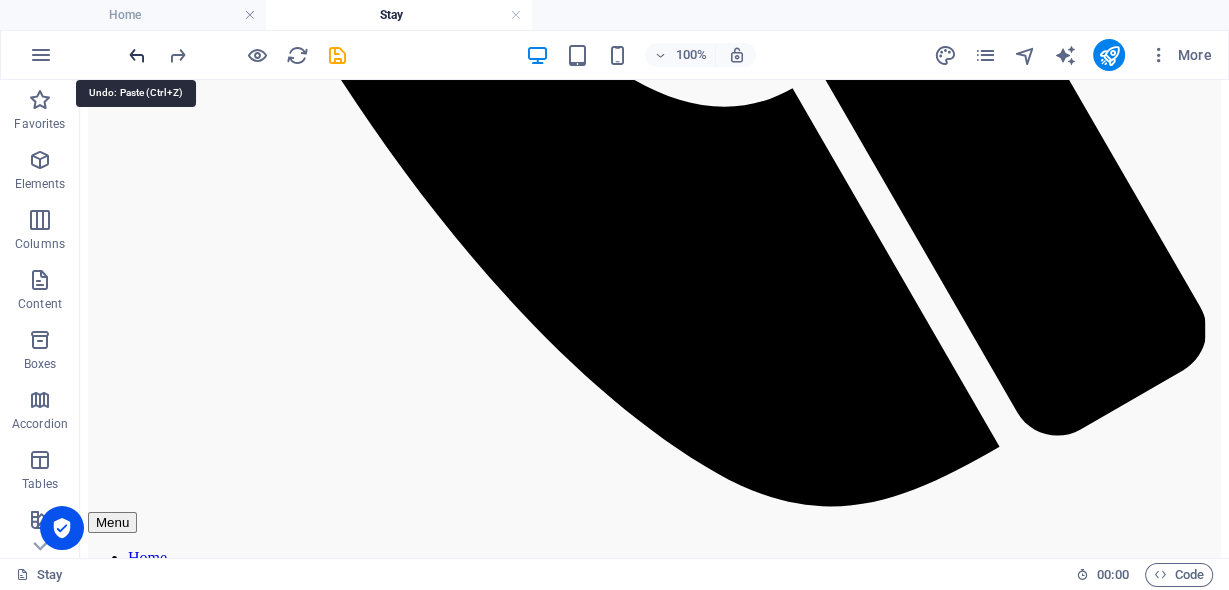 click at bounding box center [137, 55] 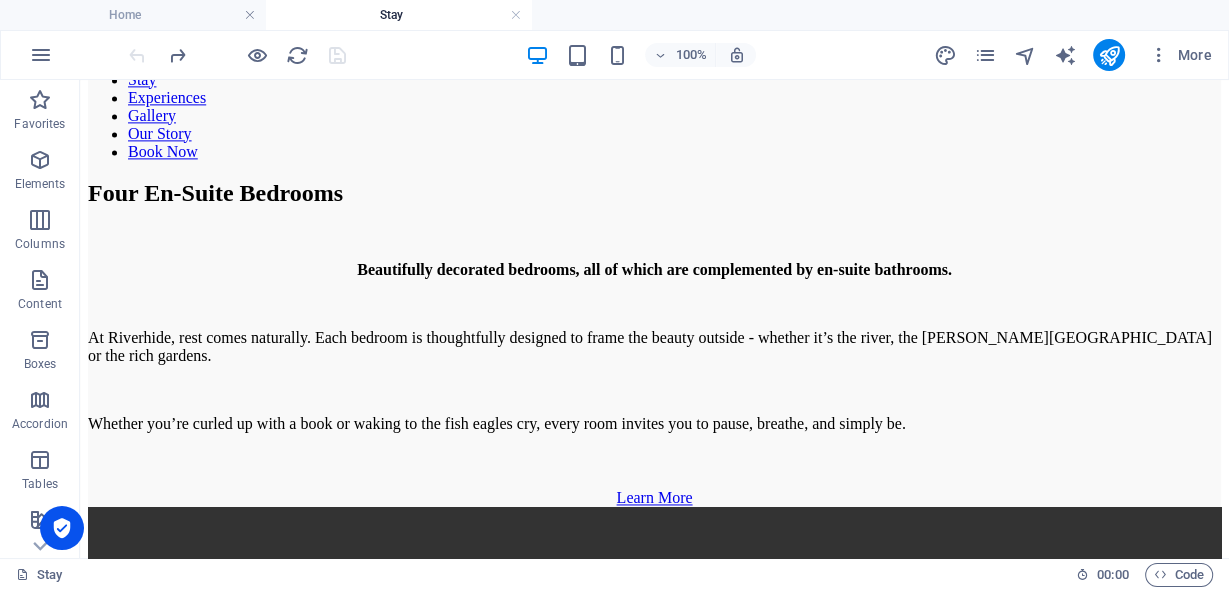 scroll, scrollTop: 2338, scrollLeft: 0, axis: vertical 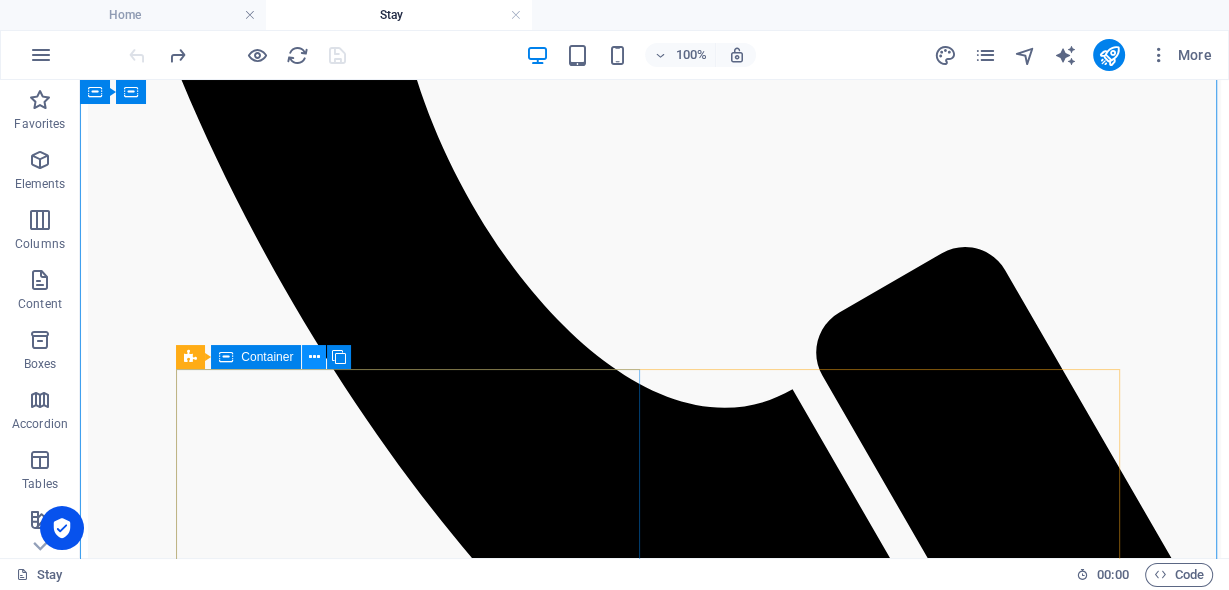 click at bounding box center (314, 357) 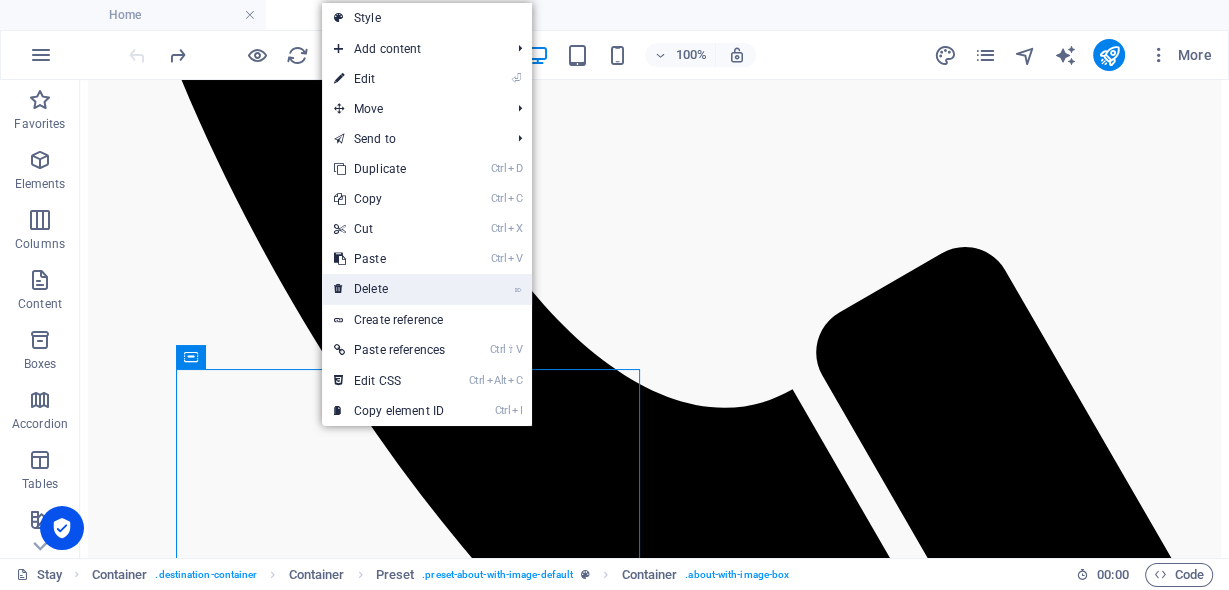 click on "⌦  Delete" at bounding box center [389, 289] 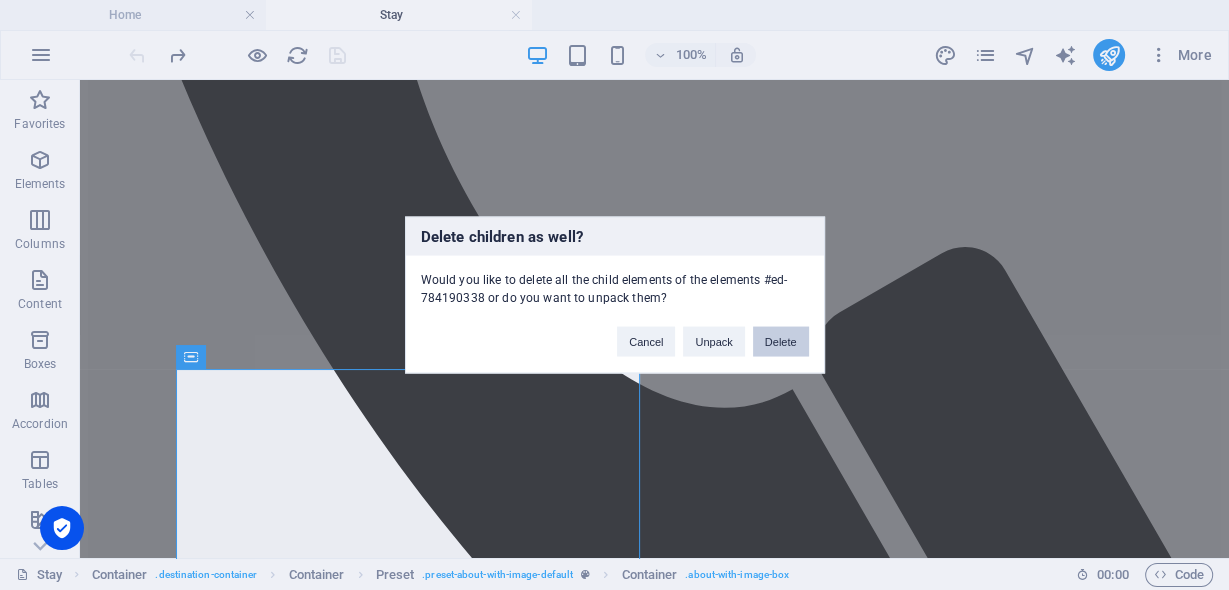 click on "Delete" at bounding box center [781, 342] 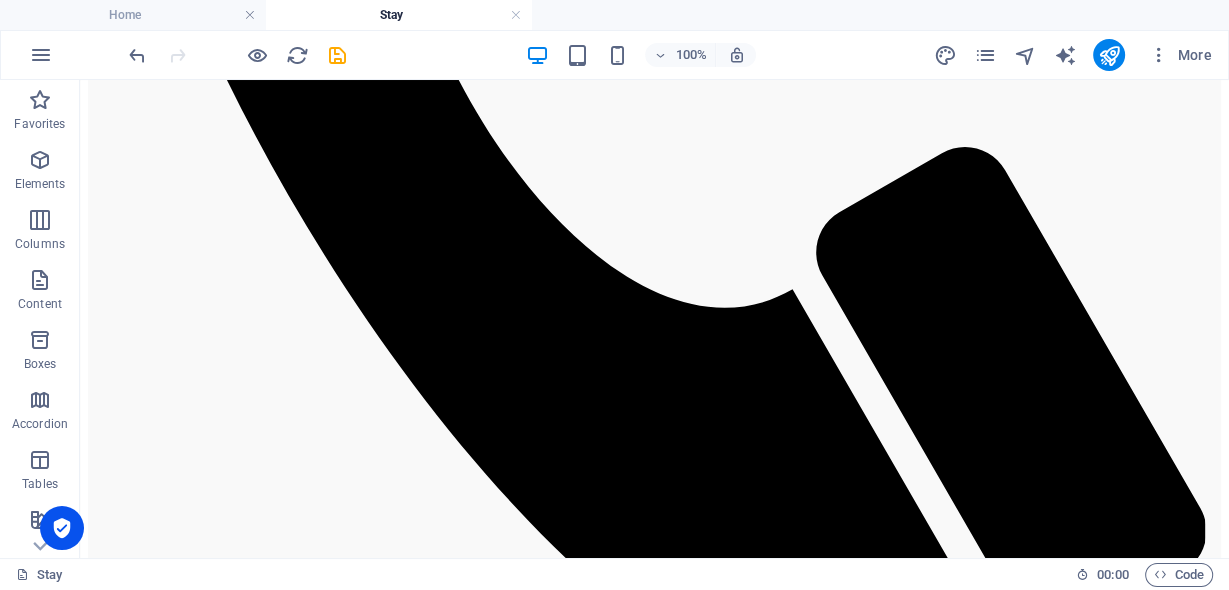 scroll, scrollTop: 1596, scrollLeft: 0, axis: vertical 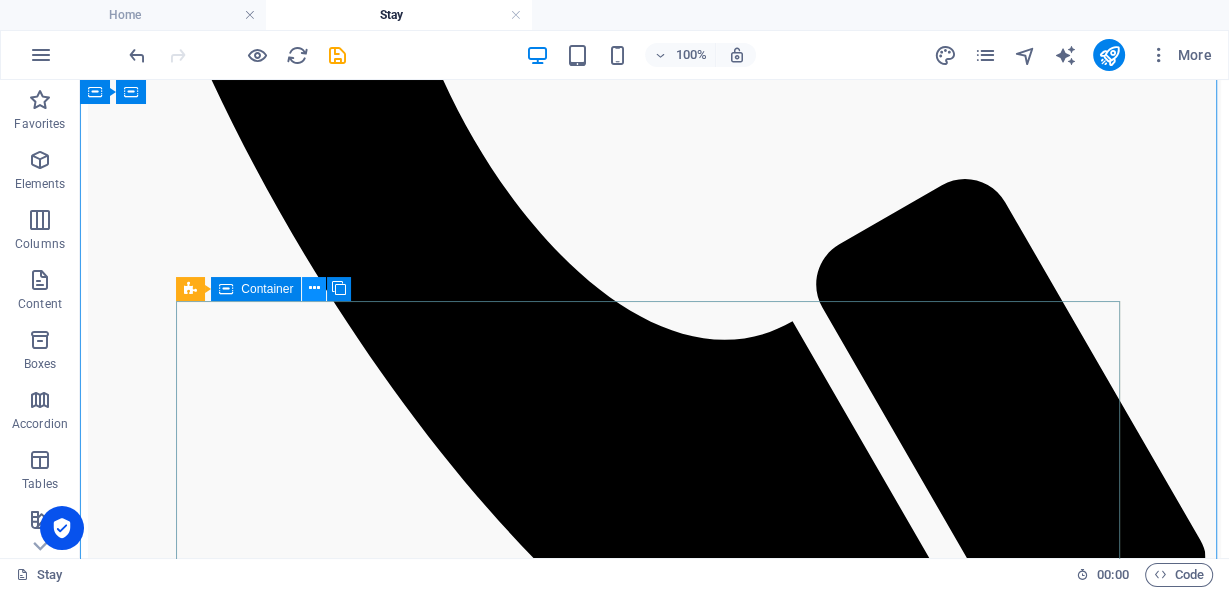 click at bounding box center (314, 288) 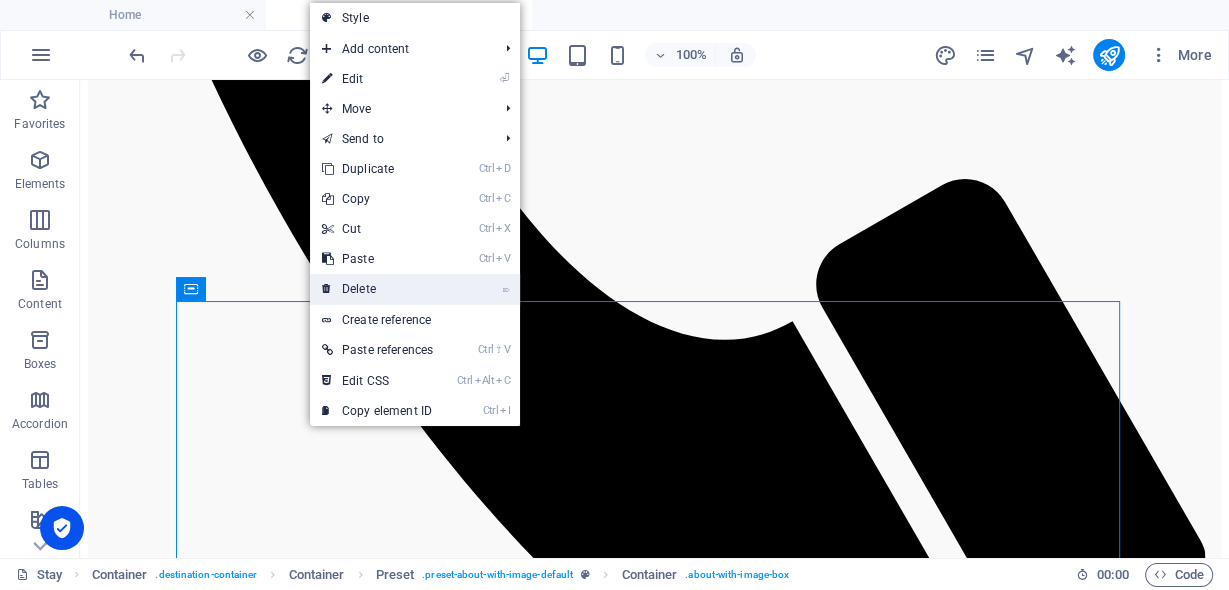 click at bounding box center (327, 289) 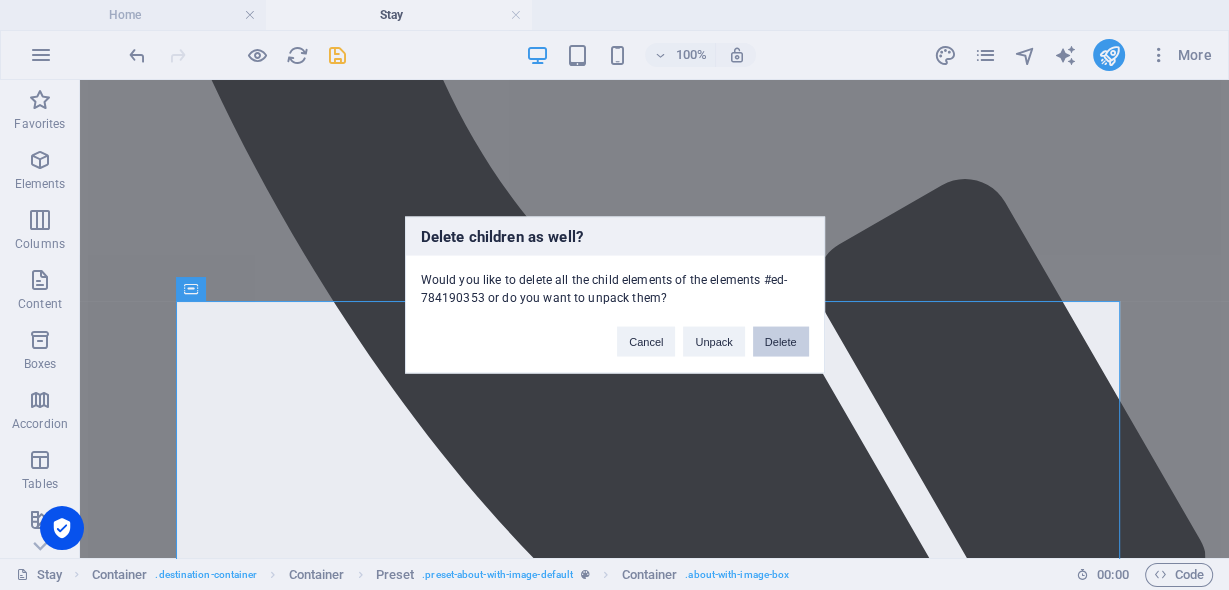 click on "Delete" at bounding box center (781, 342) 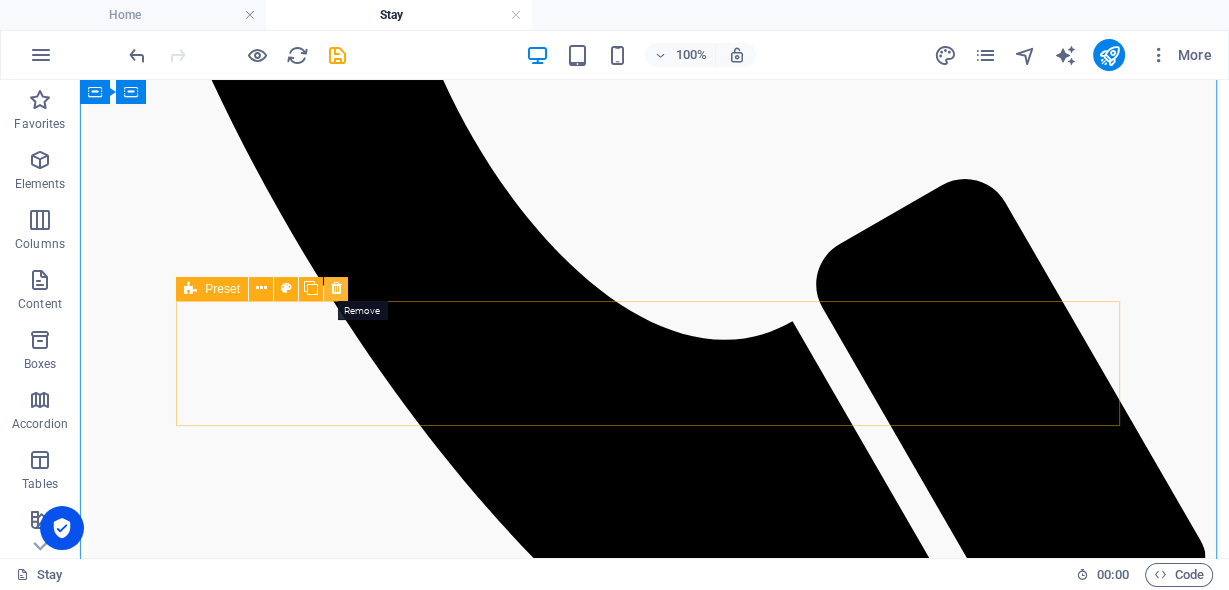 click at bounding box center (336, 288) 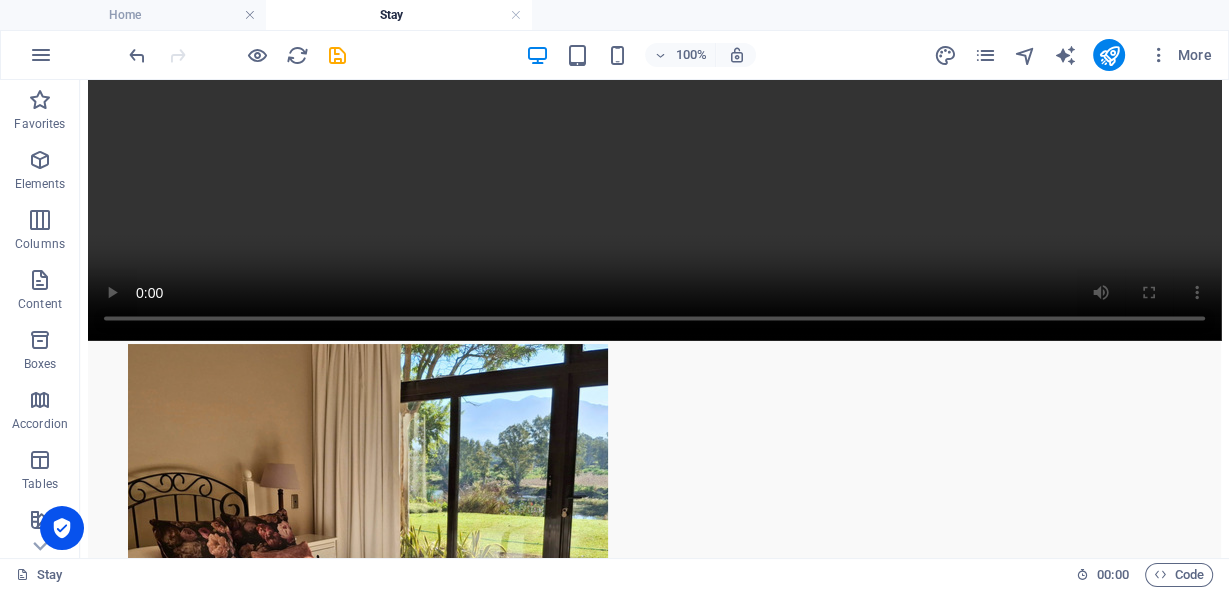 scroll, scrollTop: 3053, scrollLeft: 0, axis: vertical 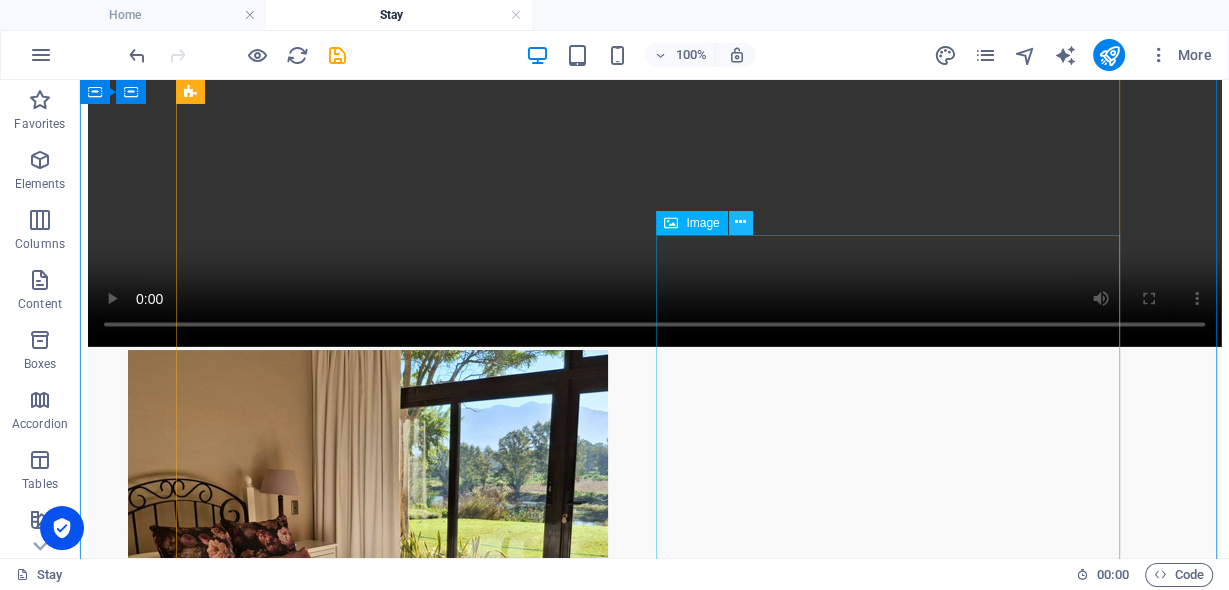 click at bounding box center [741, 223] 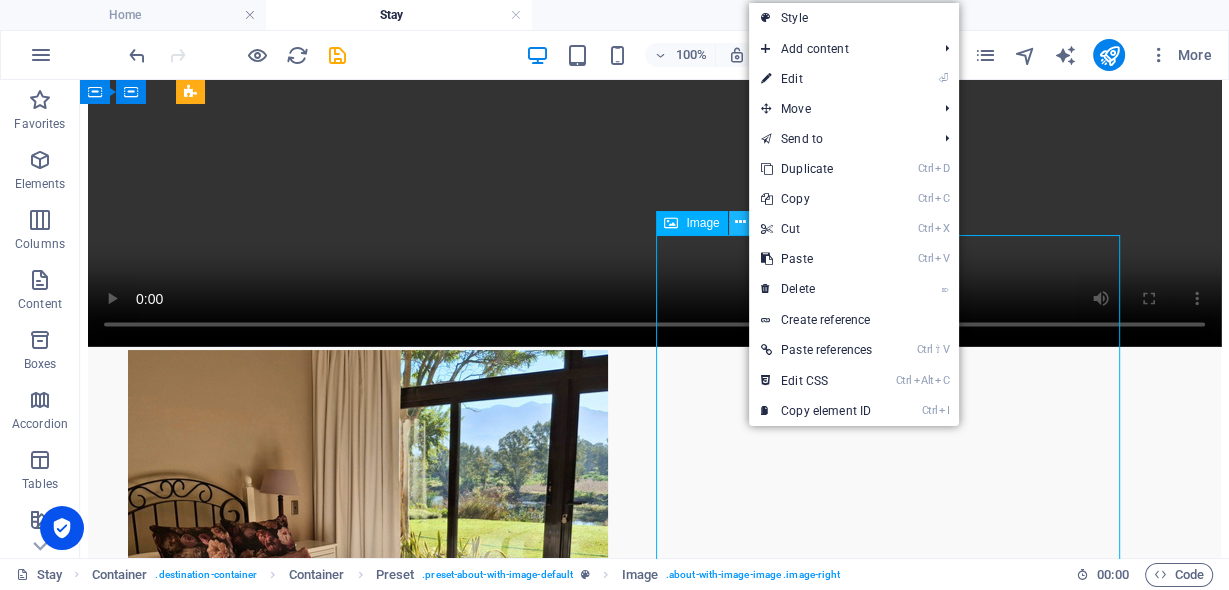click at bounding box center [741, 223] 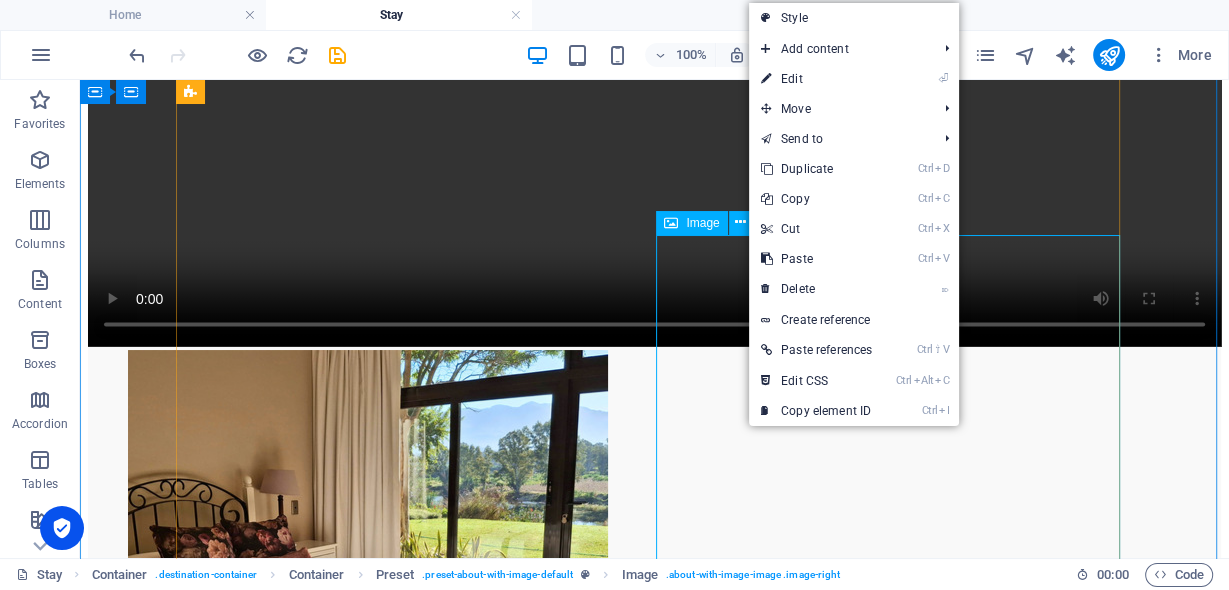 click at bounding box center [258, 10784] 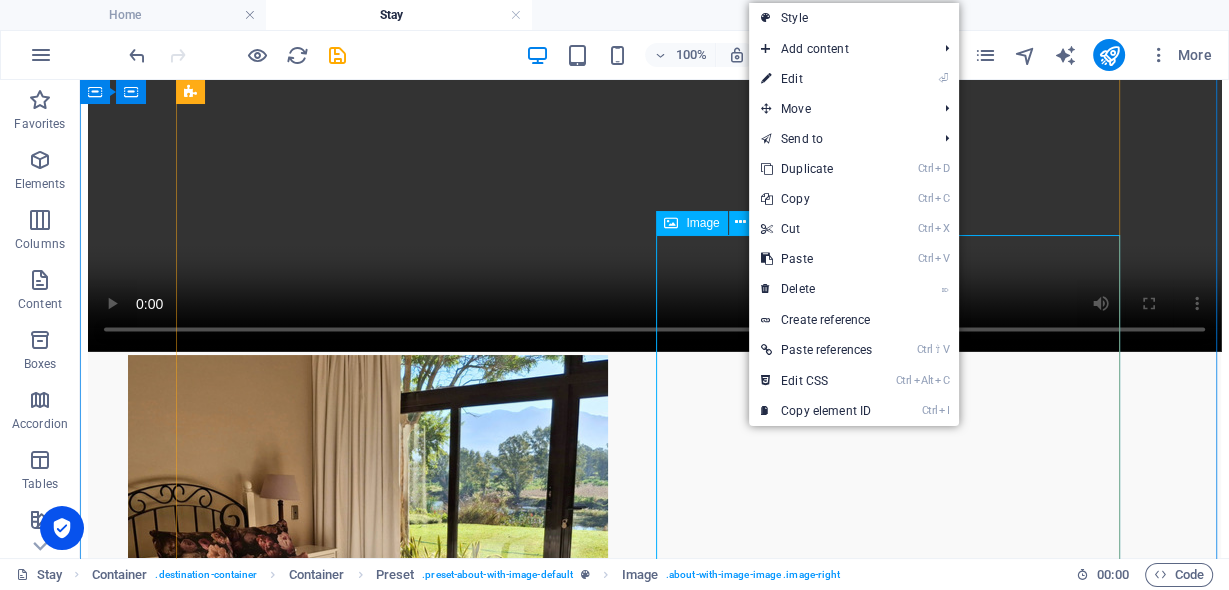 select on "%" 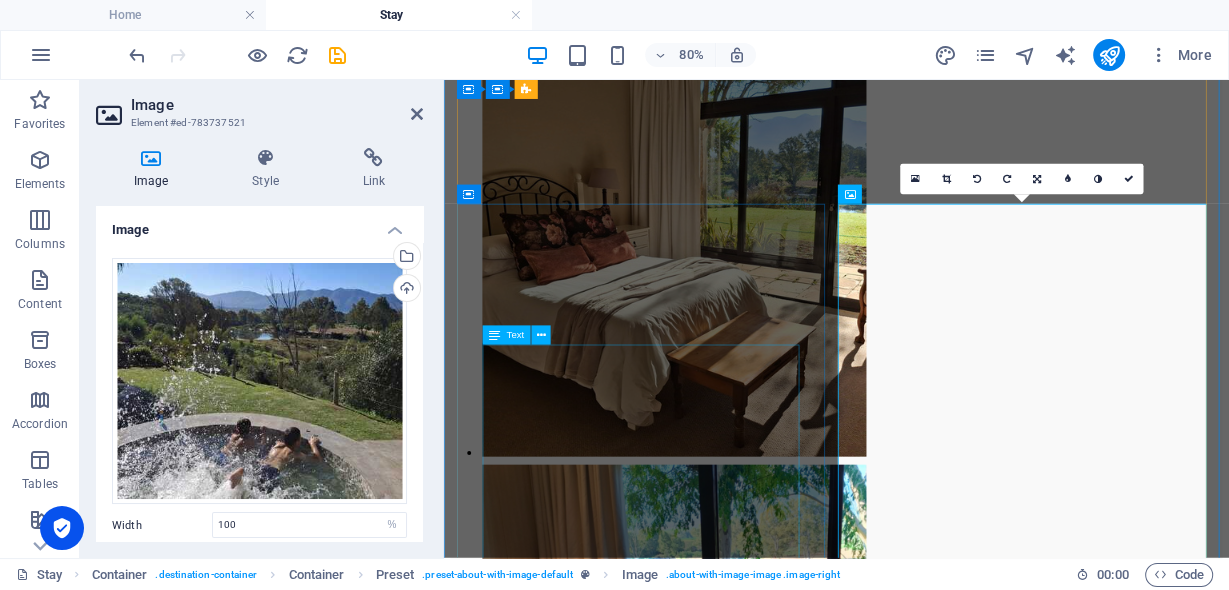 scroll, scrollTop: 3071, scrollLeft: 0, axis: vertical 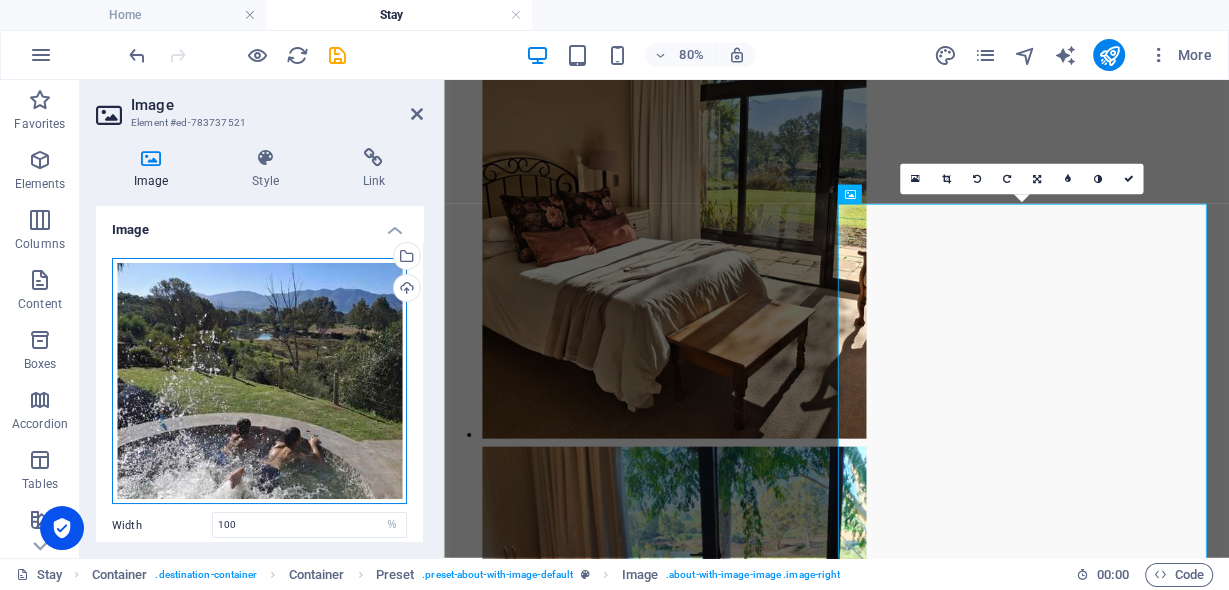 click on "Drag files here, click to choose files or select files from Files or our free stock photos & videos" at bounding box center [259, 381] 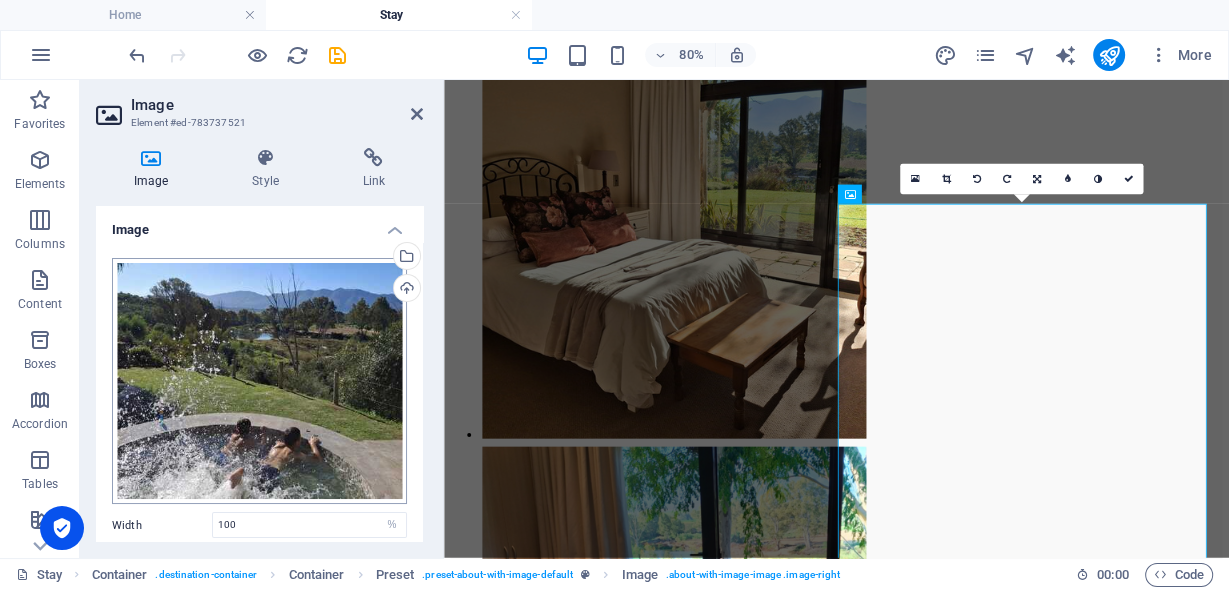 click on "[DOMAIN_NAME] Home Stay Favorites Elements Columns Content Boxes Accordion Tables Features Images Slider Header Footer Forms Marketing Collections
Drag here to replace the existing content. Press “Ctrl” if you want to create a new element.
Container   H2   Container   Preset   Container   Text   Slider   Banner   Menu Bar   Menu 65% More Home Container . destination-container Container Preset . preset-about-with-image-default Image . about-with-image-image .image-right 00 : 00 Code Favorites Elements Columns Content Boxes Accordion Tables Features Images Slider Header Footer Forms Marketing Collections Image Element #ed-783737521 Image Style Link Image Drag files here, click to choose files or select files from Files or our free stock photos & videos Select files from the file manager, stock photos, or upload file(s) Upload Width 100 Default auto px rem % em vh vw Fit image Height px" at bounding box center [614, 295] 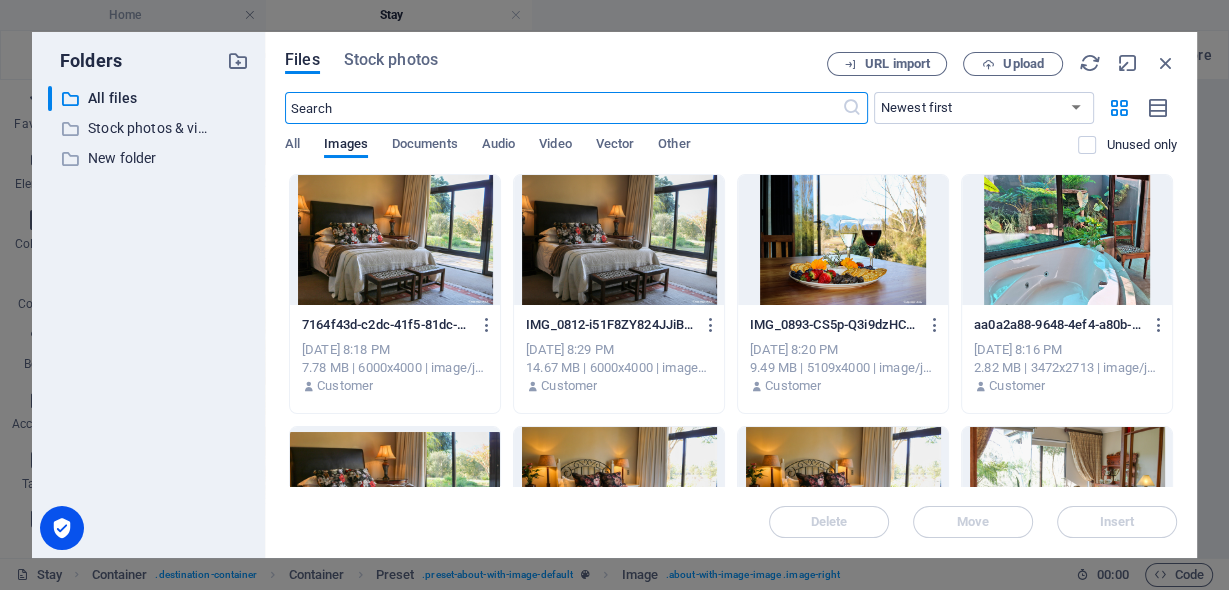 scroll, scrollTop: 3295, scrollLeft: 0, axis: vertical 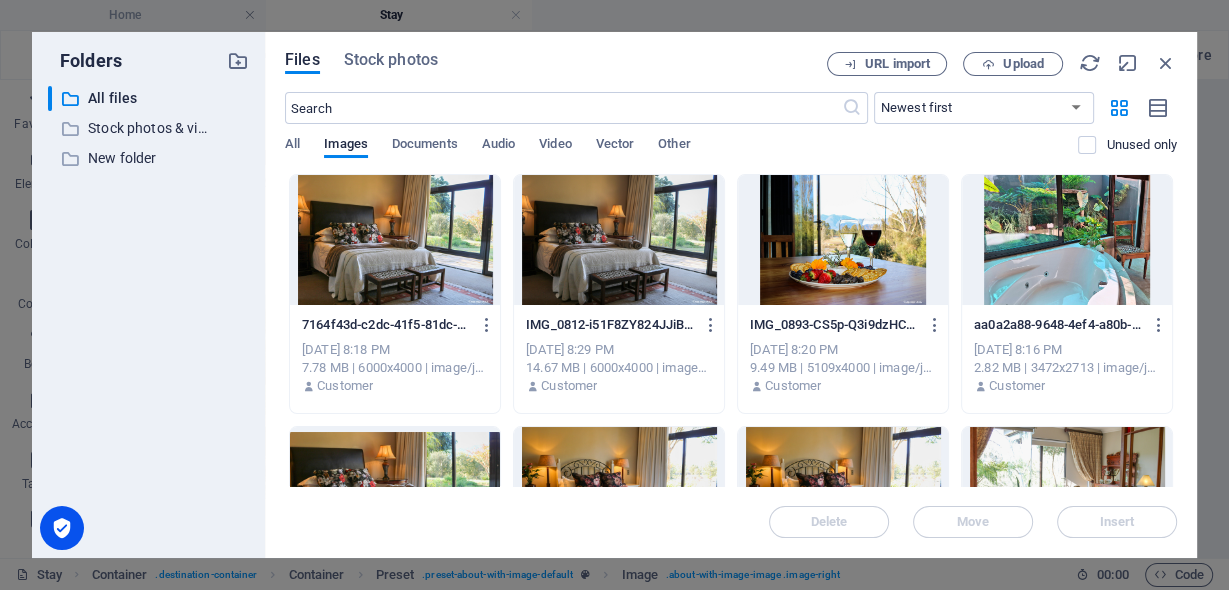 click on "​ All files All files ​ Stock photos & videos Stock photos & videos ​ New folder New folder" at bounding box center [148, 314] 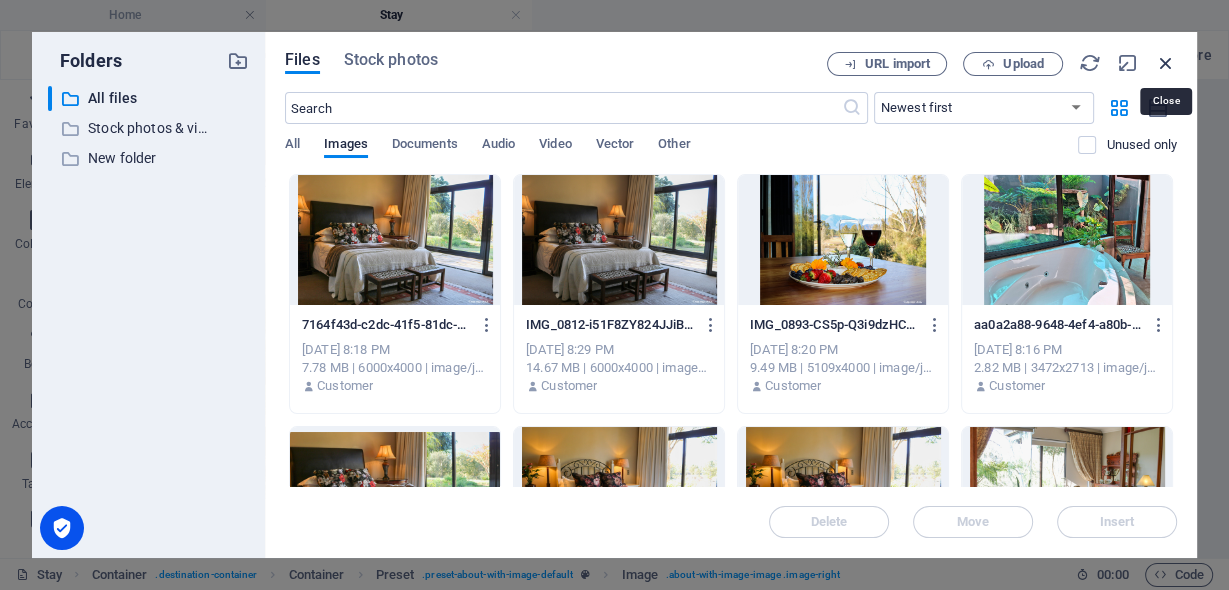click at bounding box center [1166, 63] 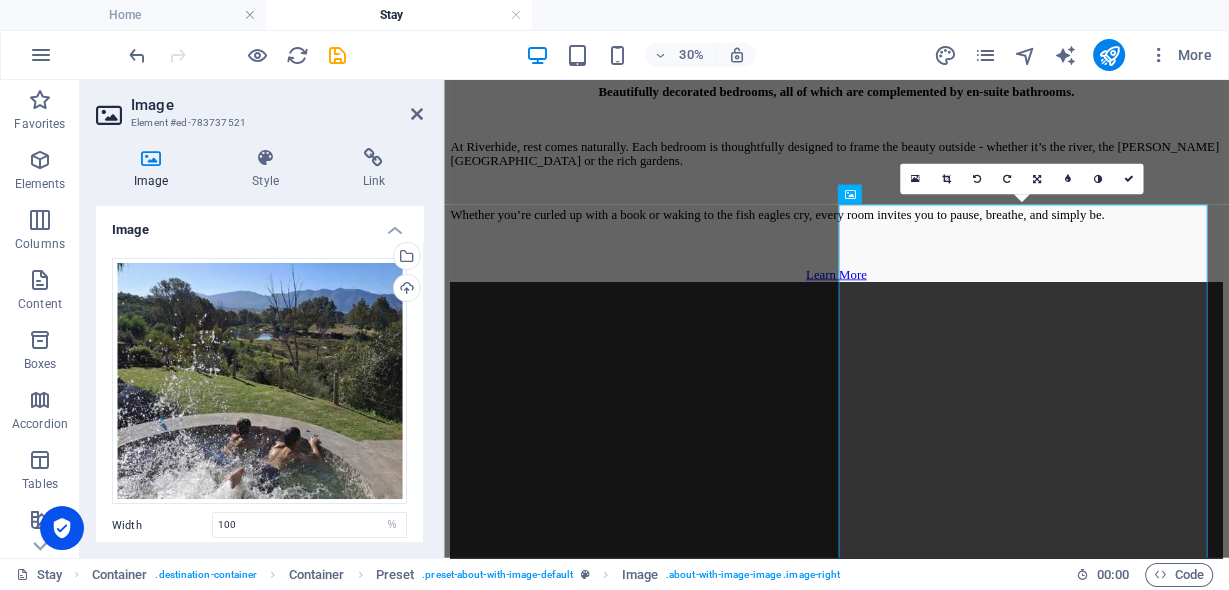 scroll, scrollTop: 3071, scrollLeft: 0, axis: vertical 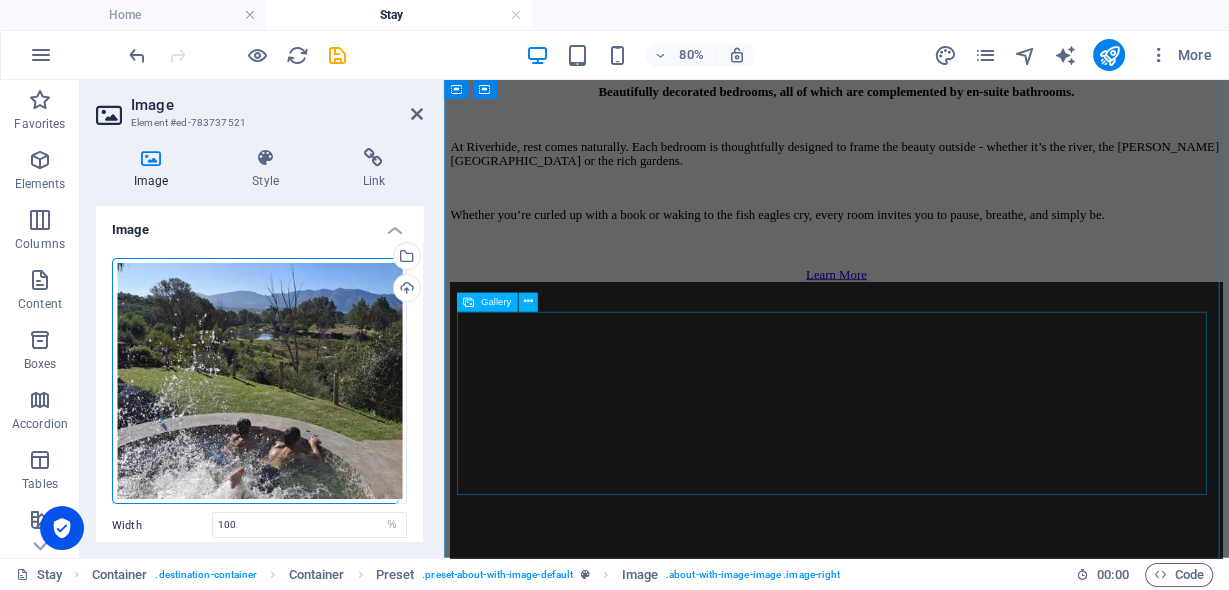 click at bounding box center (608, 6869) 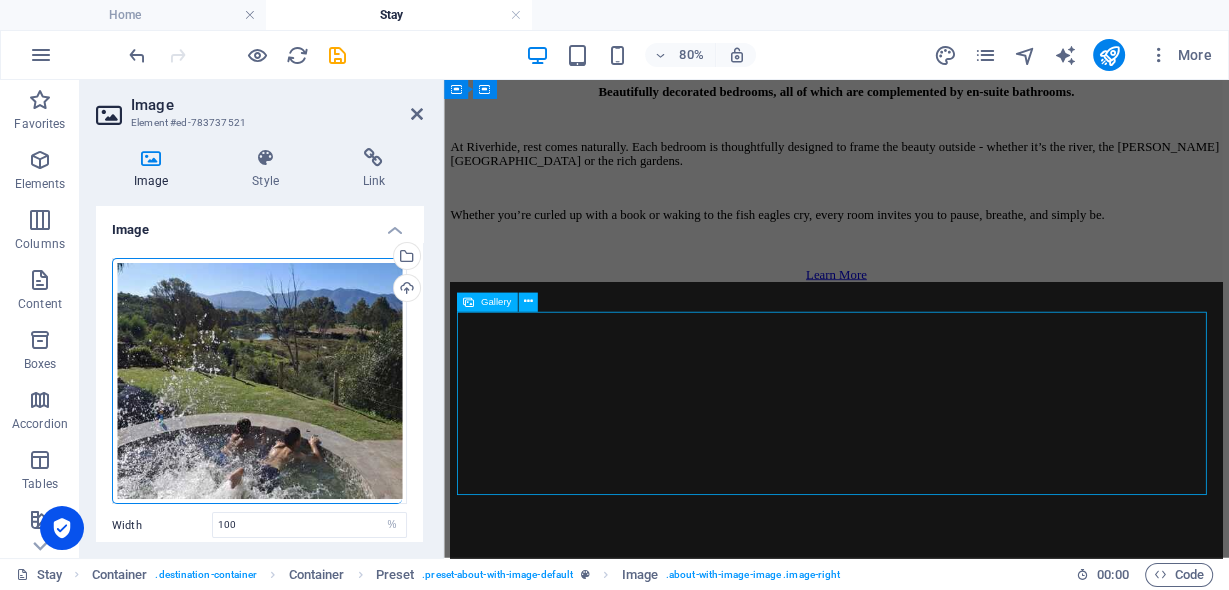 click at bounding box center (608, 6869) 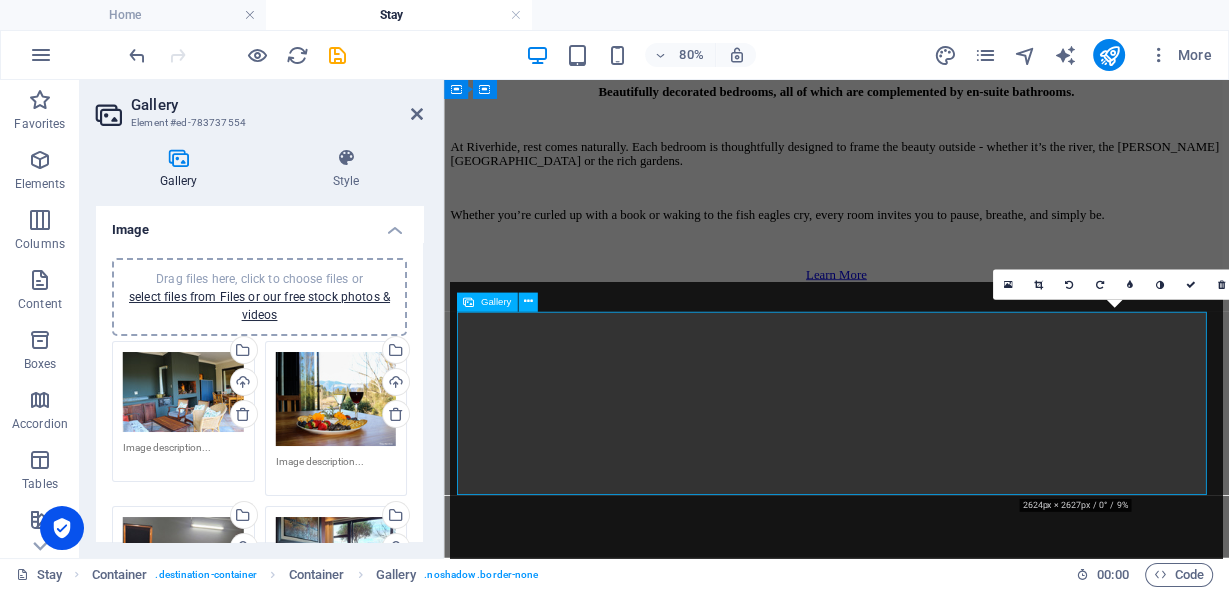 click at bounding box center [608, 6869] 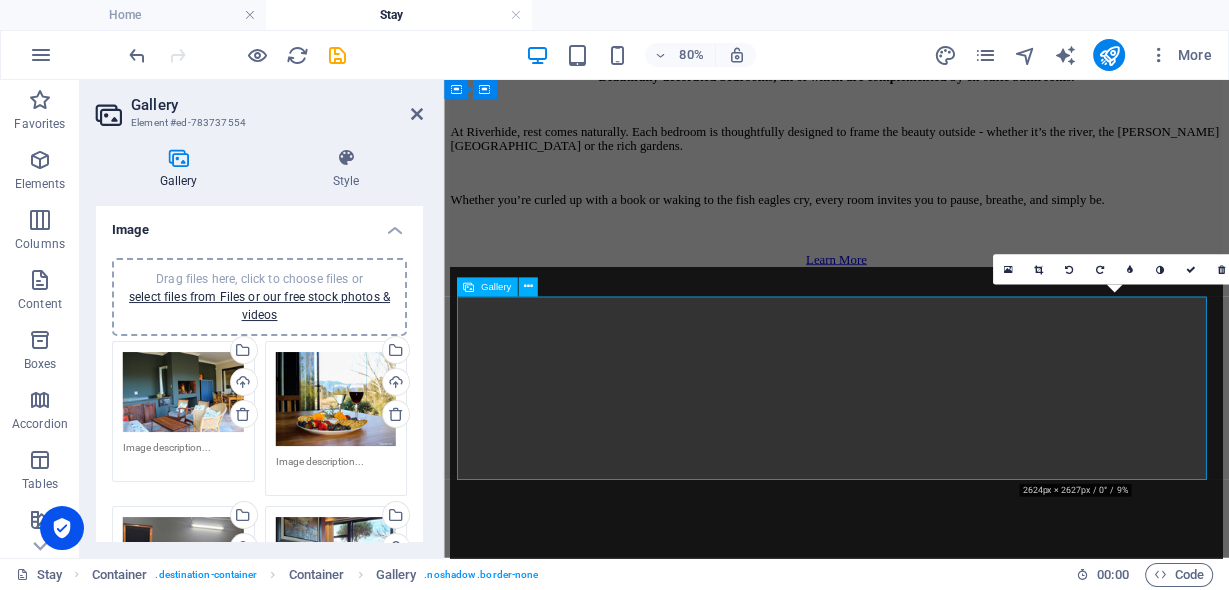 scroll, scrollTop: 3187, scrollLeft: 0, axis: vertical 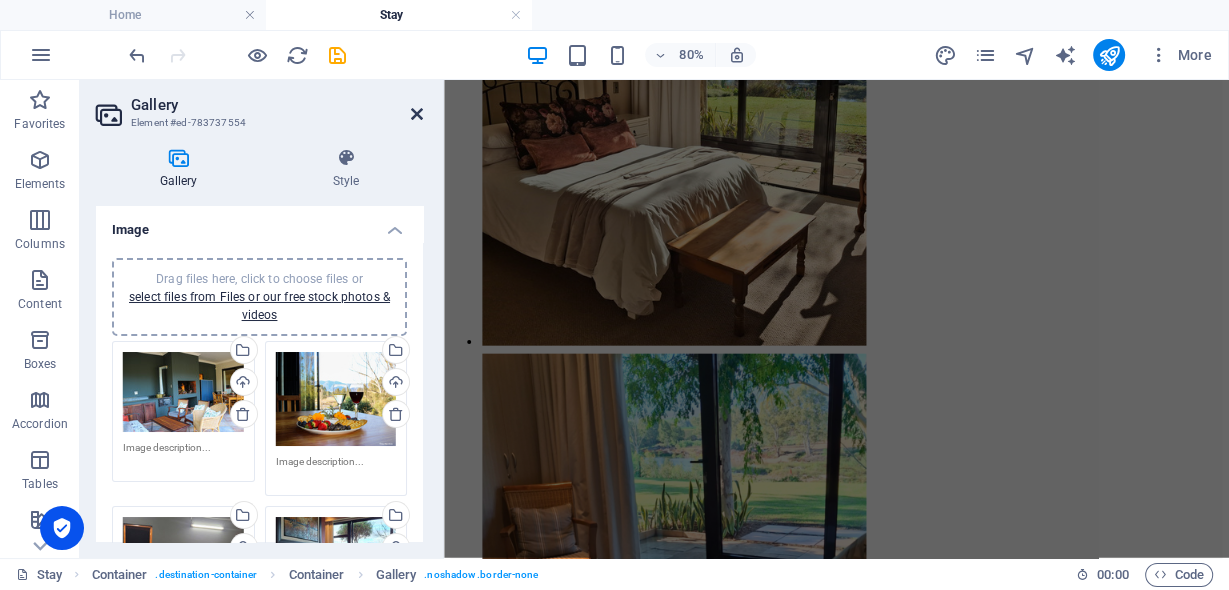 click at bounding box center [417, 114] 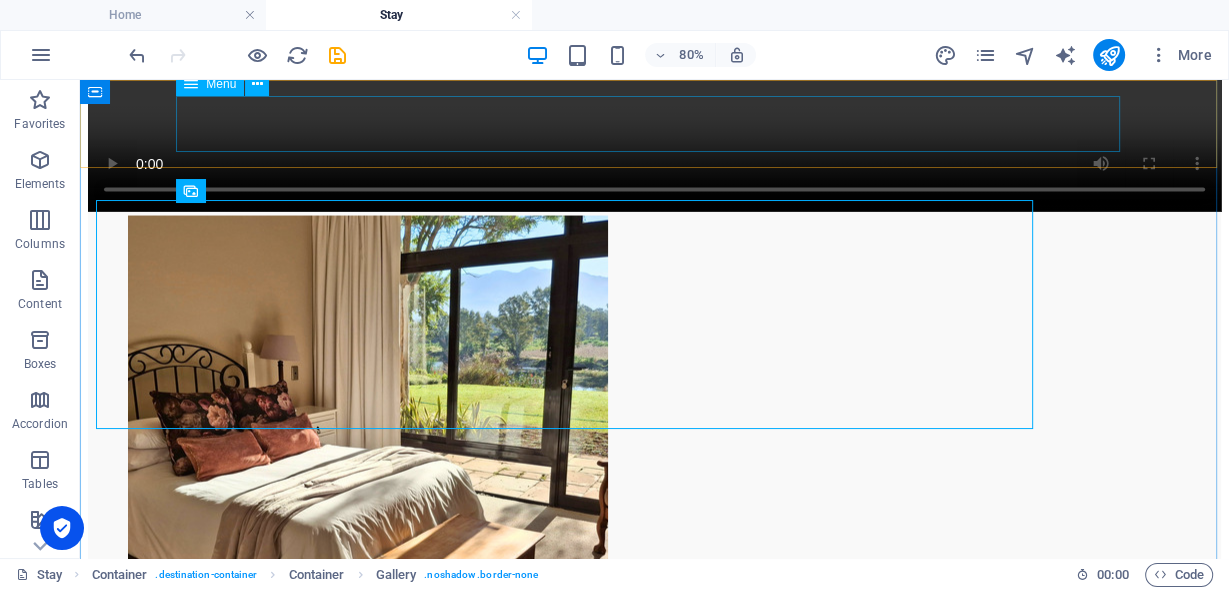 scroll, scrollTop: 2446, scrollLeft: 0, axis: vertical 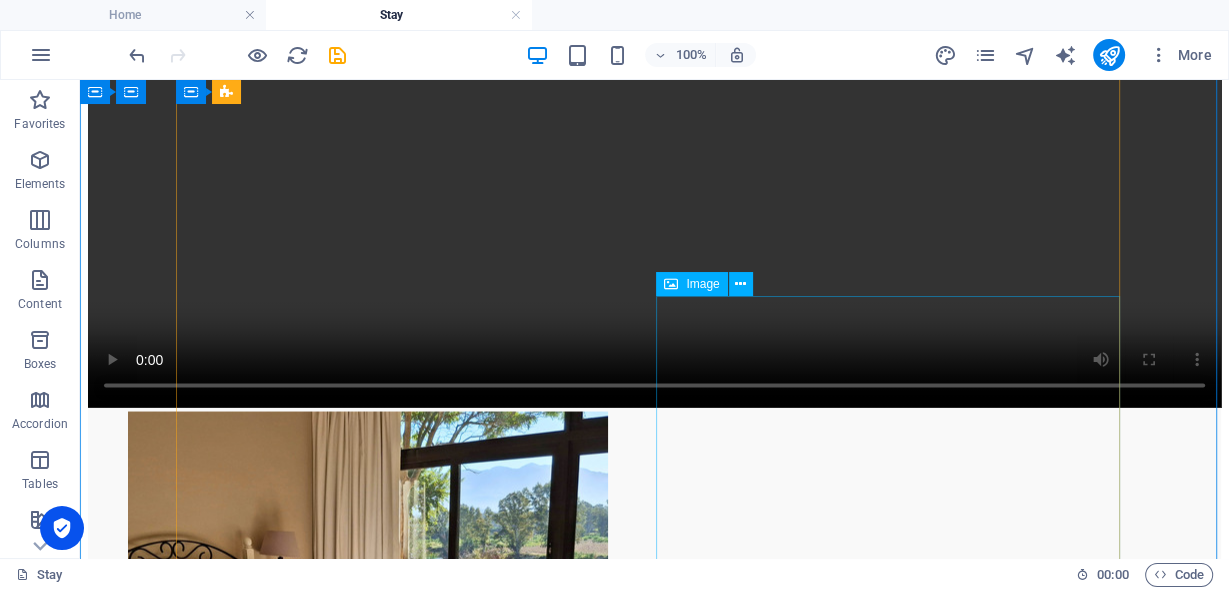 click at bounding box center [258, 10845] 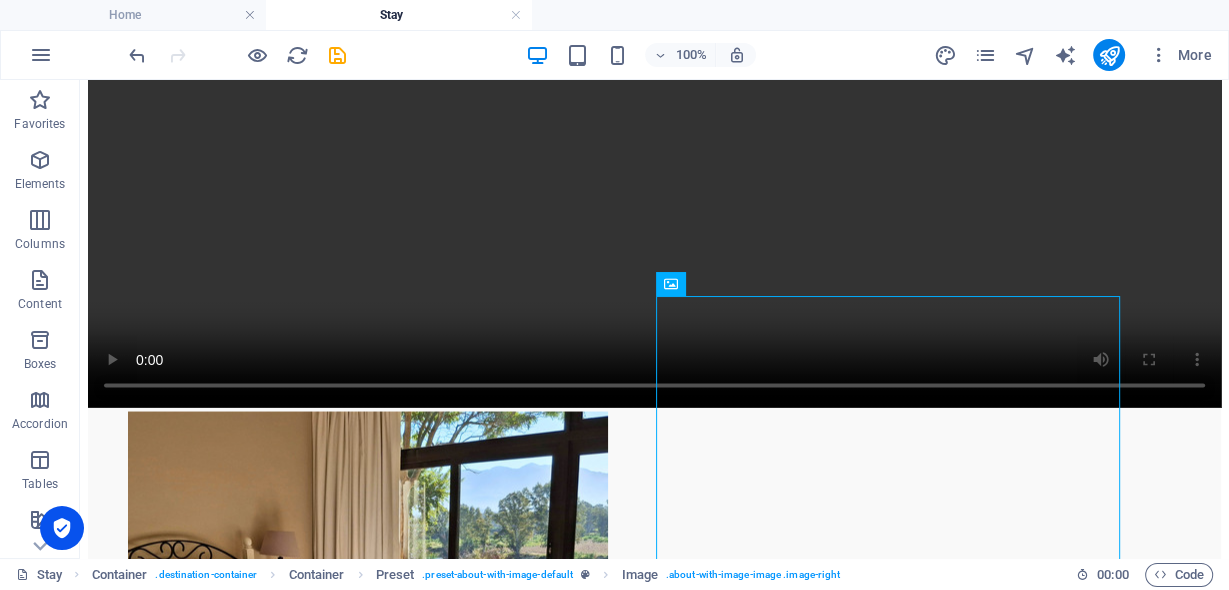 scroll, scrollTop: 3032, scrollLeft: 0, axis: vertical 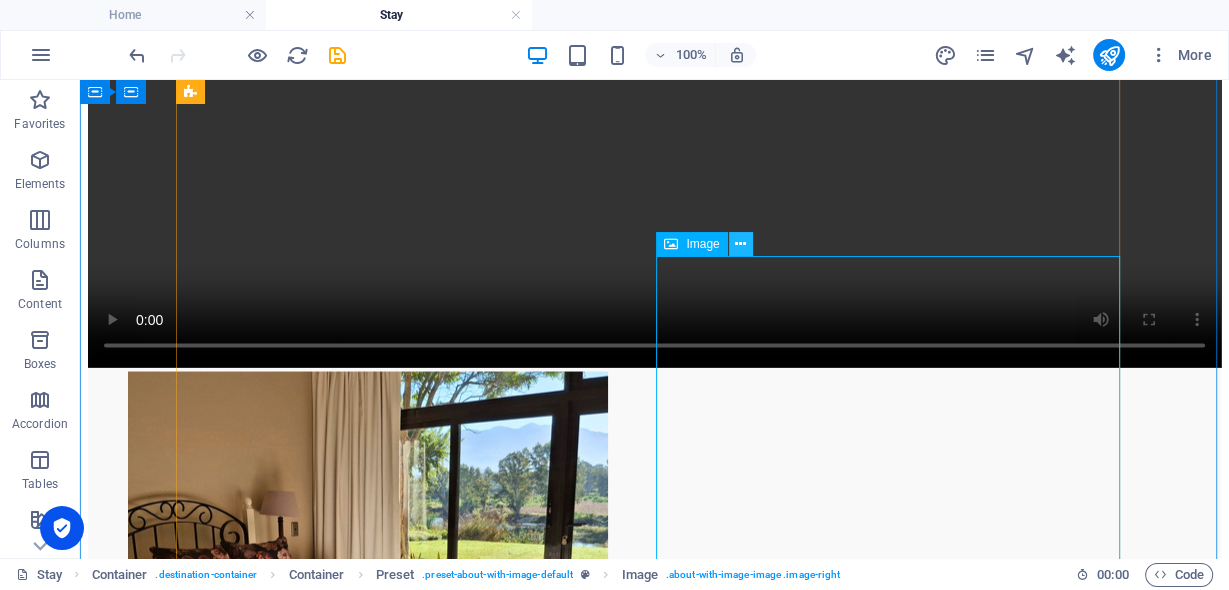 click at bounding box center (740, 244) 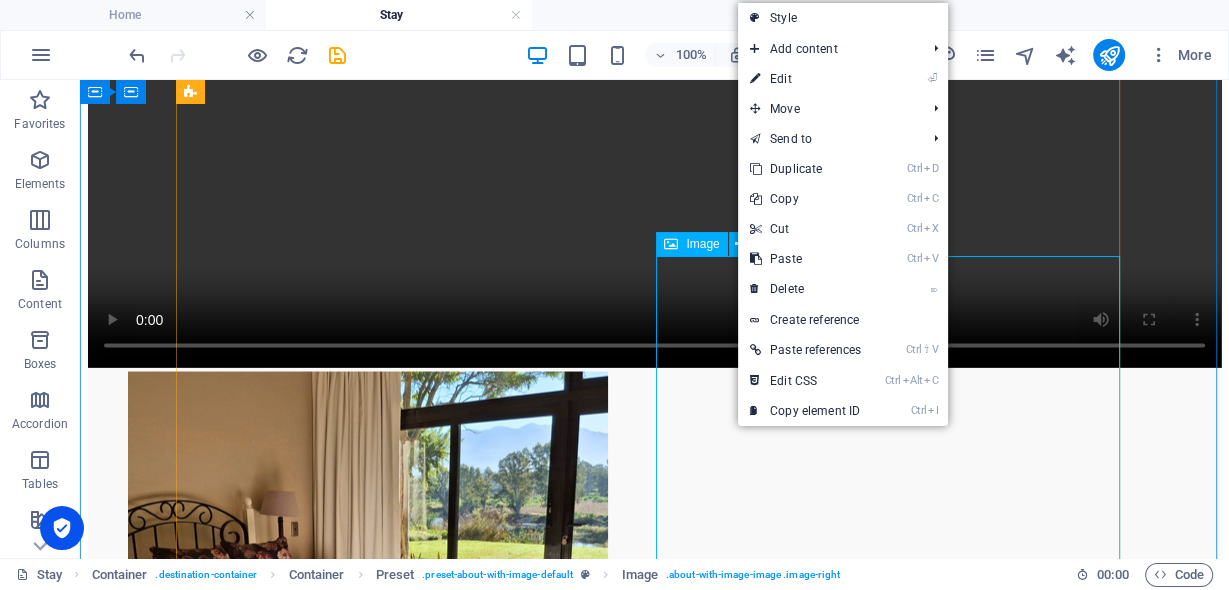 click at bounding box center [258, 10805] 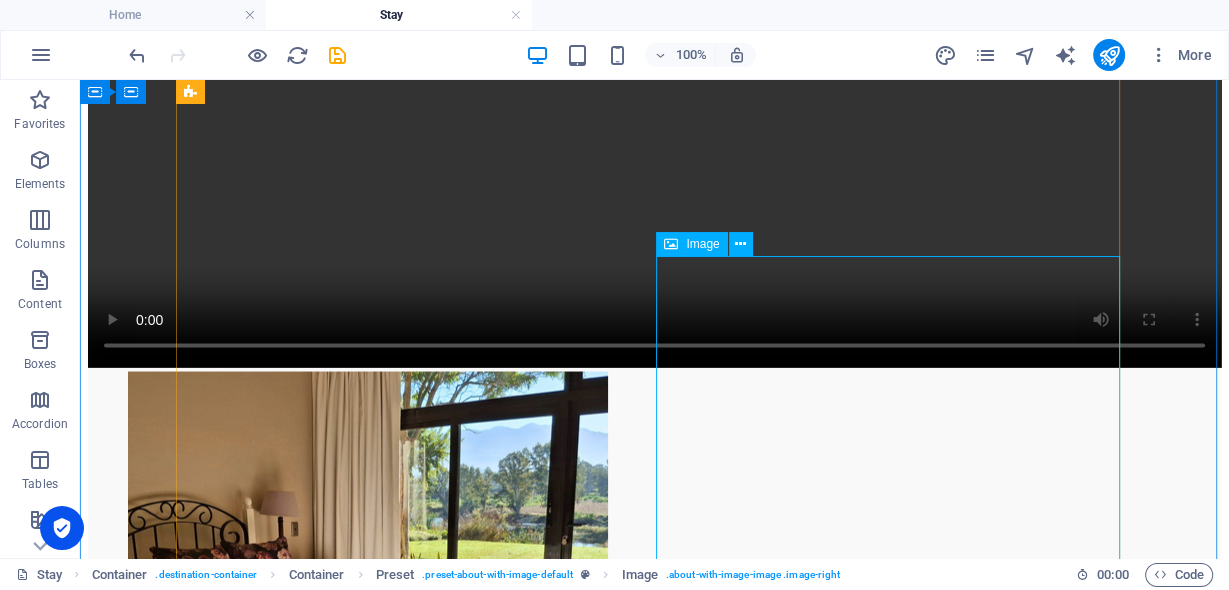 click at bounding box center (258, 10805) 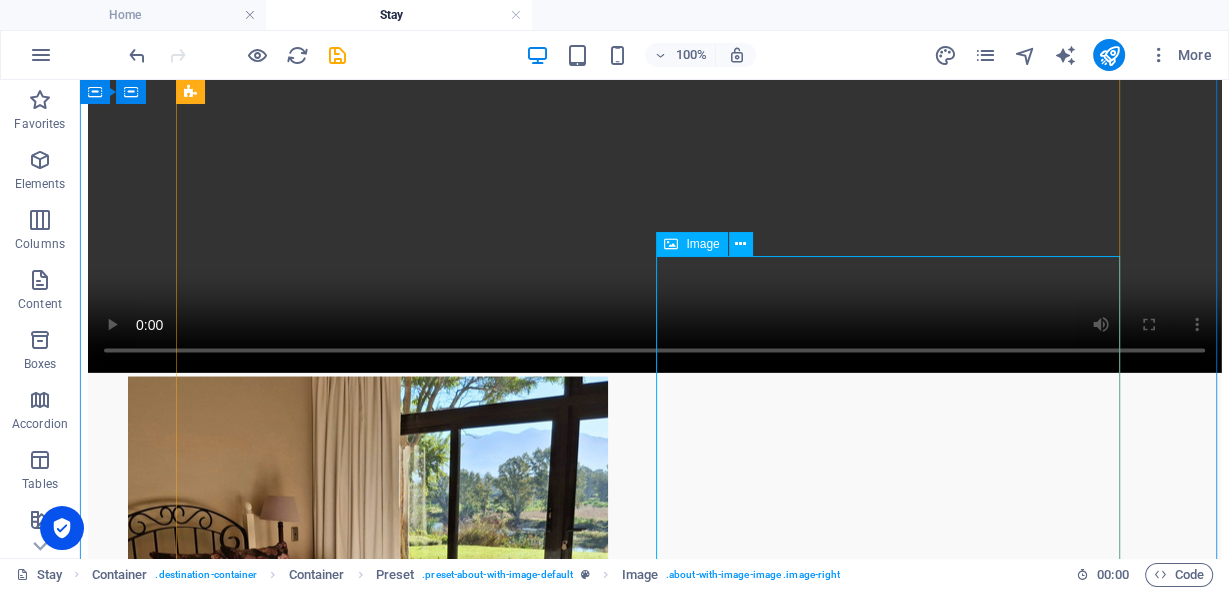 select on "%" 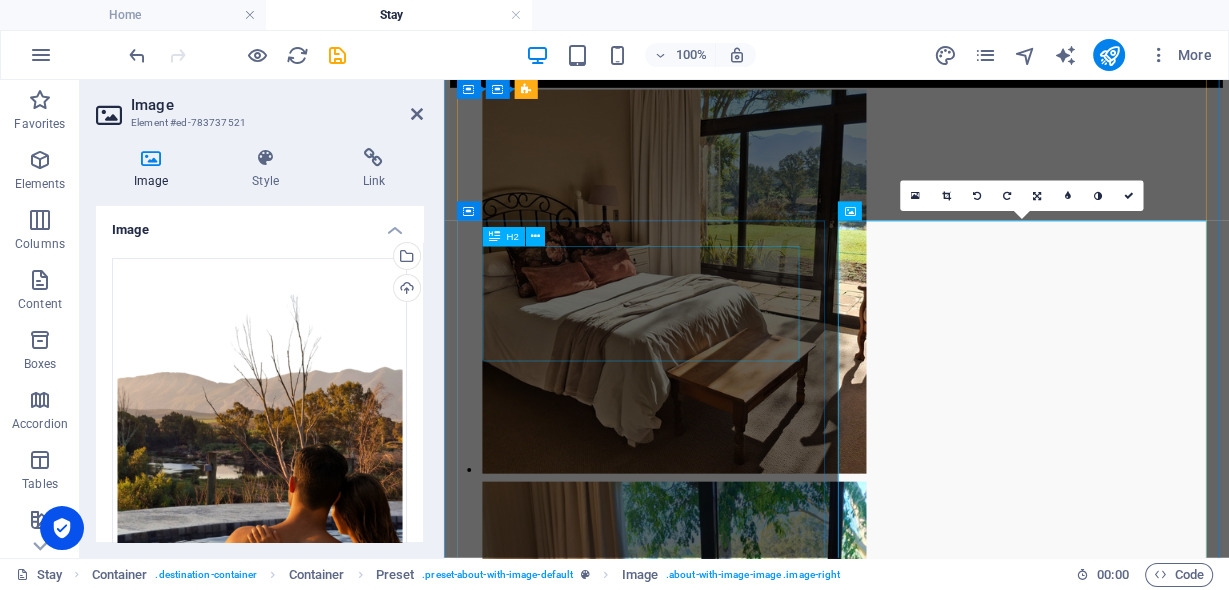 scroll, scrollTop: 3050, scrollLeft: 0, axis: vertical 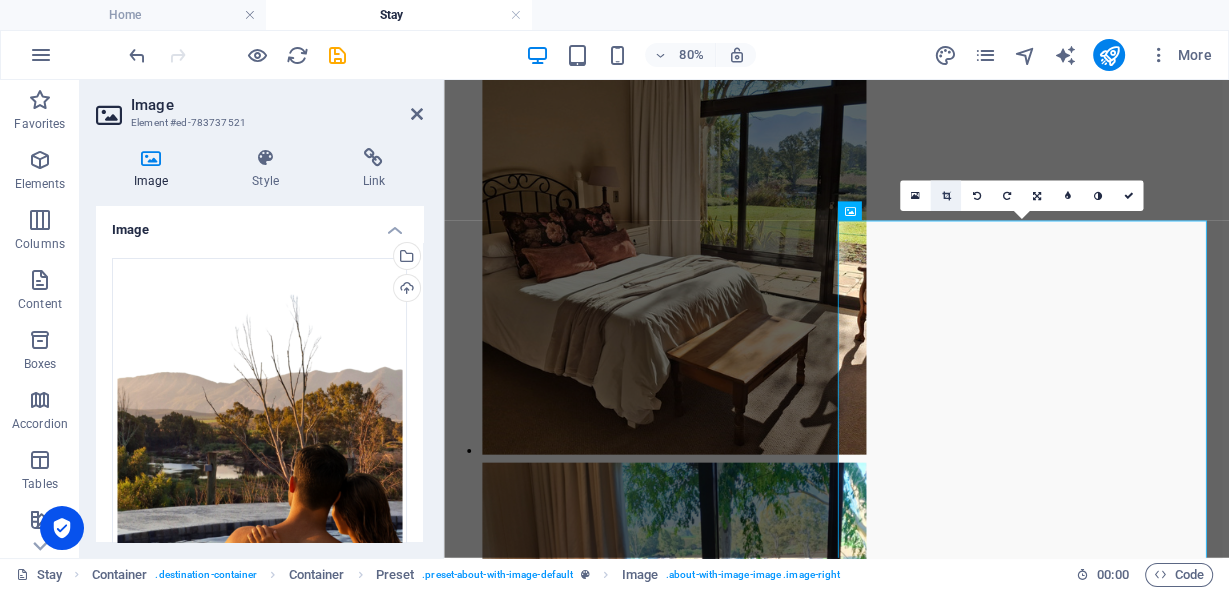 click at bounding box center [946, 196] 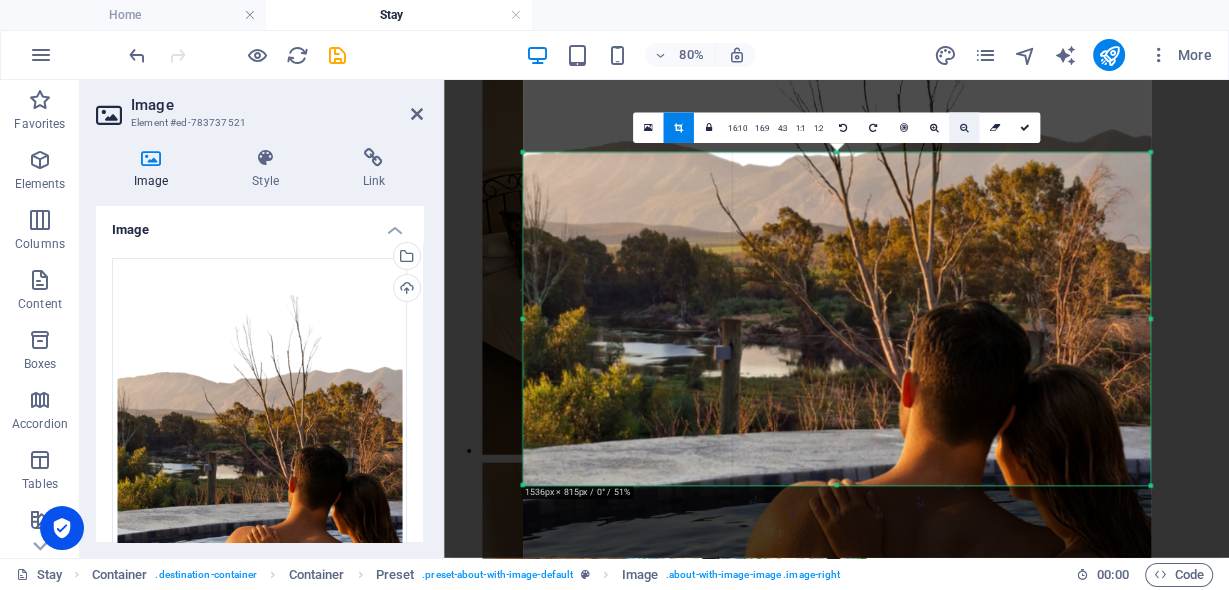 click at bounding box center (964, 128) 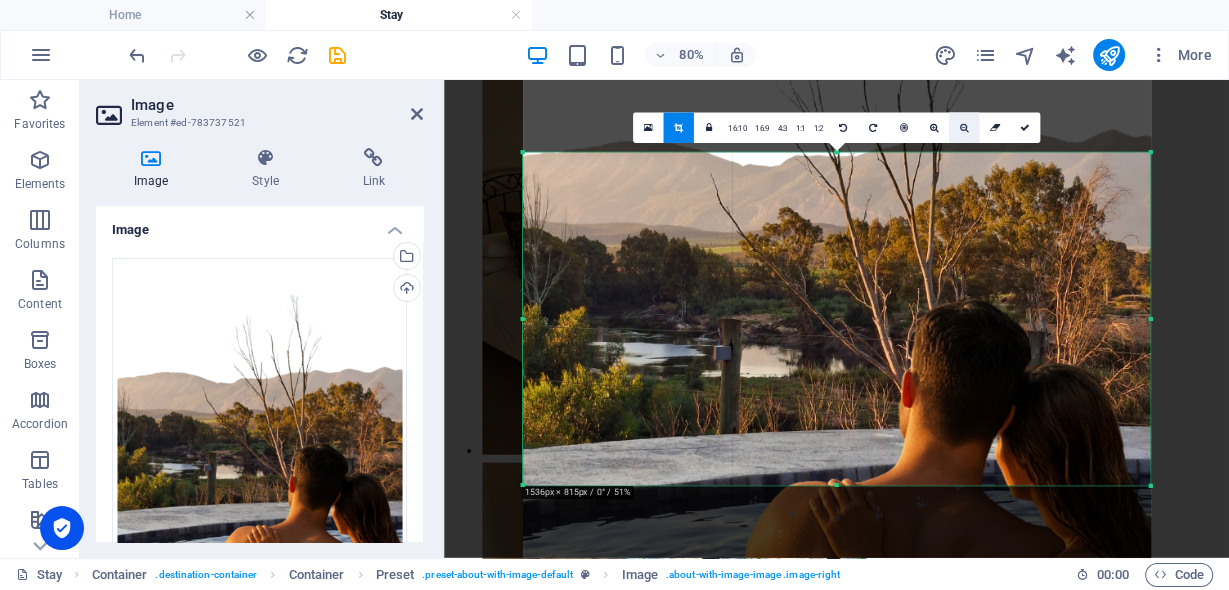 click at bounding box center (964, 128) 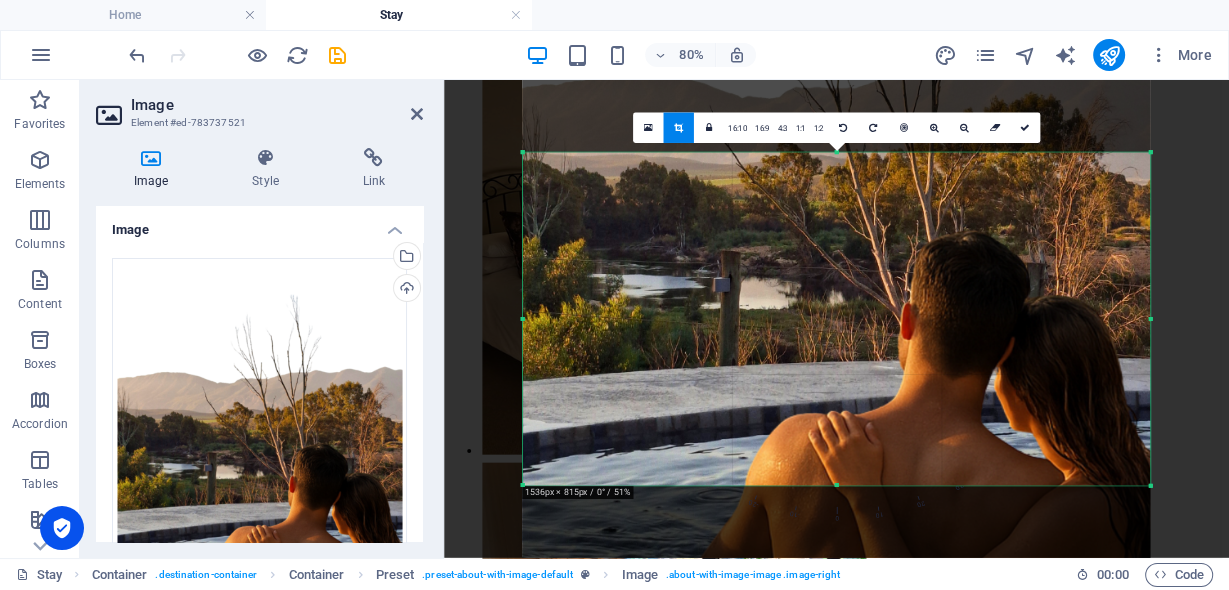 drag, startPoint x: 887, startPoint y: 460, endPoint x: 881, endPoint y: 313, distance: 147.12239 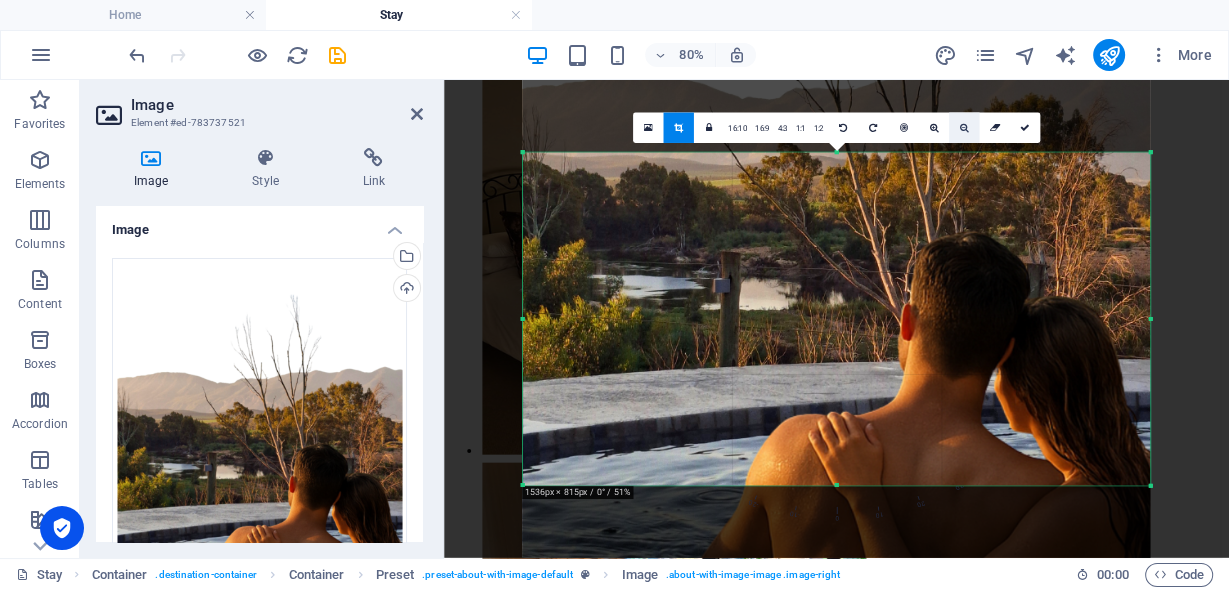 click at bounding box center (964, 128) 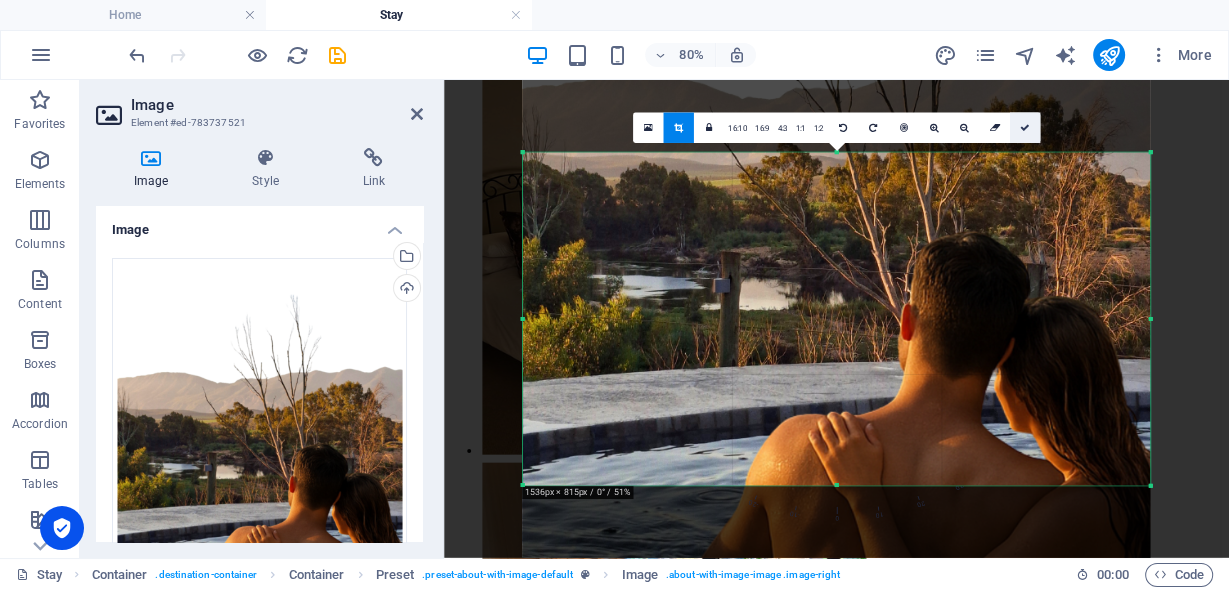 click at bounding box center [1025, 128] 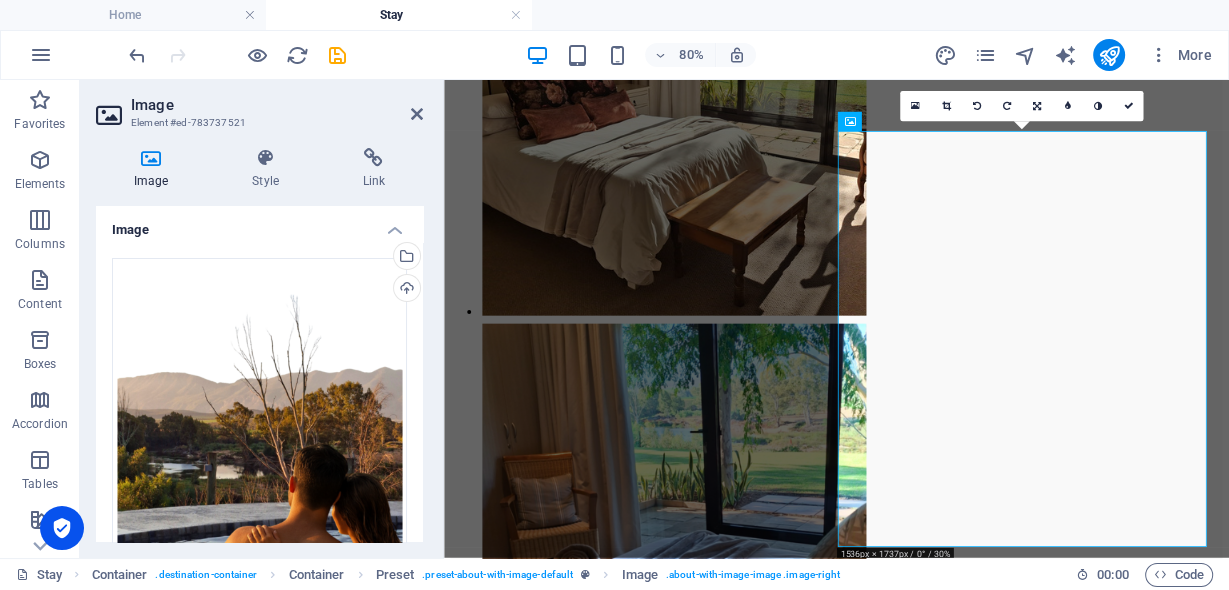 scroll, scrollTop: 3294, scrollLeft: 0, axis: vertical 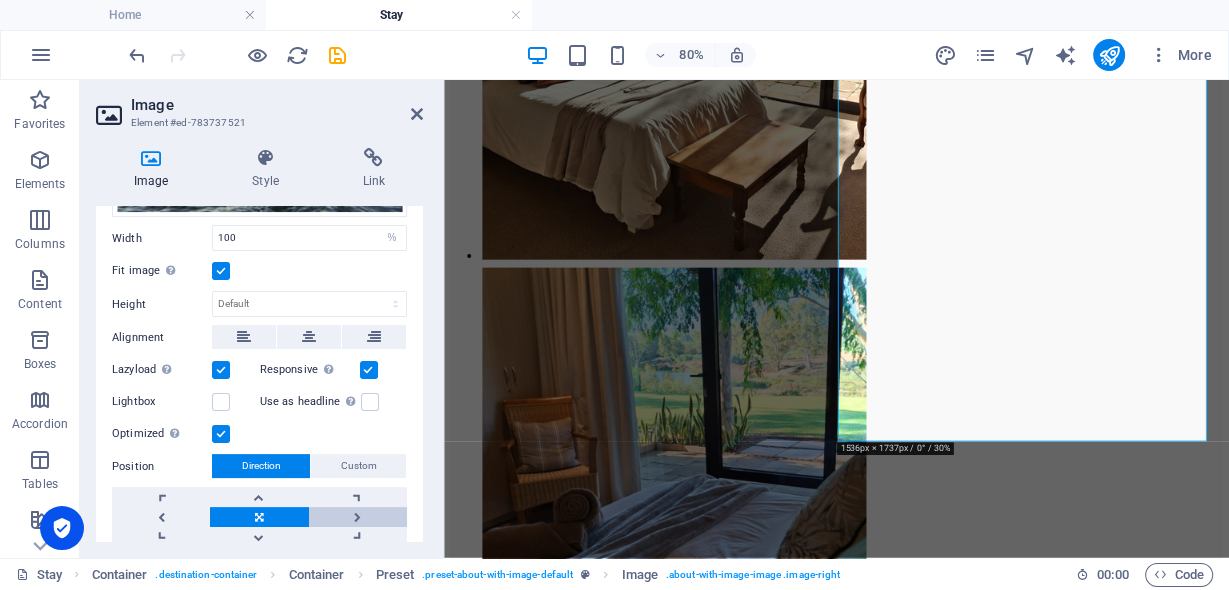 click at bounding box center (358, 517) 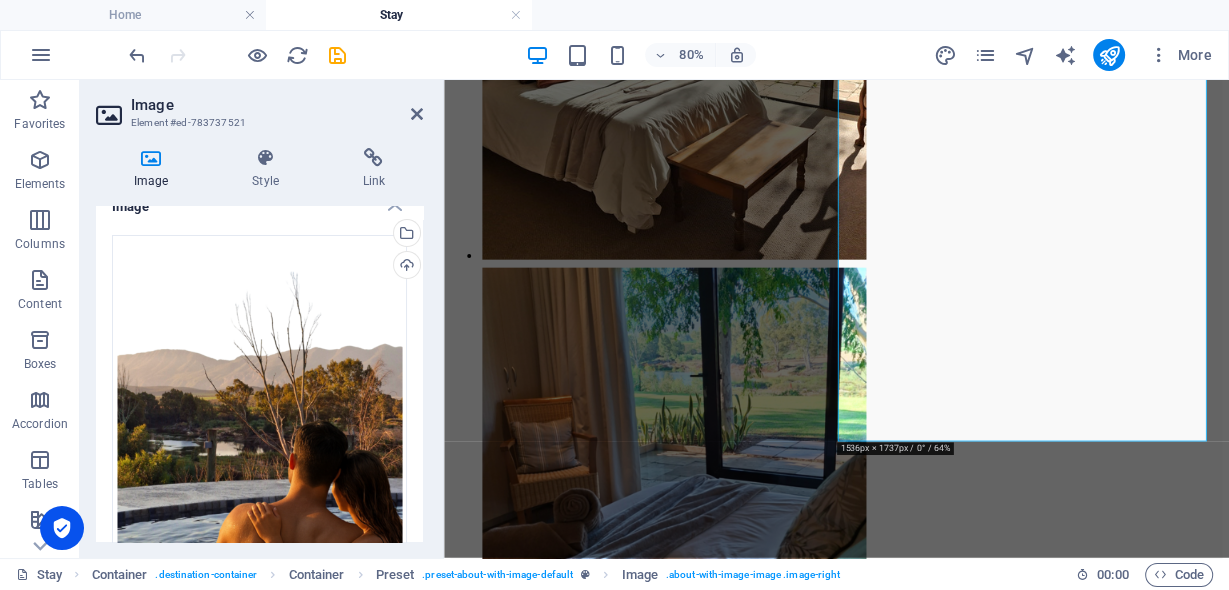 scroll, scrollTop: 20, scrollLeft: 0, axis: vertical 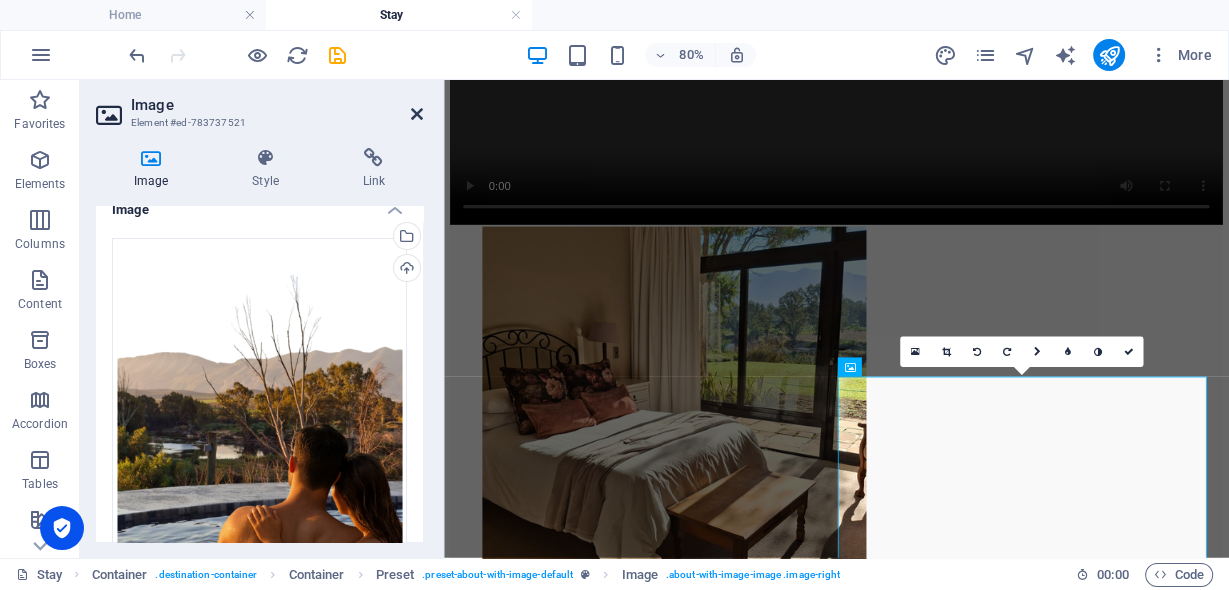 click at bounding box center (417, 114) 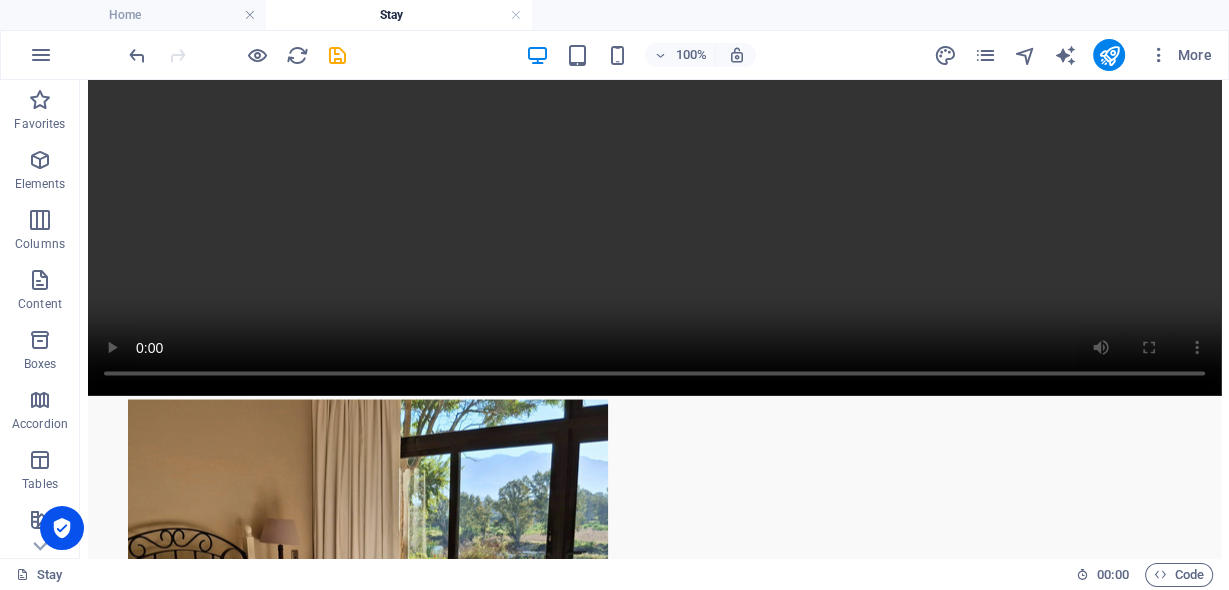 scroll, scrollTop: 2988, scrollLeft: 0, axis: vertical 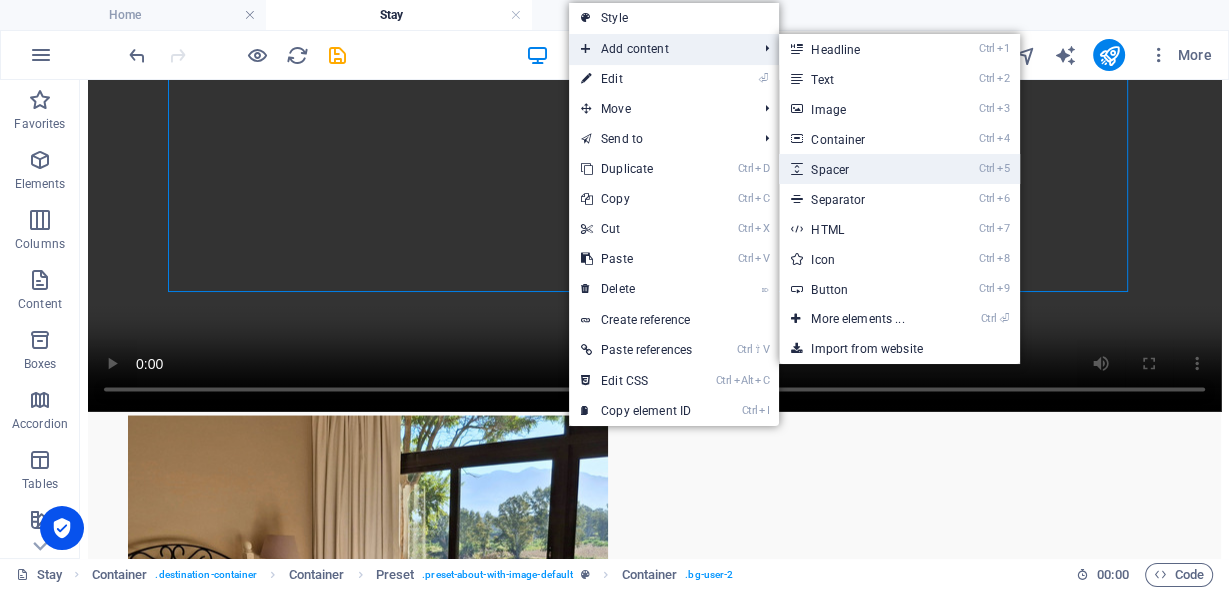 click on "Ctrl 5  Spacer" at bounding box center [861, 169] 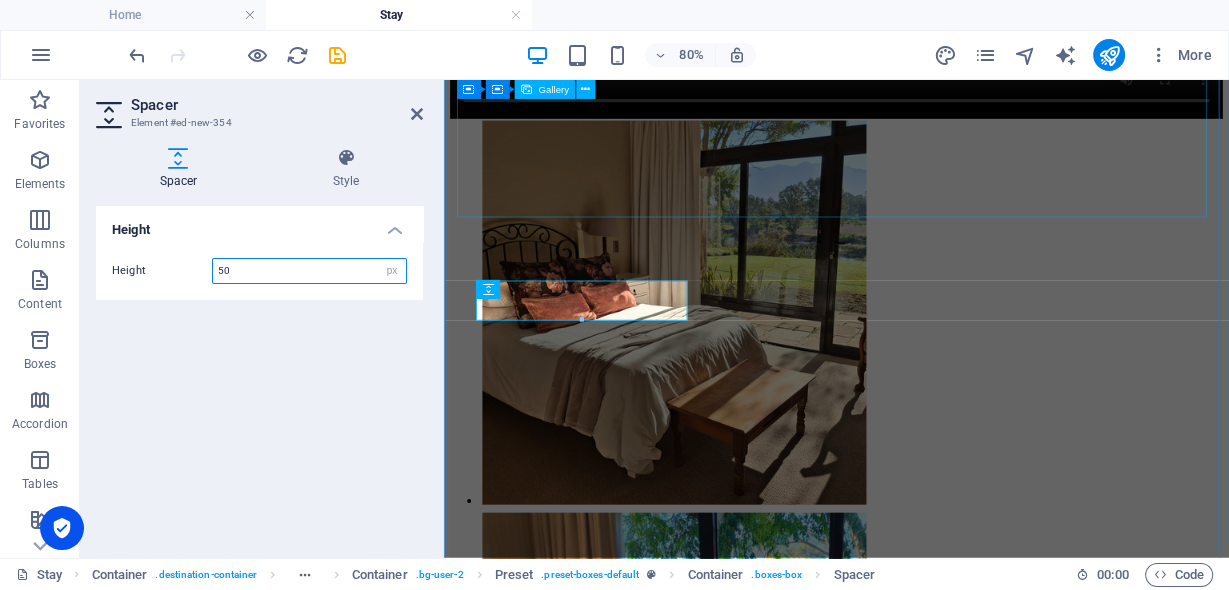 scroll, scrollTop: 2624, scrollLeft: 0, axis: vertical 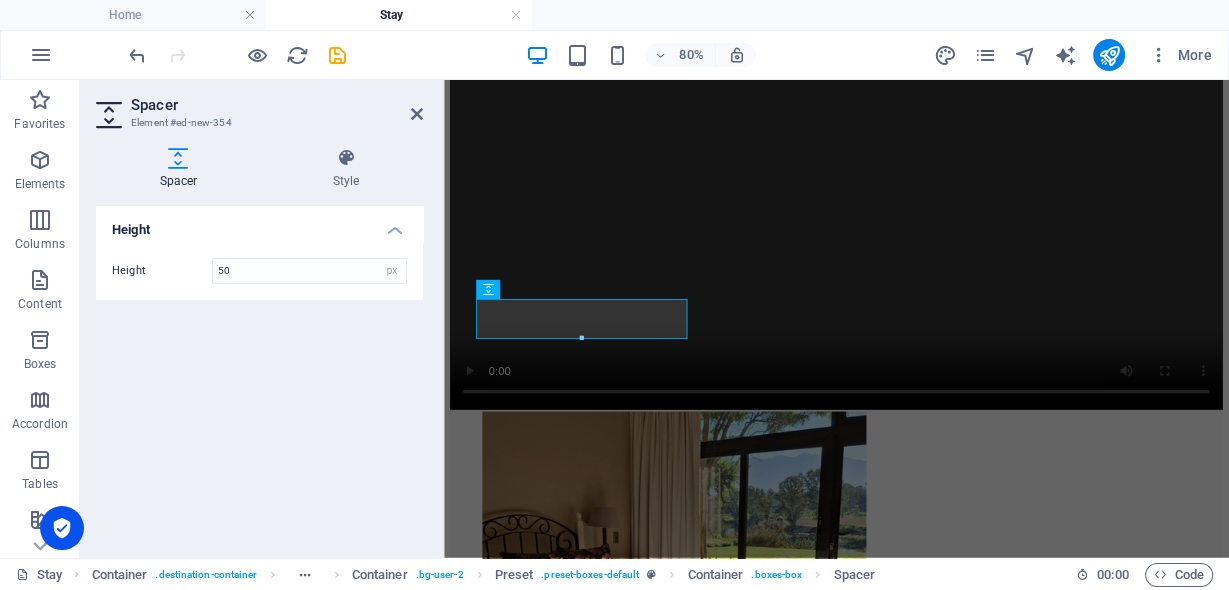 click on "Spacer Element #ed-new-354" at bounding box center (259, 106) 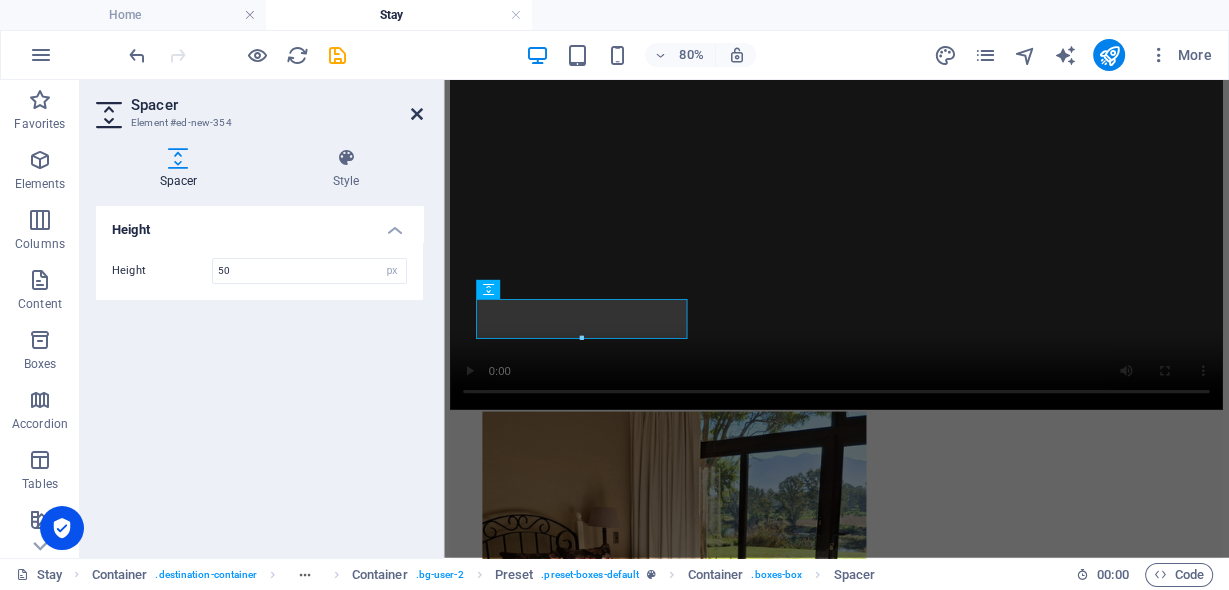 click at bounding box center (417, 114) 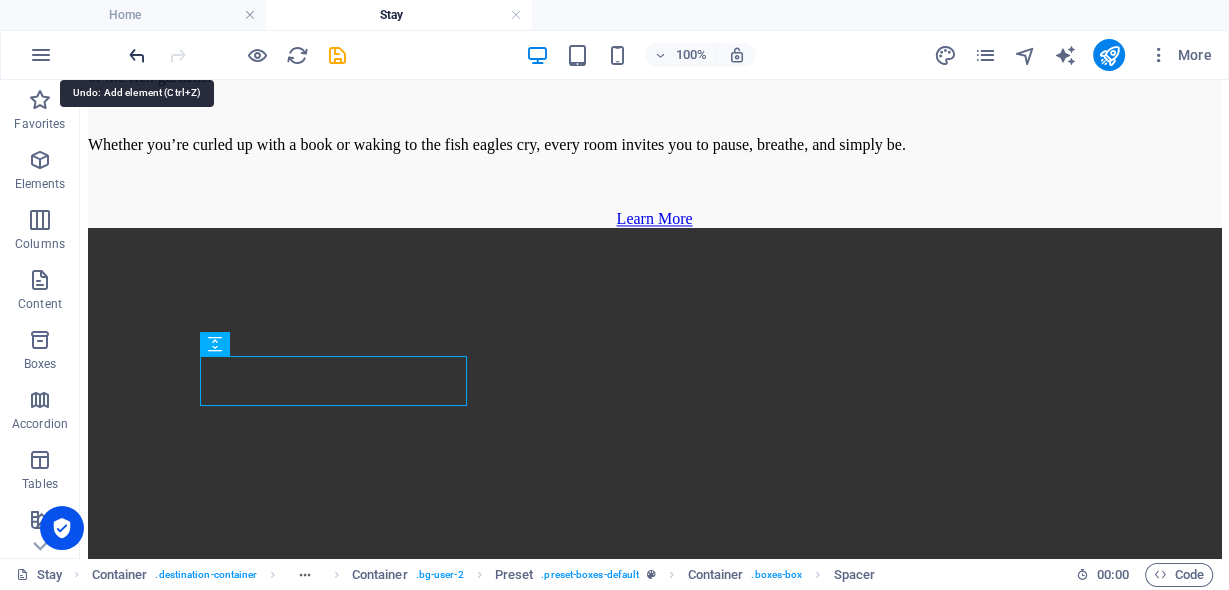 click at bounding box center (137, 55) 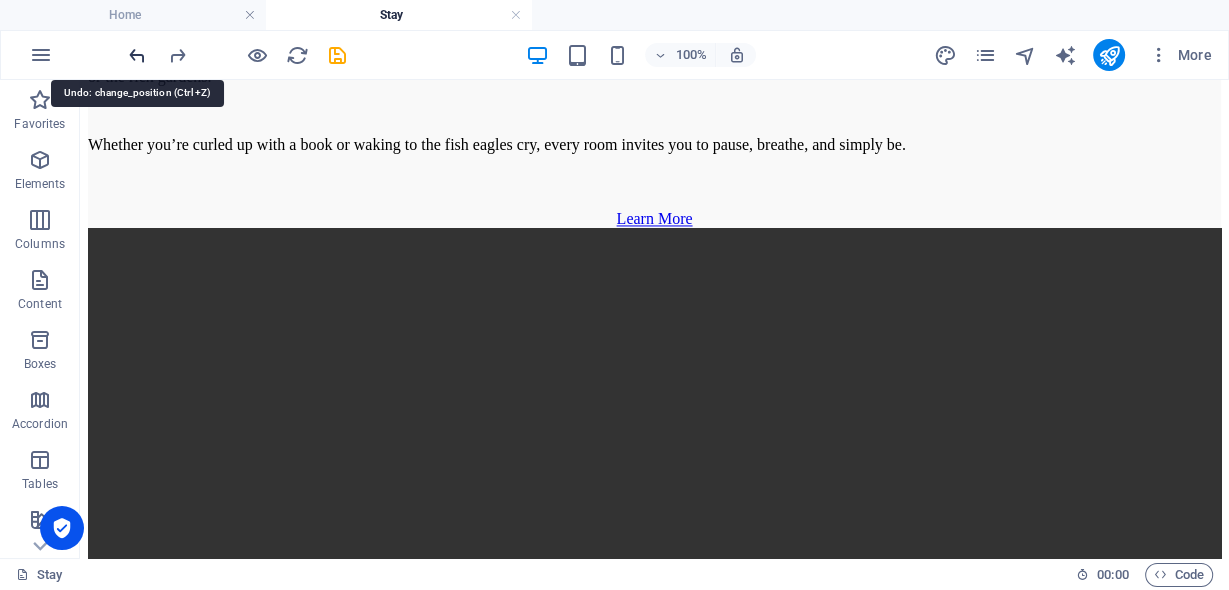 click at bounding box center (137, 55) 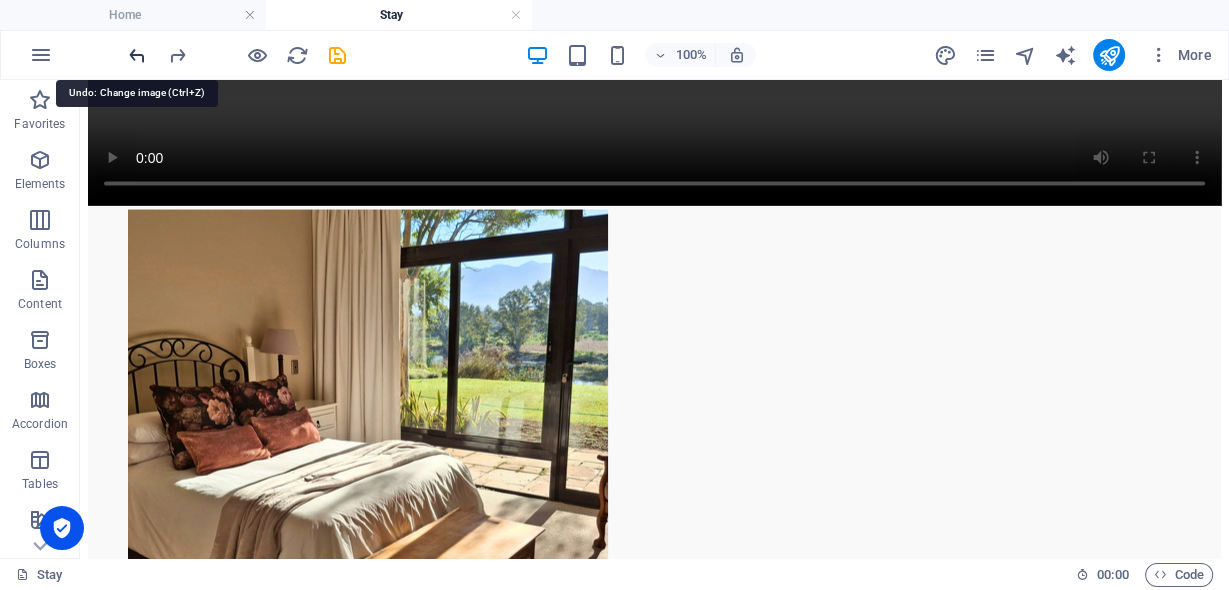 scroll, scrollTop: 3229, scrollLeft: 0, axis: vertical 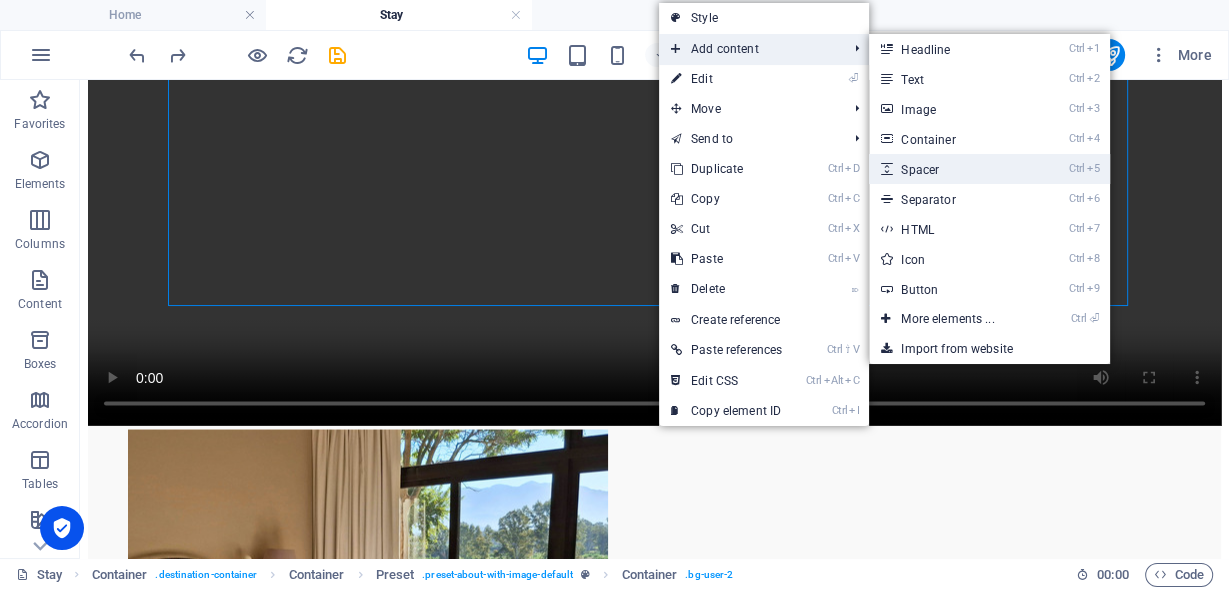click on "Ctrl 5  Spacer" at bounding box center (951, 169) 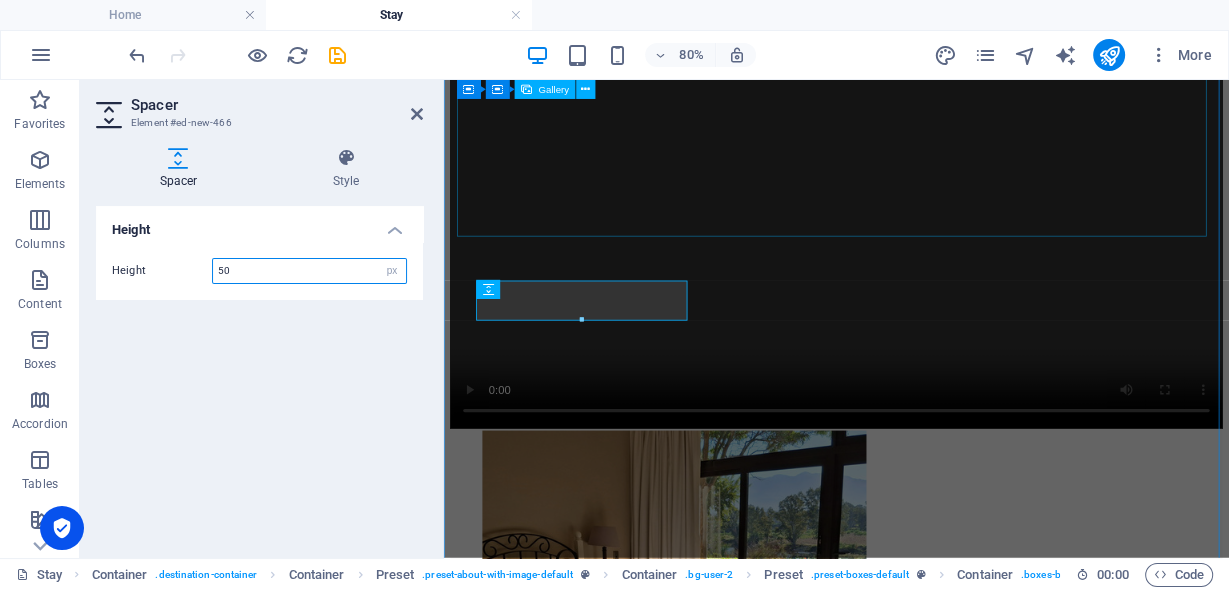 scroll, scrollTop: 2624, scrollLeft: 0, axis: vertical 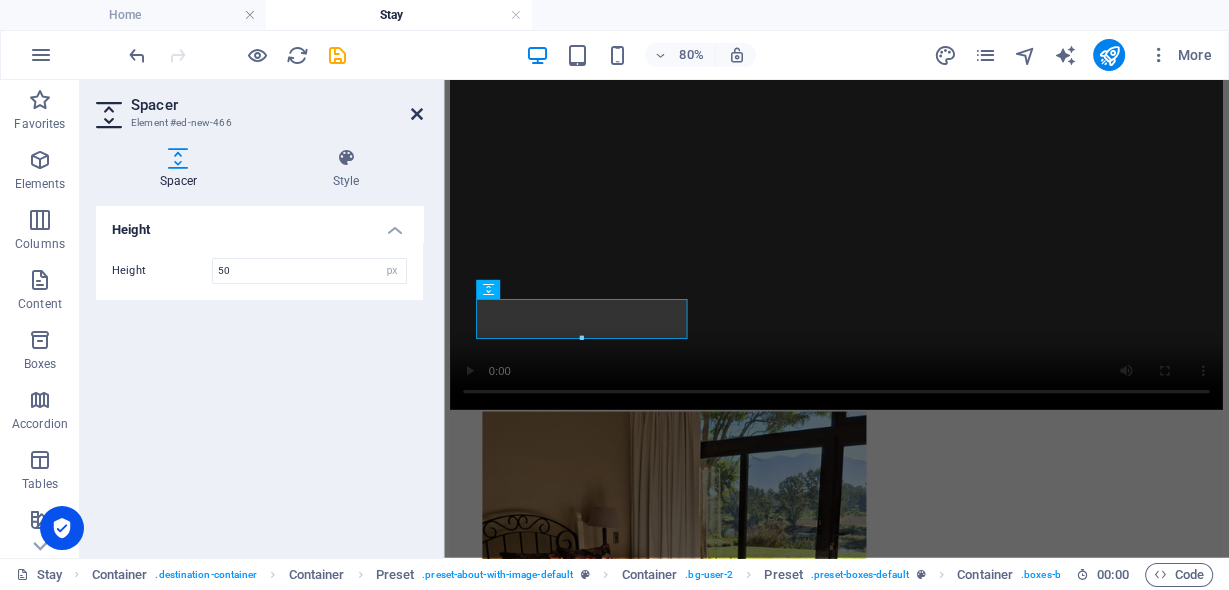 click at bounding box center [417, 114] 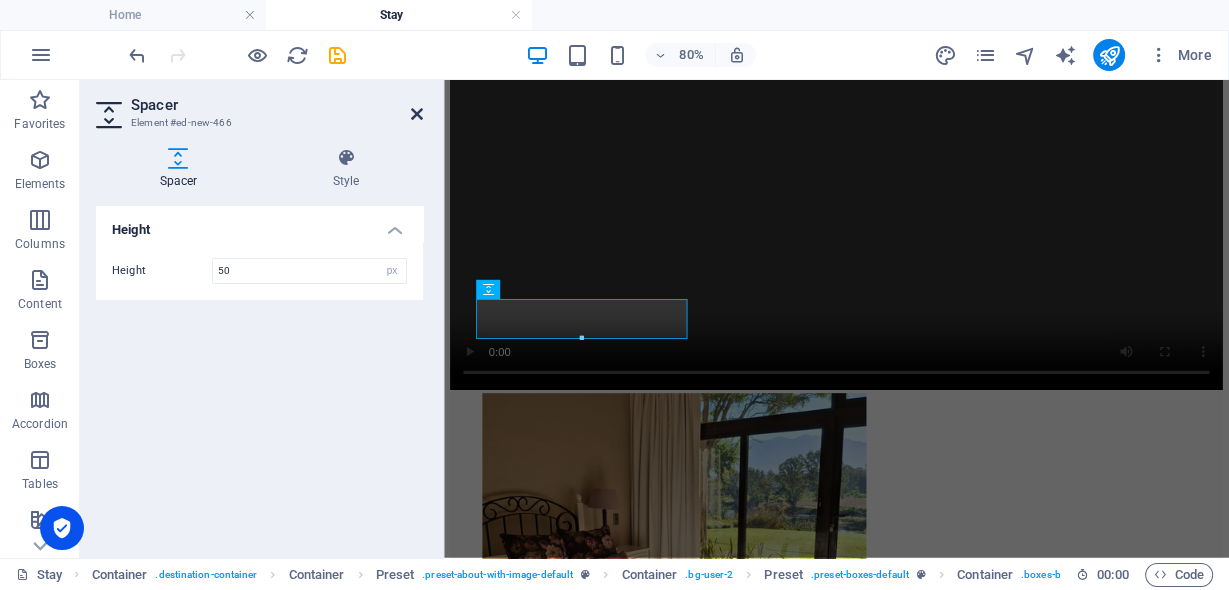 scroll, scrollTop: 2604, scrollLeft: 0, axis: vertical 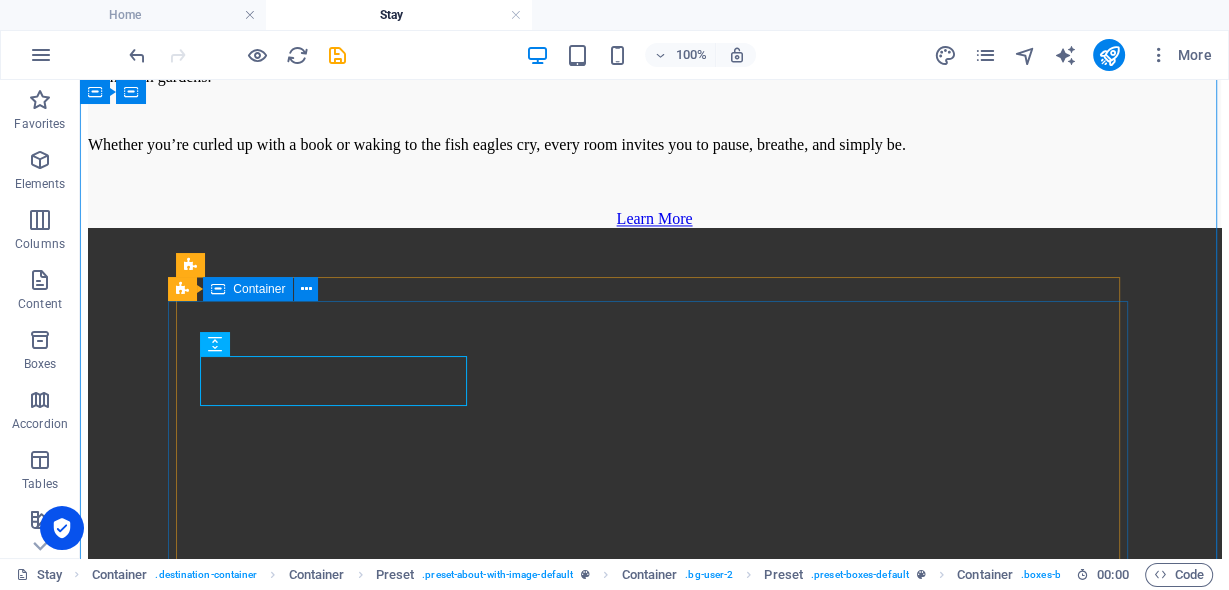 click on "Book Direct Private. Peaceful. Yours — just book it. 071 168 6377 Email Your riverfront retreat is a click away. [EMAIL_ADDRESS][DOMAIN_NAME] Airbnb Want to book via Airbnb instead? You're welcome to use our Airbnb listing for a secure and familiar experience." at bounding box center [654, 9077] 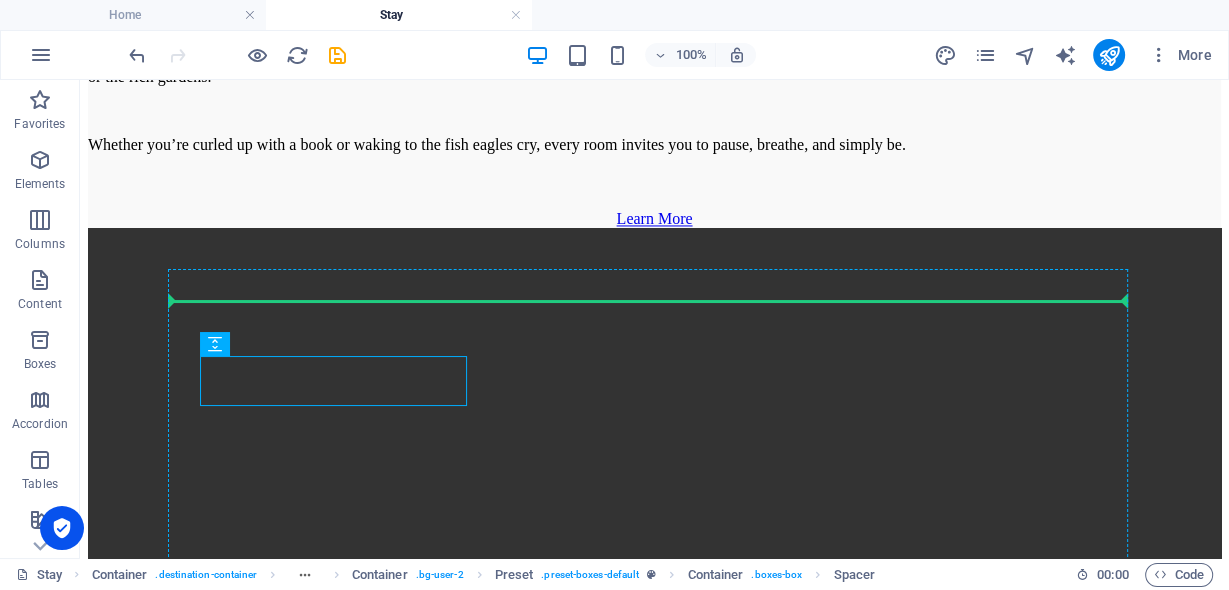 drag, startPoint x: 426, startPoint y: 384, endPoint x: 428, endPoint y: 331, distance: 53.037724 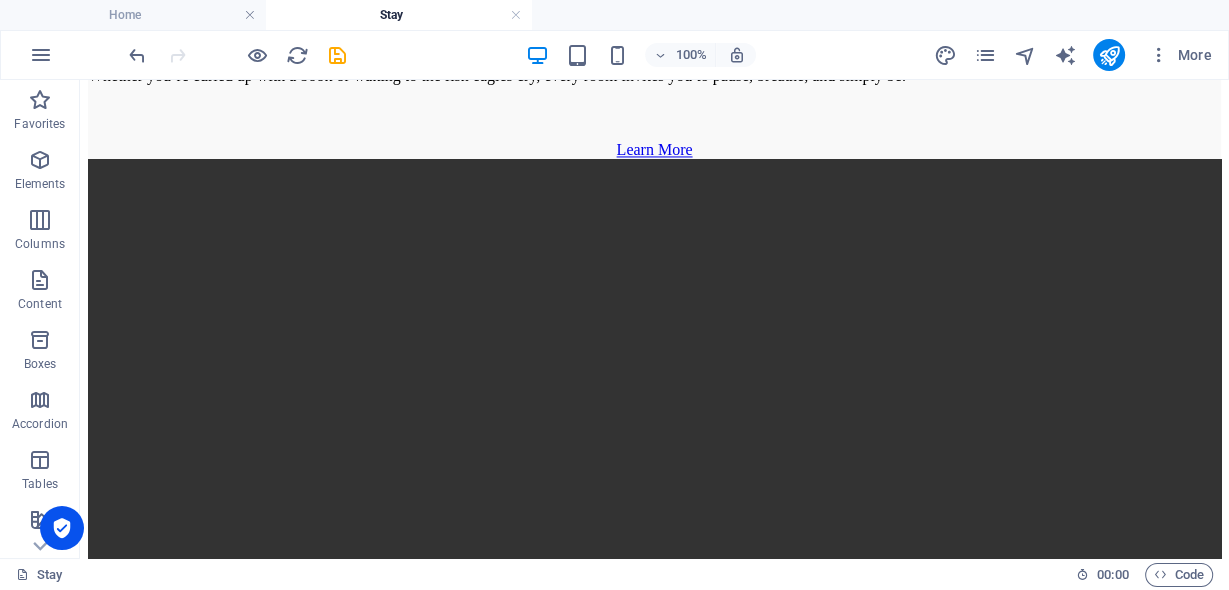 scroll, scrollTop: 2551, scrollLeft: 0, axis: vertical 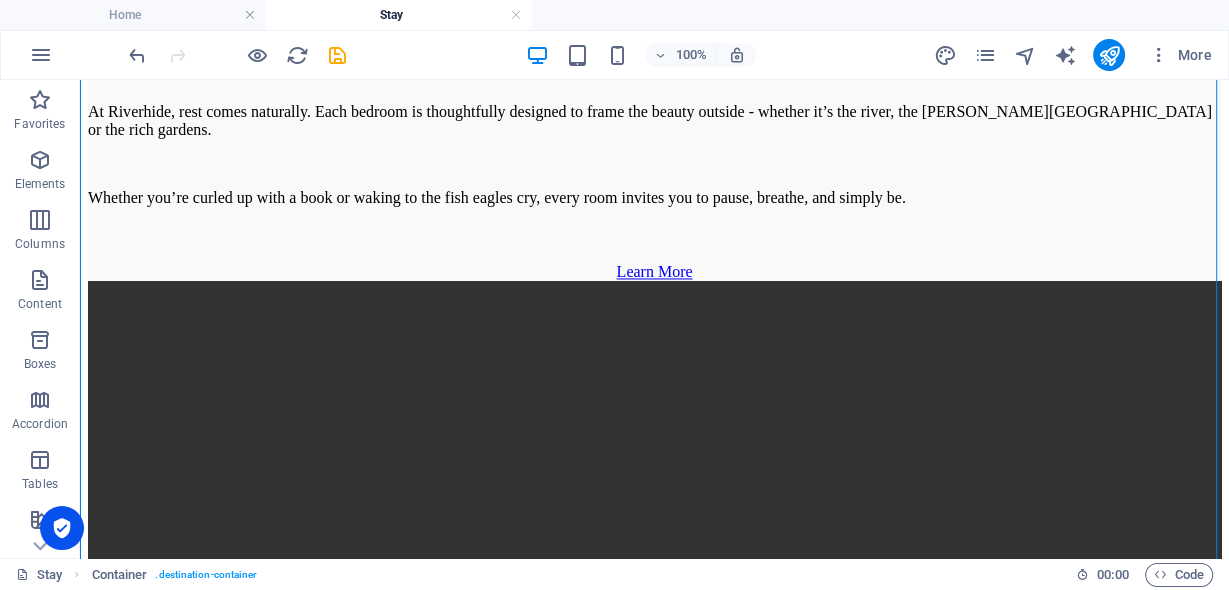 drag, startPoint x: 600, startPoint y: 401, endPoint x: 302, endPoint y: 393, distance: 298.10736 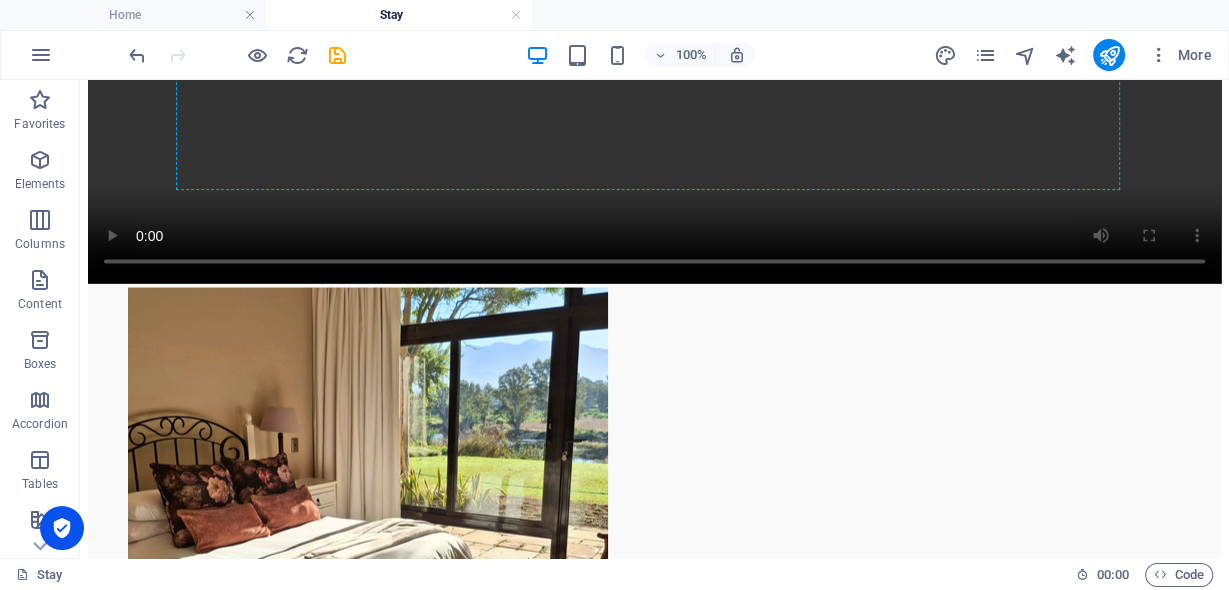 scroll, scrollTop: 3066, scrollLeft: 0, axis: vertical 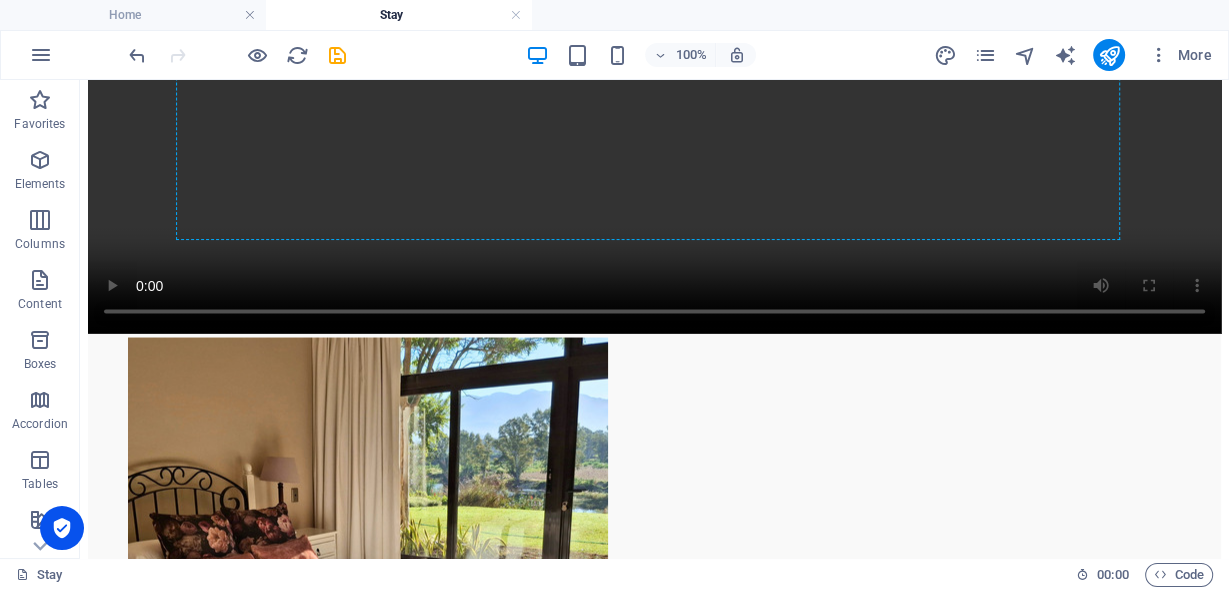 drag, startPoint x: 289, startPoint y: 428, endPoint x: 439, endPoint y: 200, distance: 272.91757 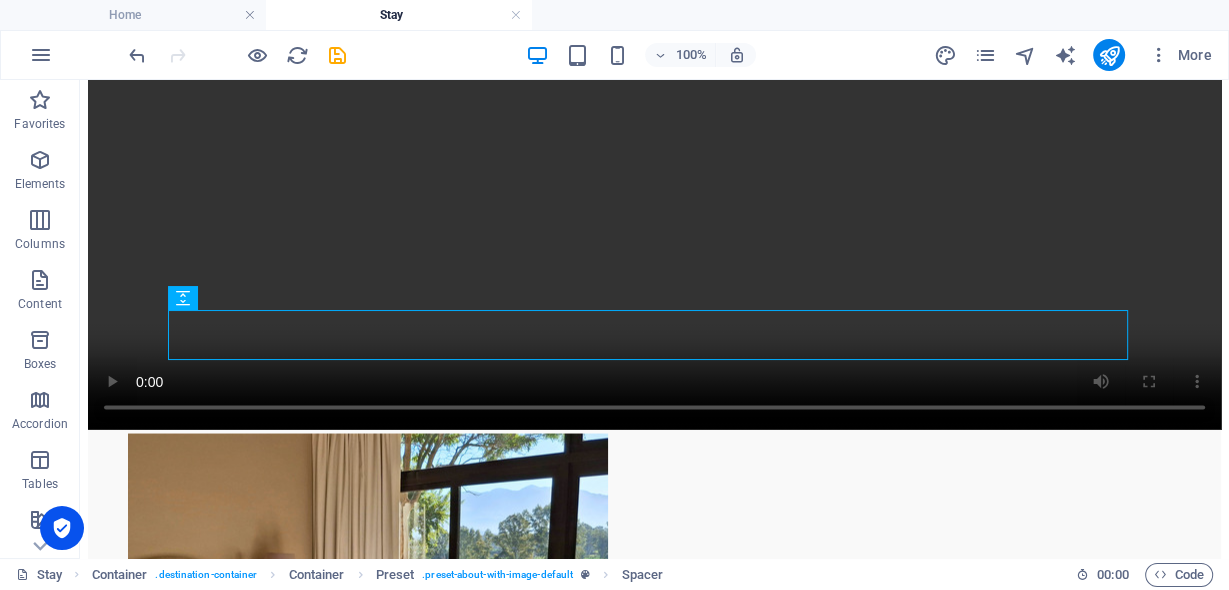scroll, scrollTop: 2981, scrollLeft: 0, axis: vertical 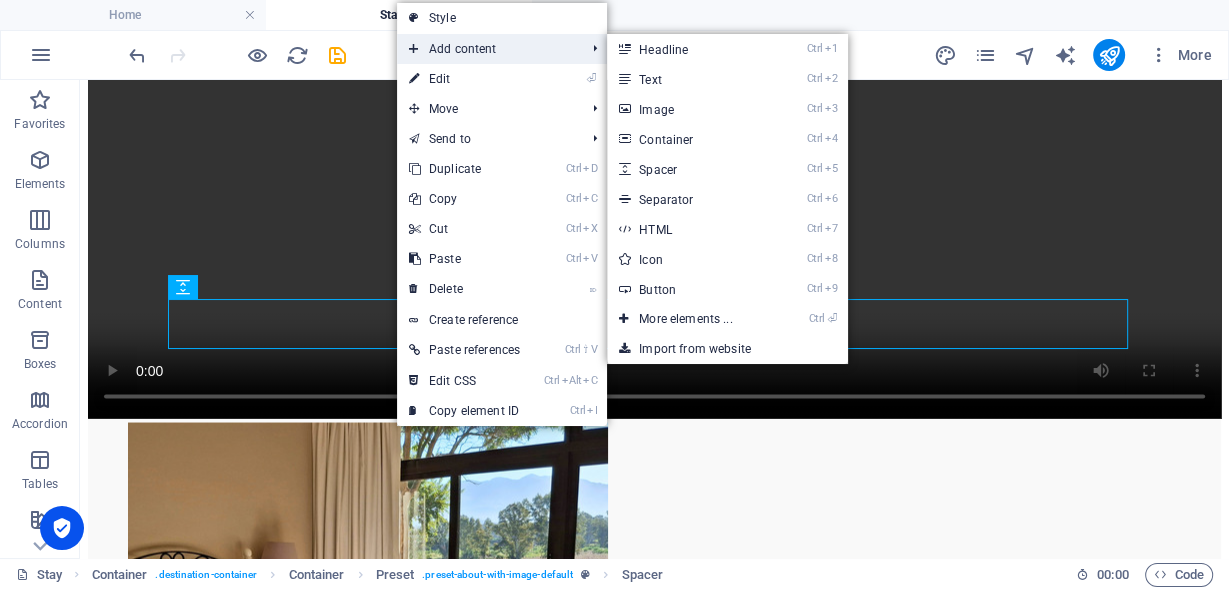 click on "Add content" at bounding box center (487, 49) 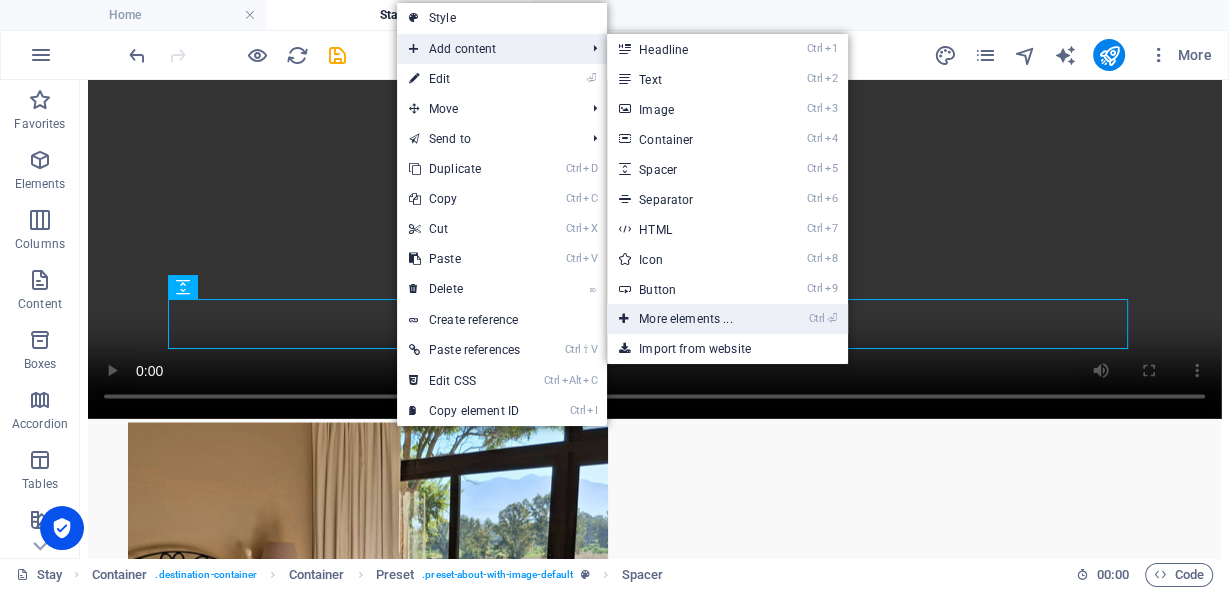 click on "Ctrl ⏎  More elements ..." at bounding box center (689, 319) 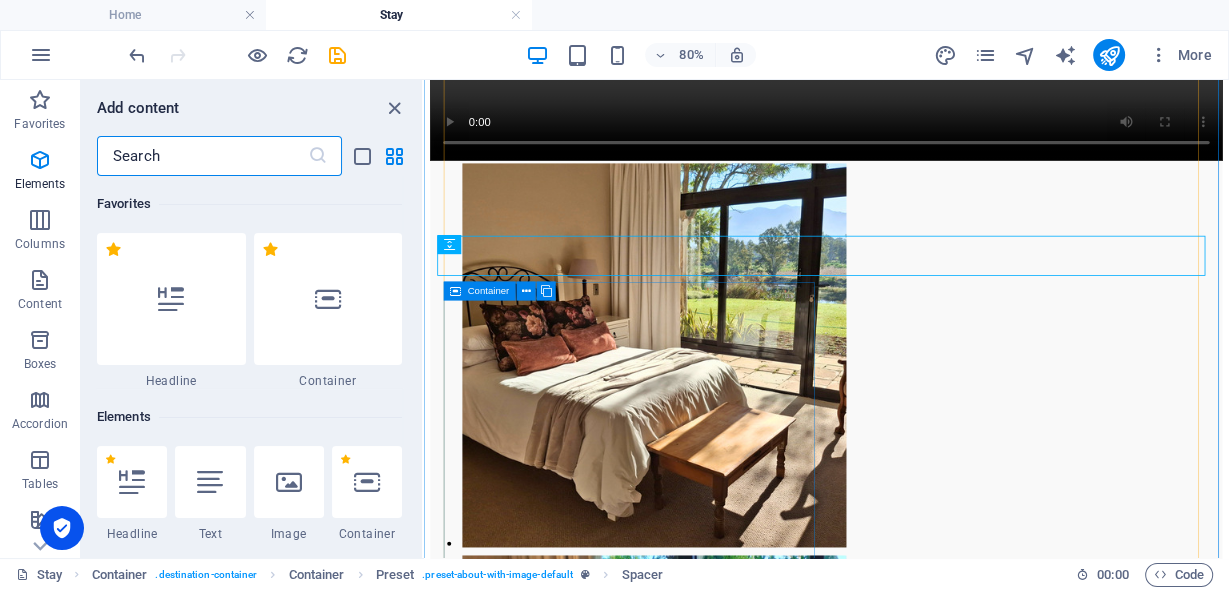 scroll, scrollTop: 3005, scrollLeft: 0, axis: vertical 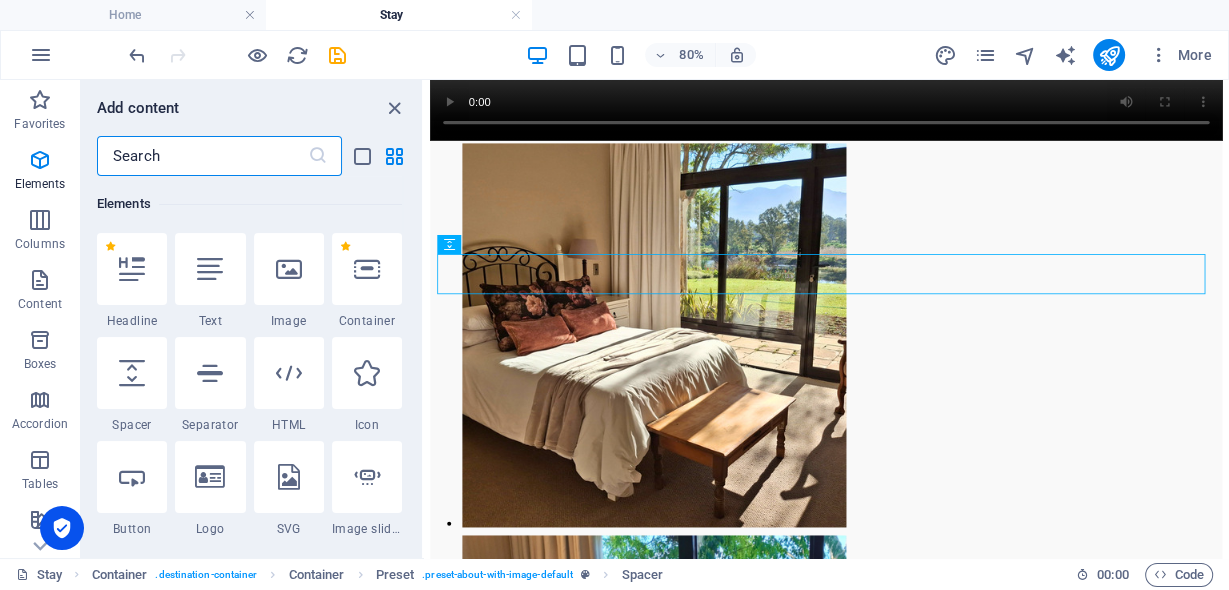 click at bounding box center [202, 156] 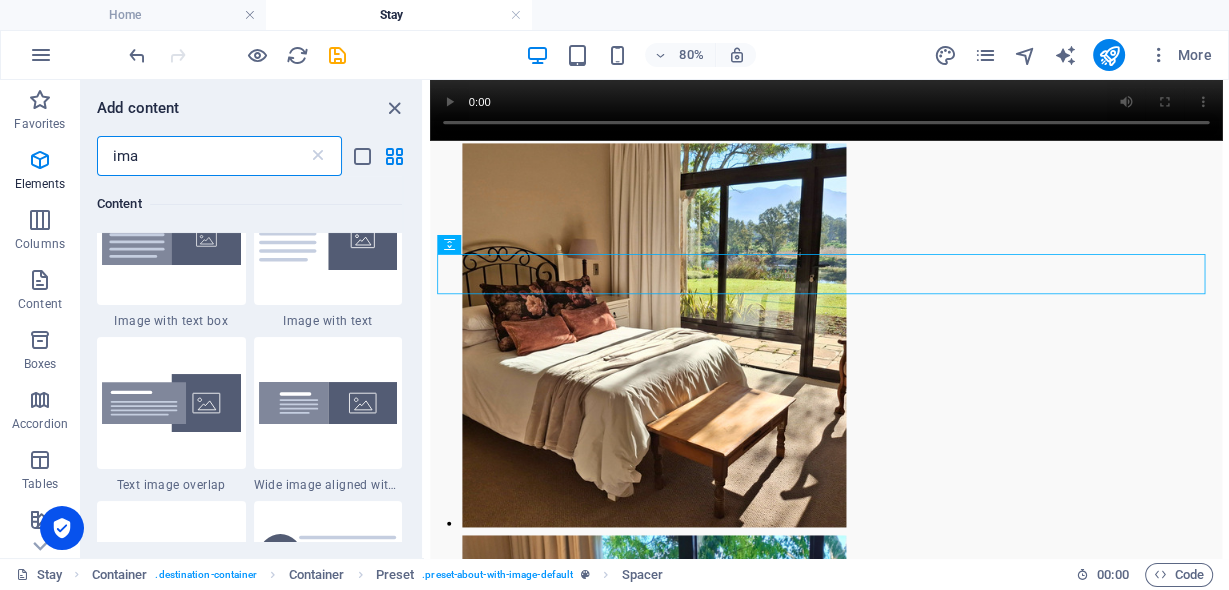 scroll, scrollTop: 0, scrollLeft: 0, axis: both 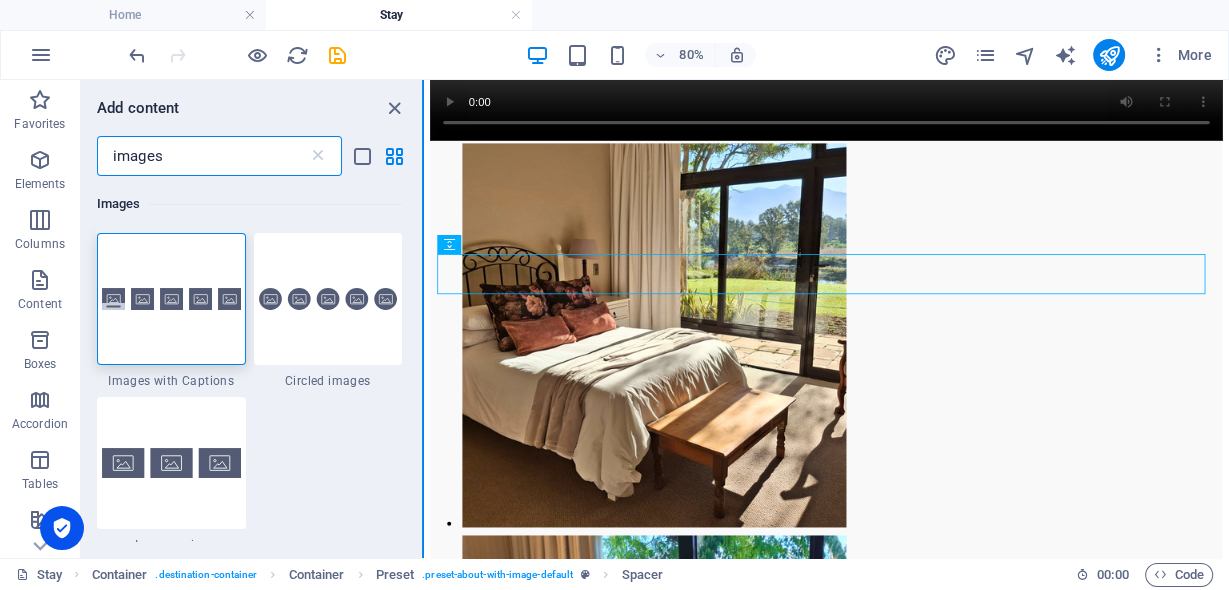 type on "images" 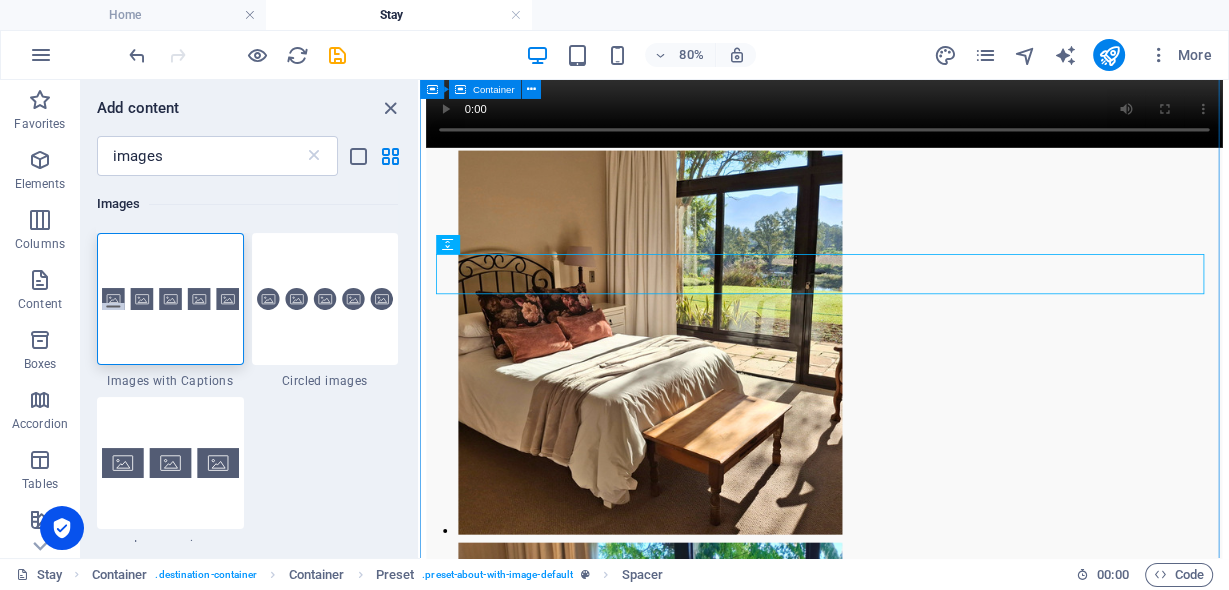 drag, startPoint x: 842, startPoint y: 404, endPoint x: 419, endPoint y: 415, distance: 423.143 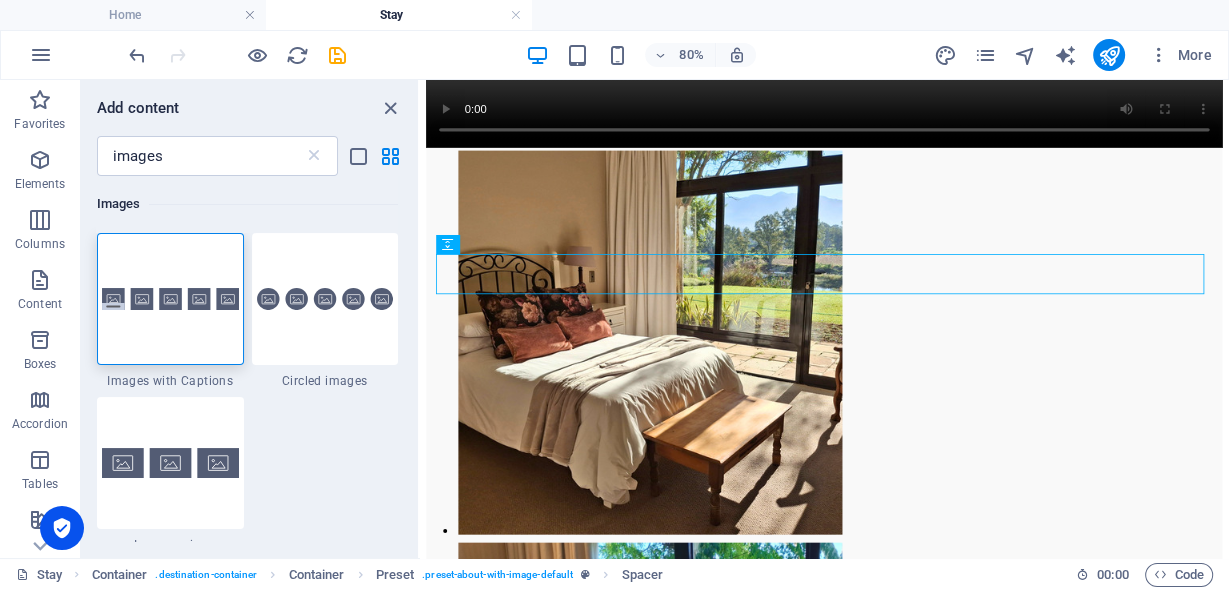 drag, startPoint x: 419, startPoint y: 415, endPoint x: 836, endPoint y: 455, distance: 418.91406 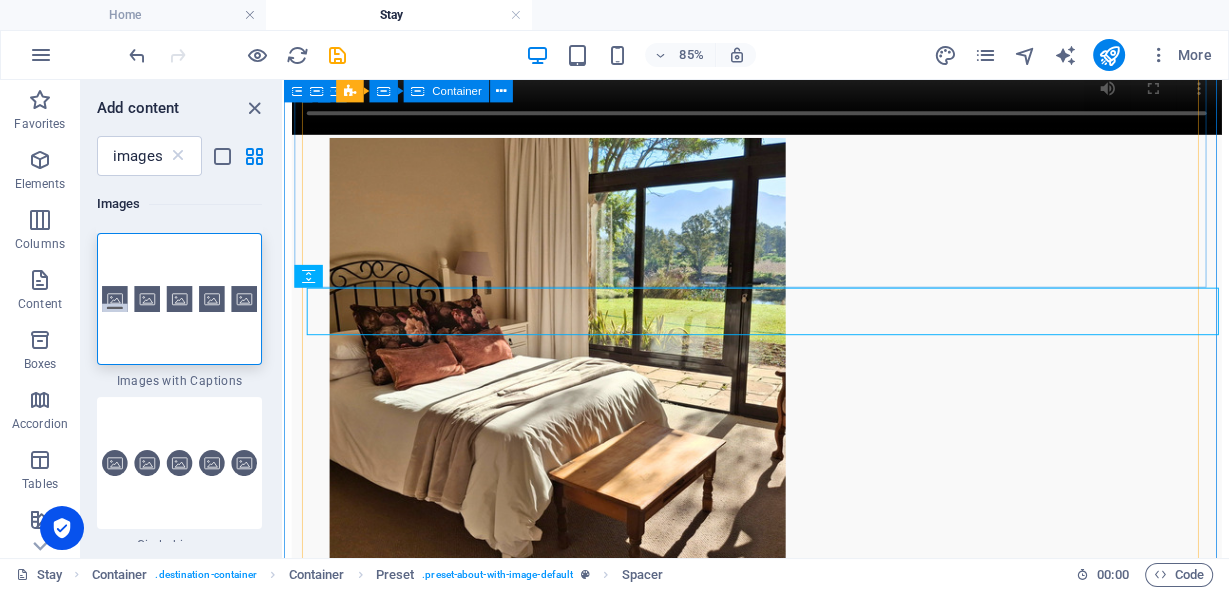 scroll, scrollTop: 2910, scrollLeft: 0, axis: vertical 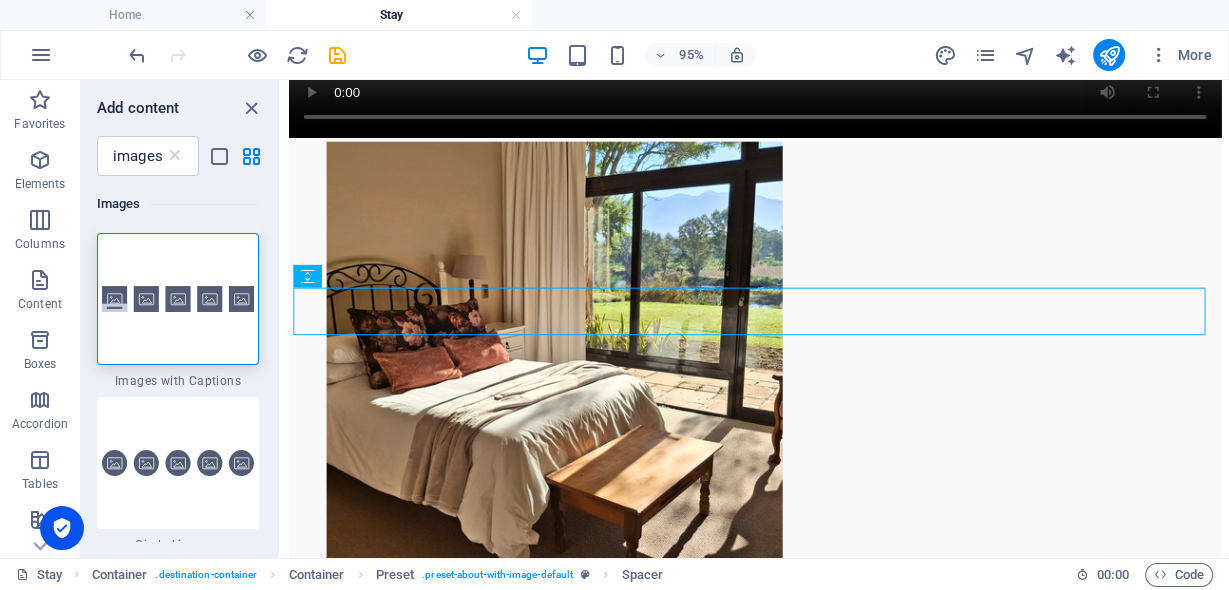 click on "Images 1 Star Images with Captions 1 Star Circled images 1 Star Image series" at bounding box center [180, 359] 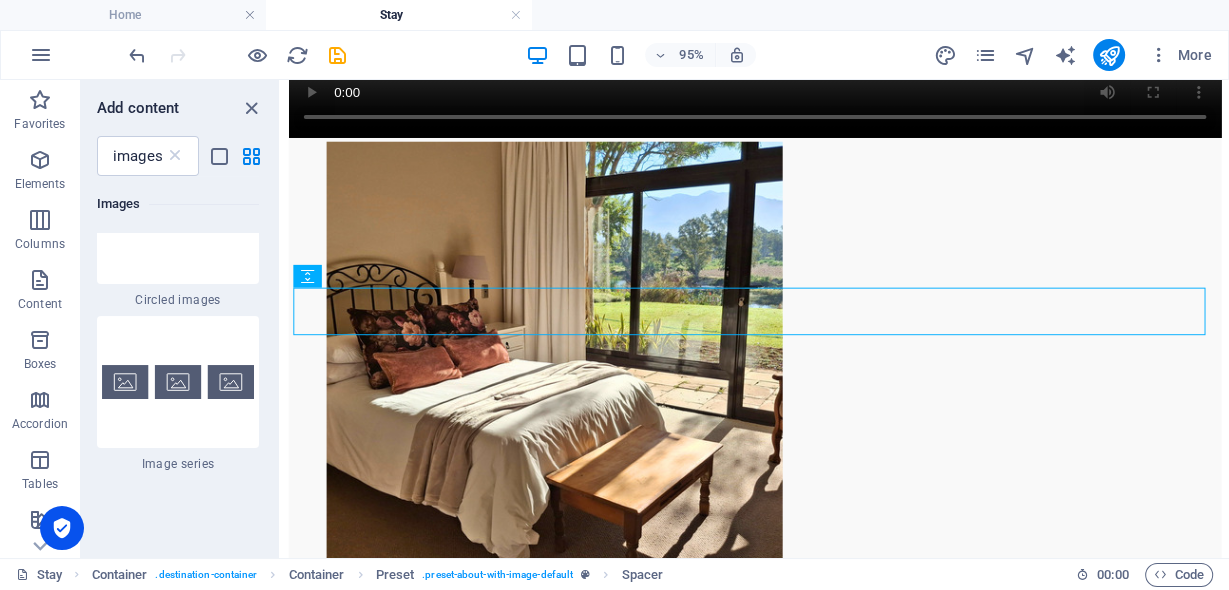 scroll, scrollTop: 285, scrollLeft: 0, axis: vertical 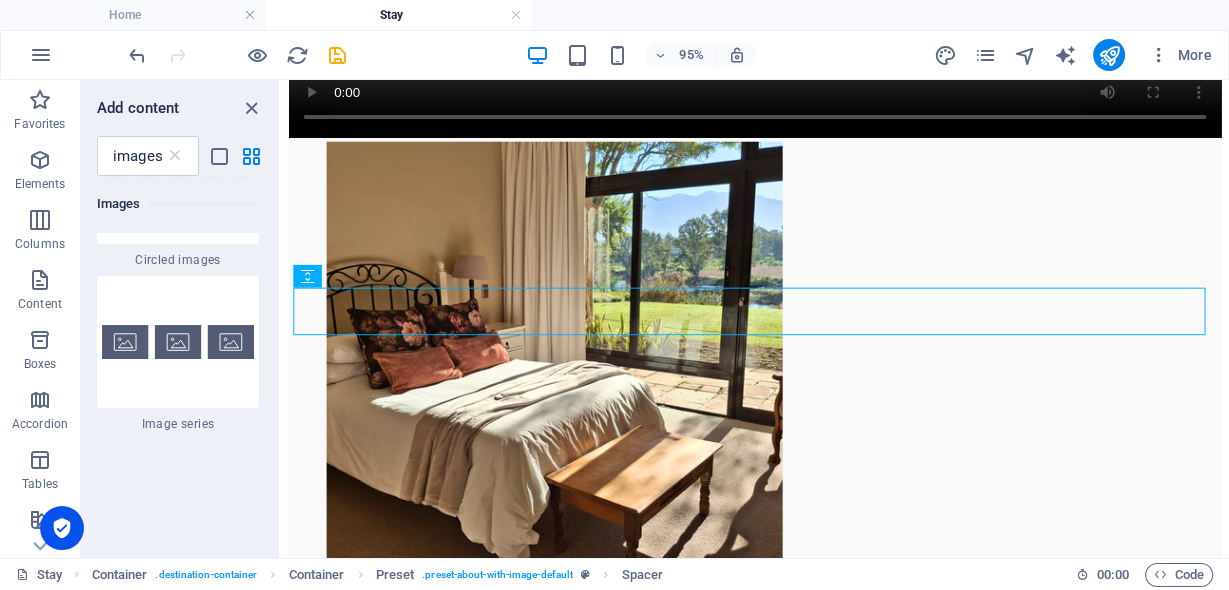 drag, startPoint x: 275, startPoint y: 189, endPoint x: 6, endPoint y: 247, distance: 275.18176 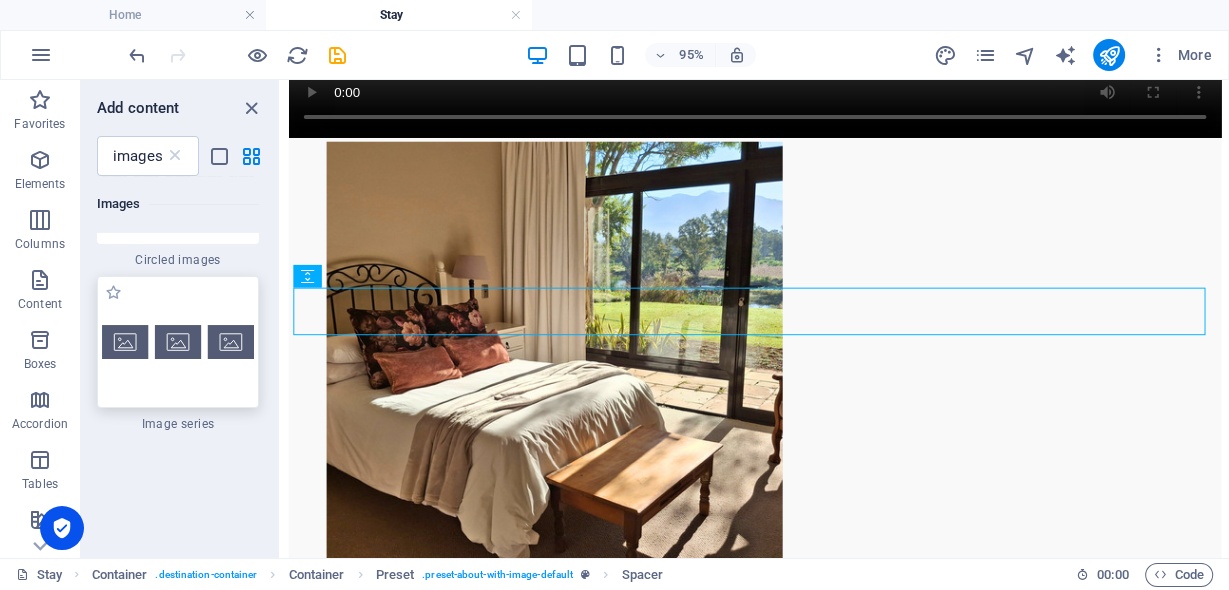 click at bounding box center [178, 341] 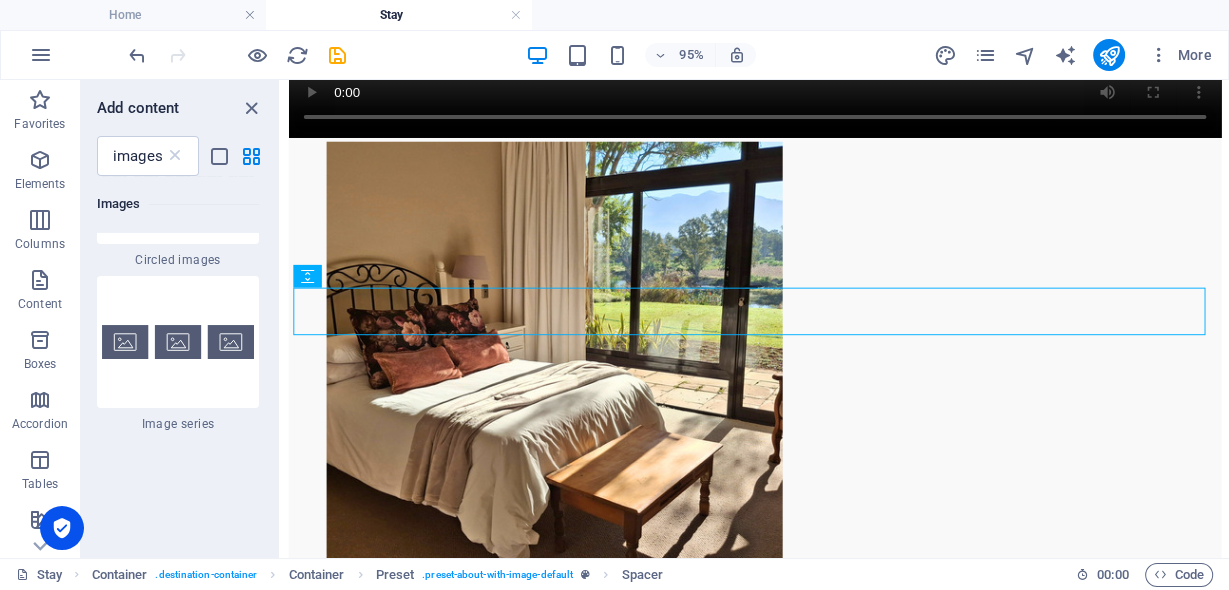 click on "H2   Container   Container   Container   Preset   Container   Container   Slider   Menu Bar   Container   Preset   H2   Preset   Image   Preset   Container   Preset   Container   Video   Preset   Image   Spacer   Spacer   Menu   Gallery   Placeholder   Image   Container   Container   Preset   H2   Container   Text   Gallery   Preset   Spacer   Container   Text   Container   Preset   Container   Container   Preset   Container   Container   Gallery   Container   Spacer   Container   Text   Container   Container   Preset   Preset   Container   Container   Text   Container   Container   H3   Container   H3   Preset   Spacer   Spacer" at bounding box center (755, 319) 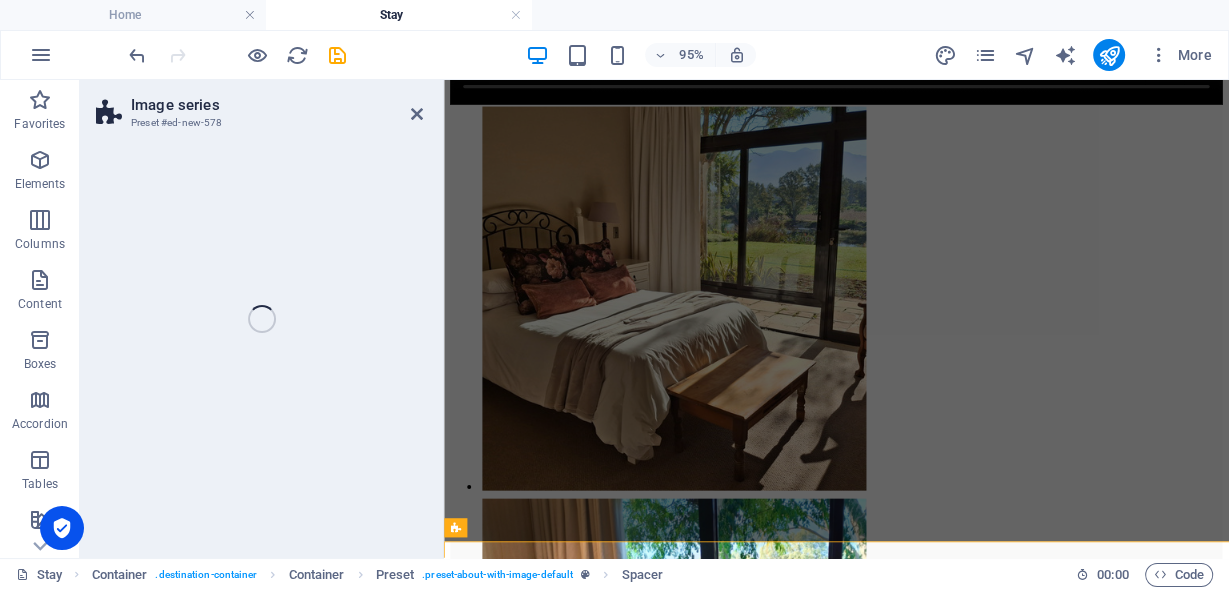 click on "Image series Preset #ed-new-578
Drag here to replace the existing content. Press “Ctrl” if you want to create a new element.
H2   Container   Container   Container   Preset   Container   Container   Slider   Menu Bar   Container   Preset   H2   Preset   Image   Preset   Container   Preset   Container   Video   Preset   Image   Spacer   Spacer   Menu   Gallery   Placeholder   Image   Container   Container   Preset   H2   Container   Text   Gallery   Preset   Spacer   Container   Text   Container   Preset   Container   Container   Preset   Container   Container   Gallery   Container   Spacer   Container   Text   Container   Container   Preset   Preset   Container   Container   Text   Container   Container   H3   Container   H3   Preset   Spacer   Spacer   Image series" at bounding box center [654, 319] 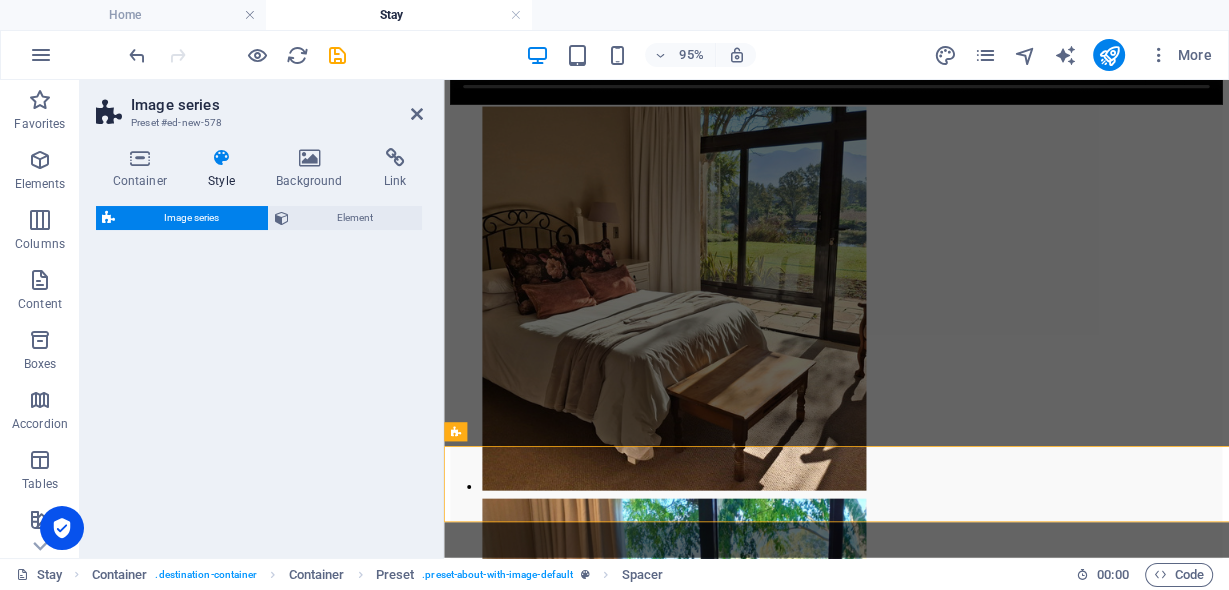 select on "rem" 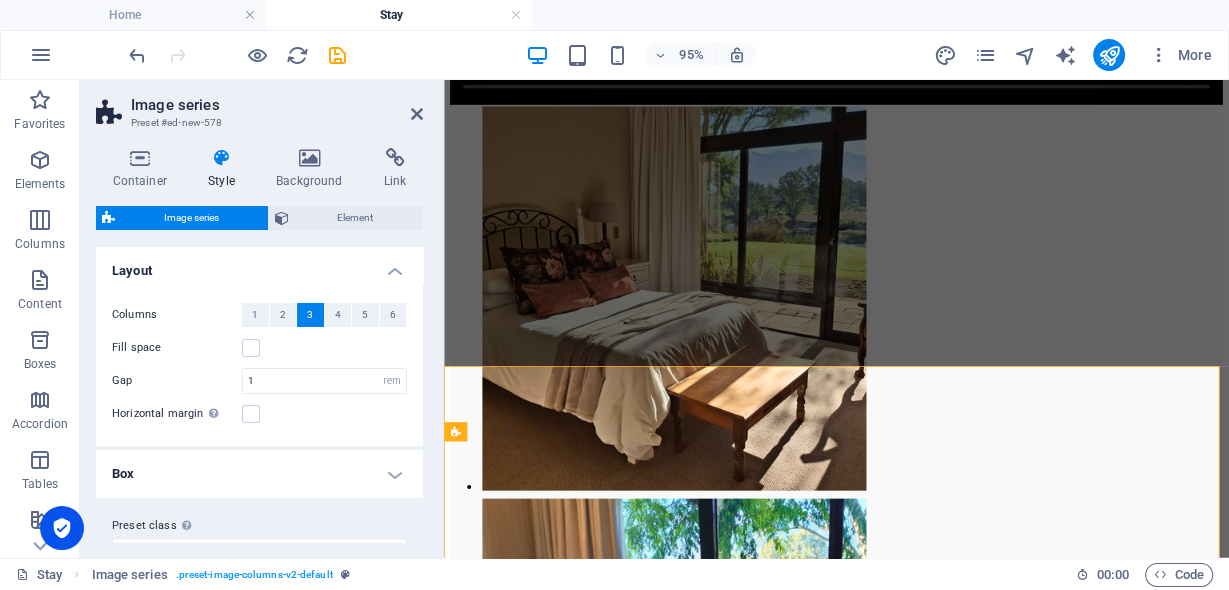 scroll, scrollTop: 3440, scrollLeft: 0, axis: vertical 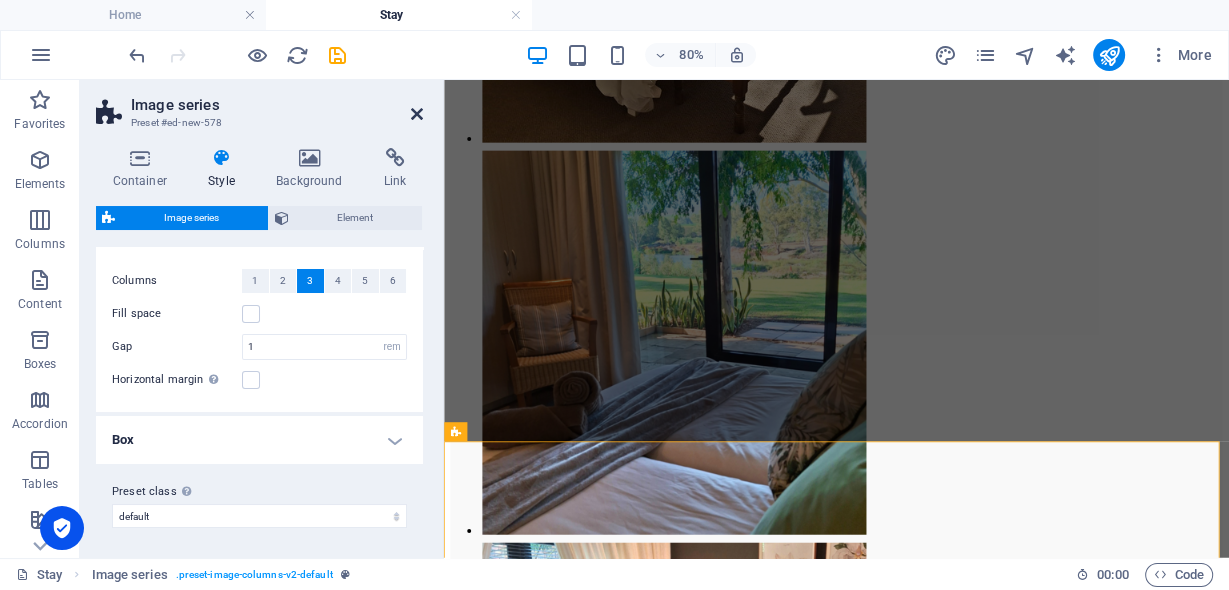 click at bounding box center [417, 114] 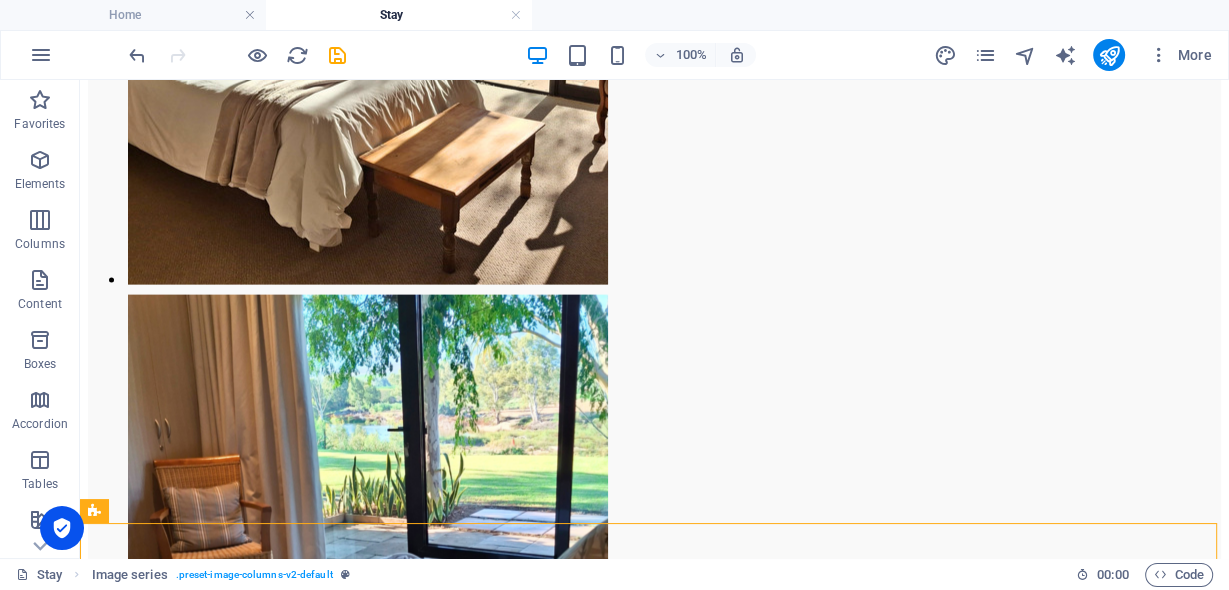 scroll, scrollTop: 3692, scrollLeft: 0, axis: vertical 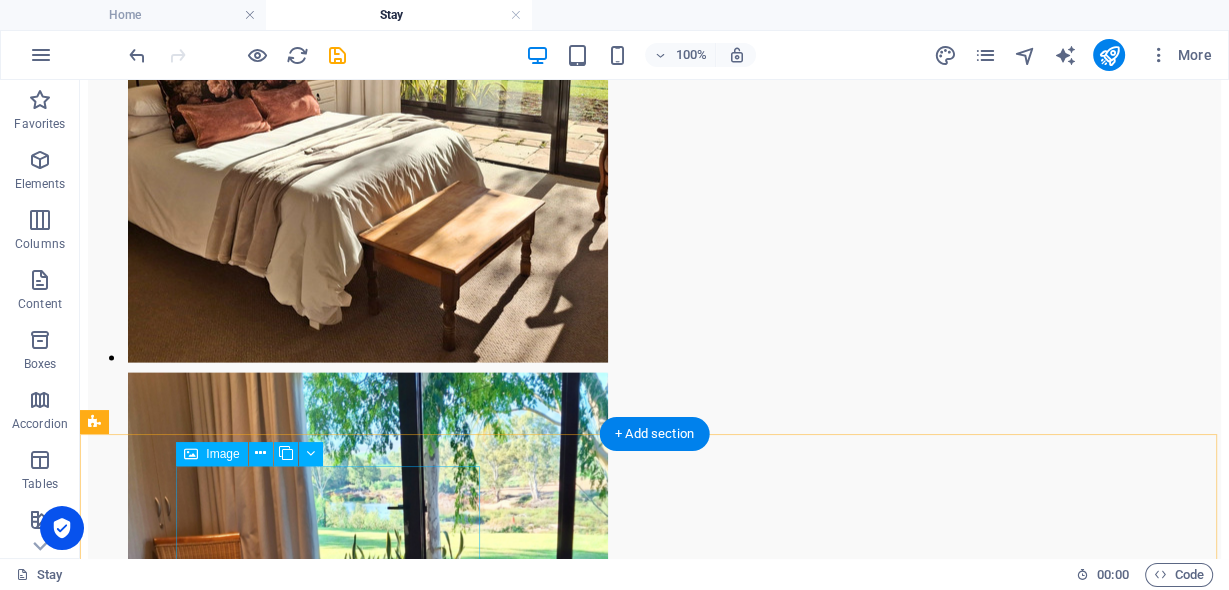 click at bounding box center [654, 10825] 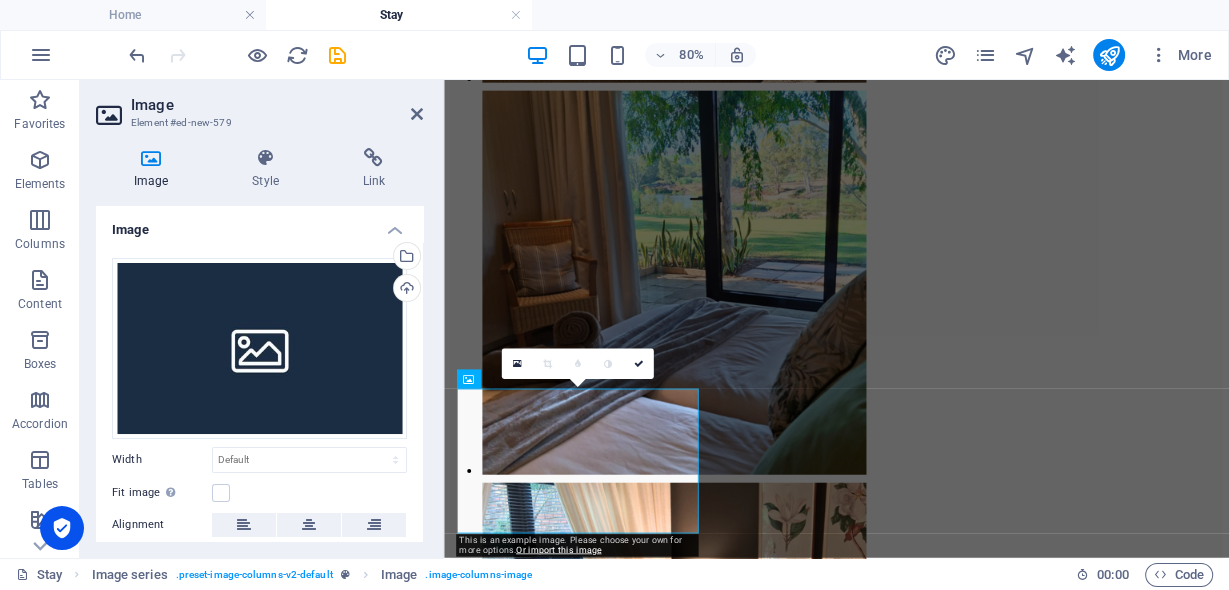 scroll, scrollTop: 3538, scrollLeft: 0, axis: vertical 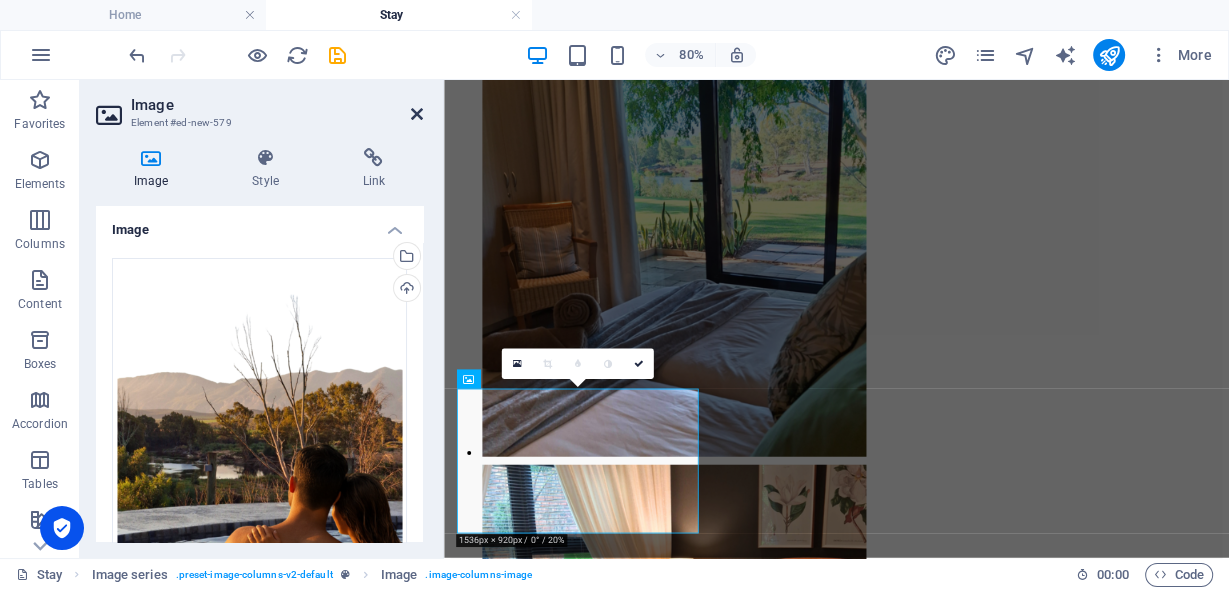 click at bounding box center (417, 114) 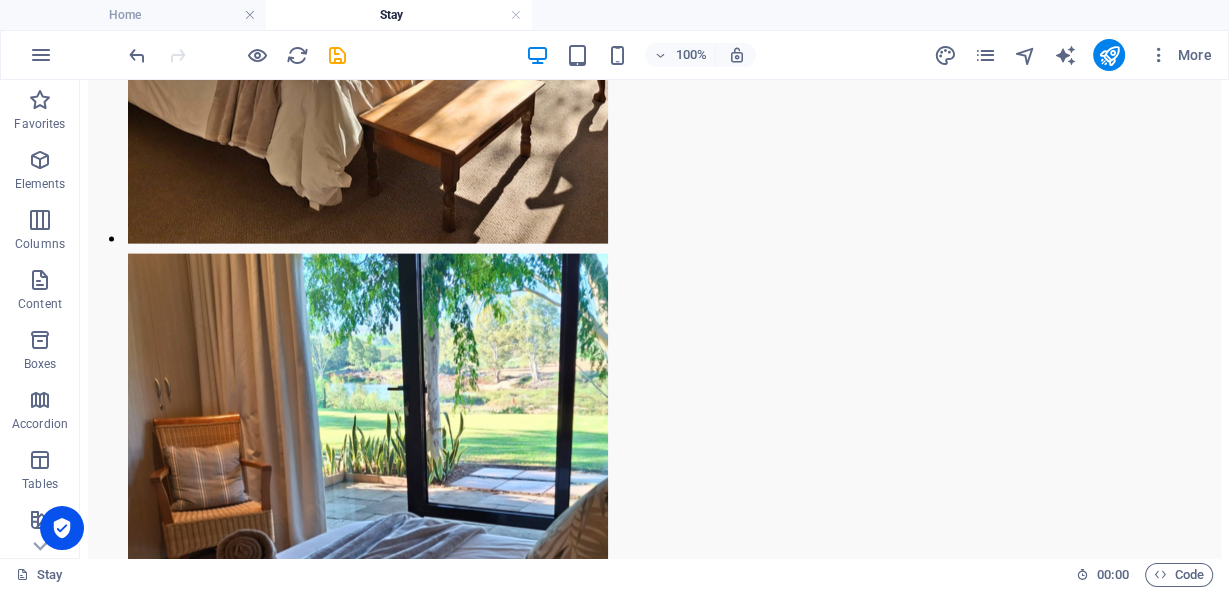 scroll, scrollTop: 3692, scrollLeft: 0, axis: vertical 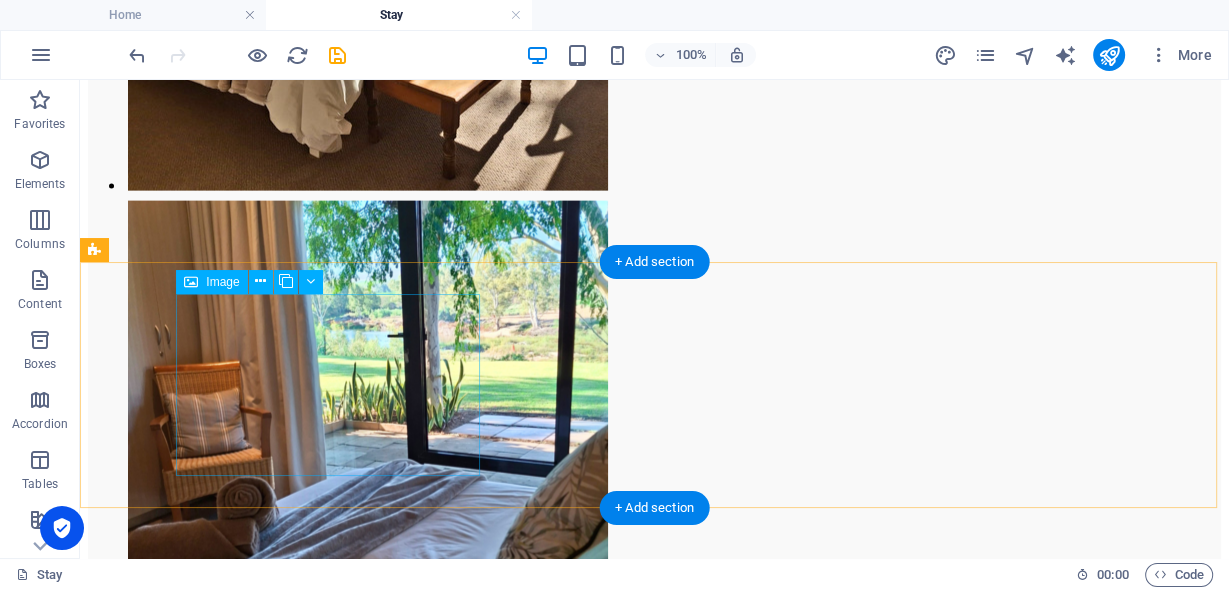 click at bounding box center (654, 11377) 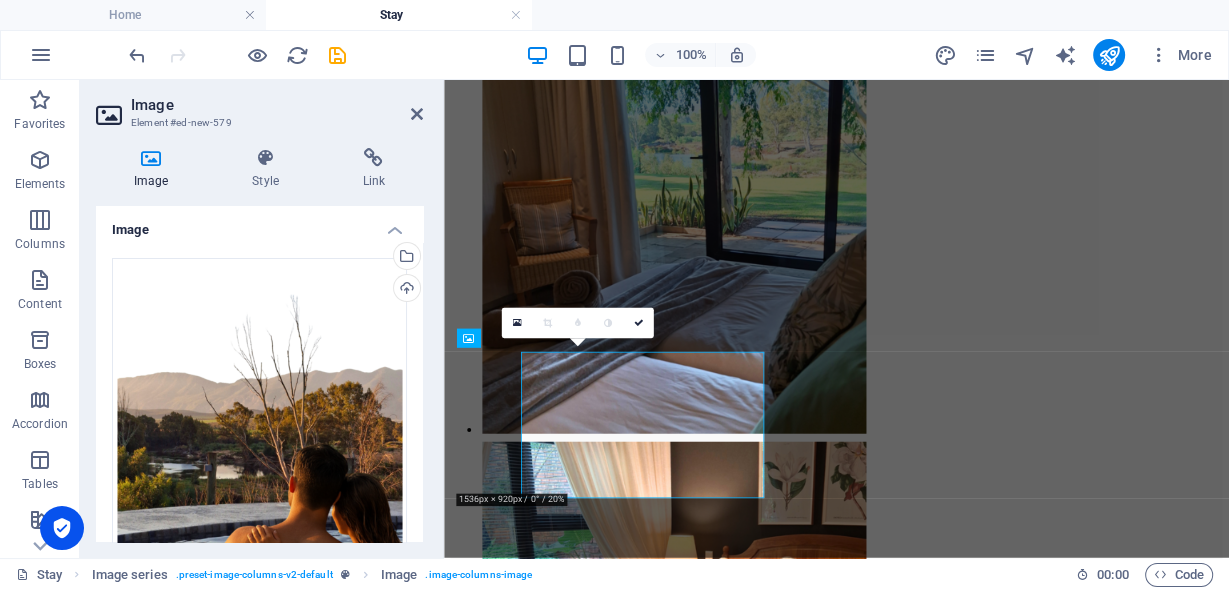 scroll, scrollTop: 3589, scrollLeft: 0, axis: vertical 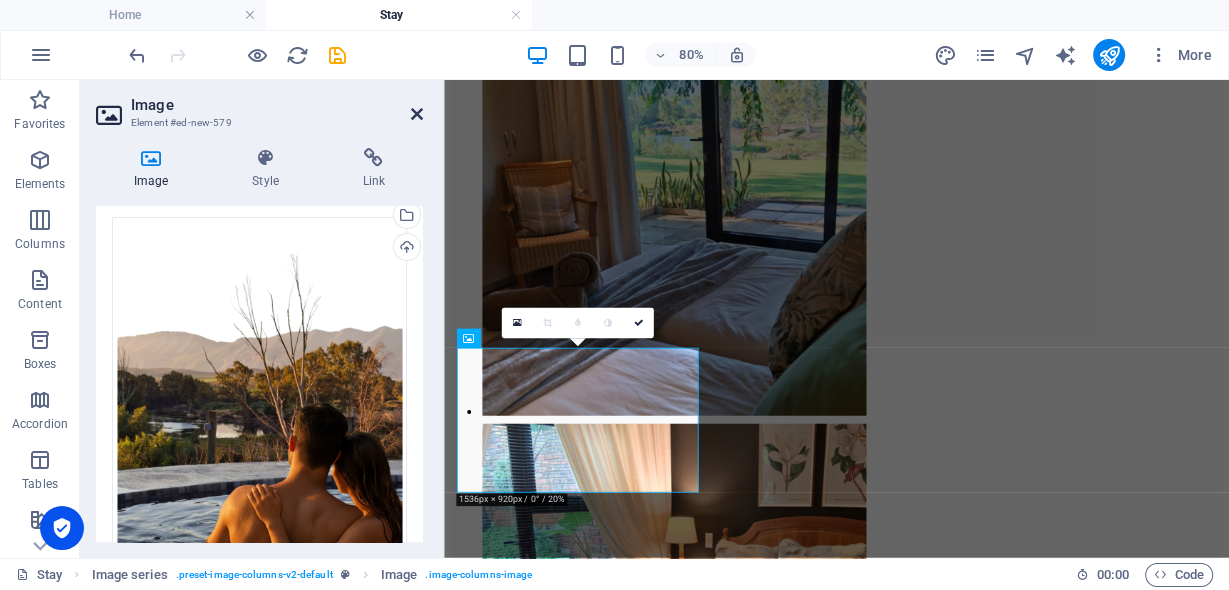 click at bounding box center [417, 114] 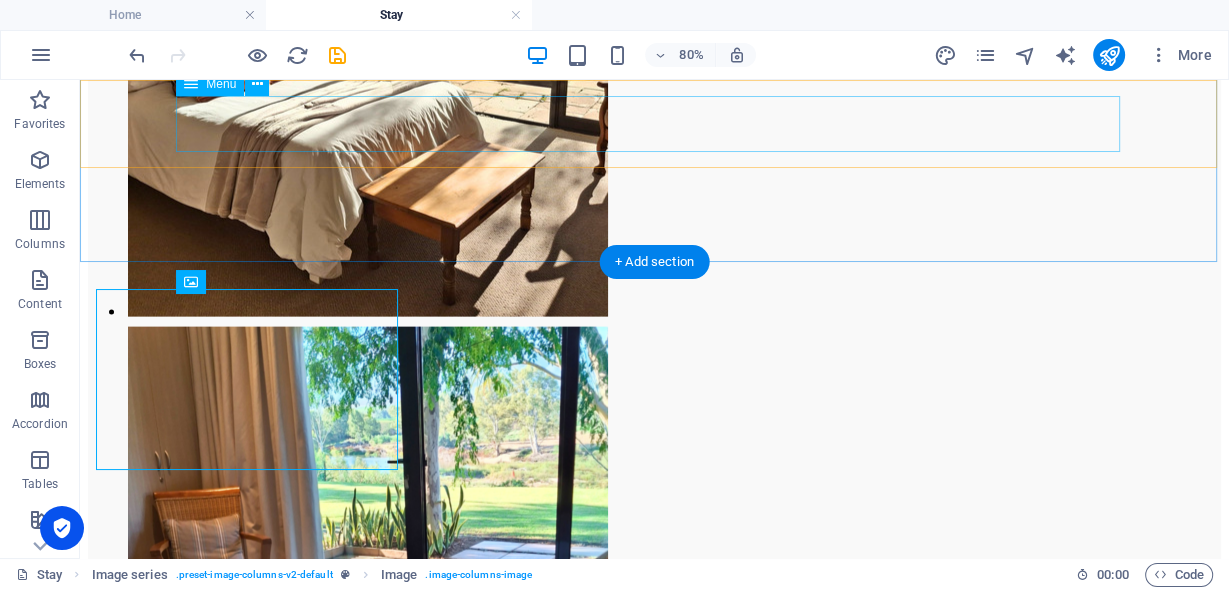 scroll, scrollTop: 3692, scrollLeft: 0, axis: vertical 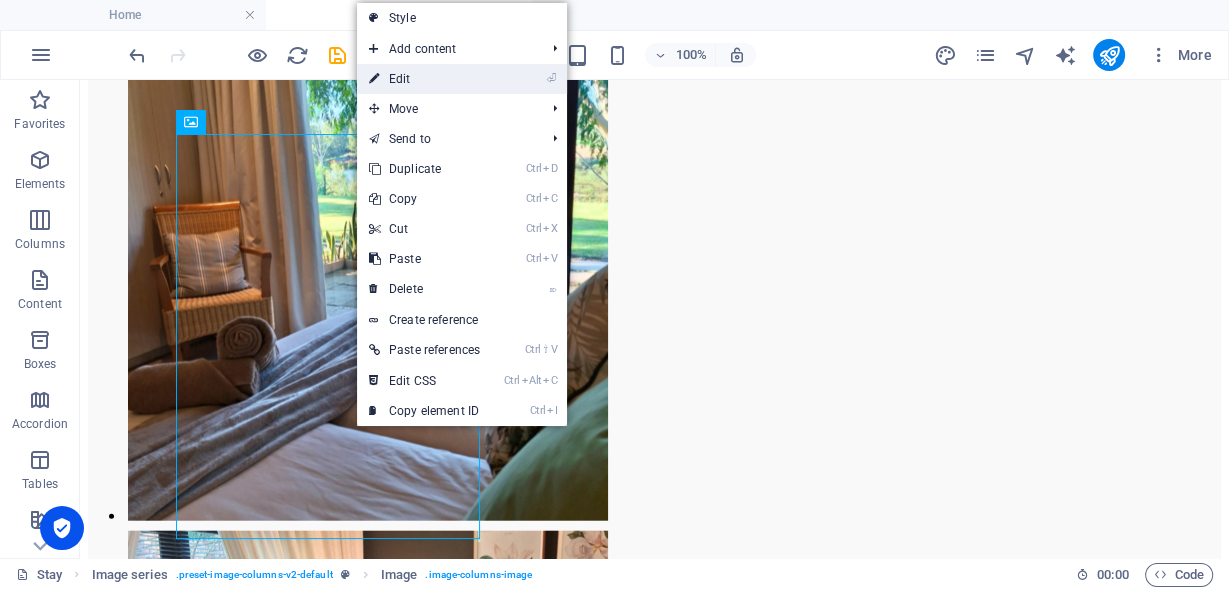 click on "⏎  Edit" at bounding box center [424, 79] 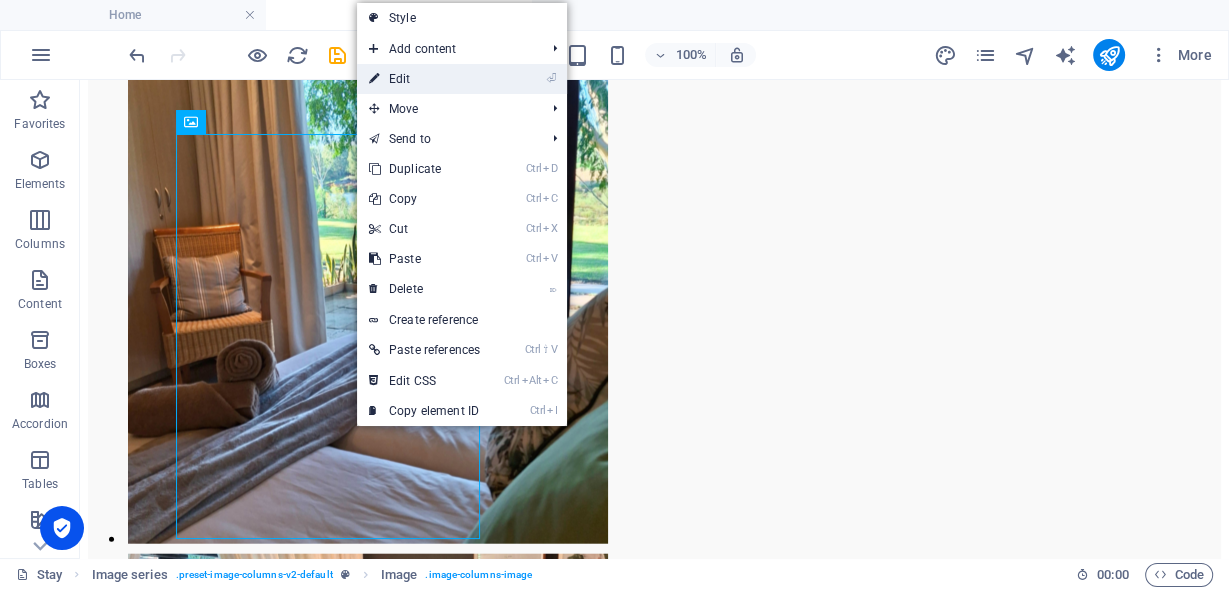 scroll, scrollTop: 3811, scrollLeft: 0, axis: vertical 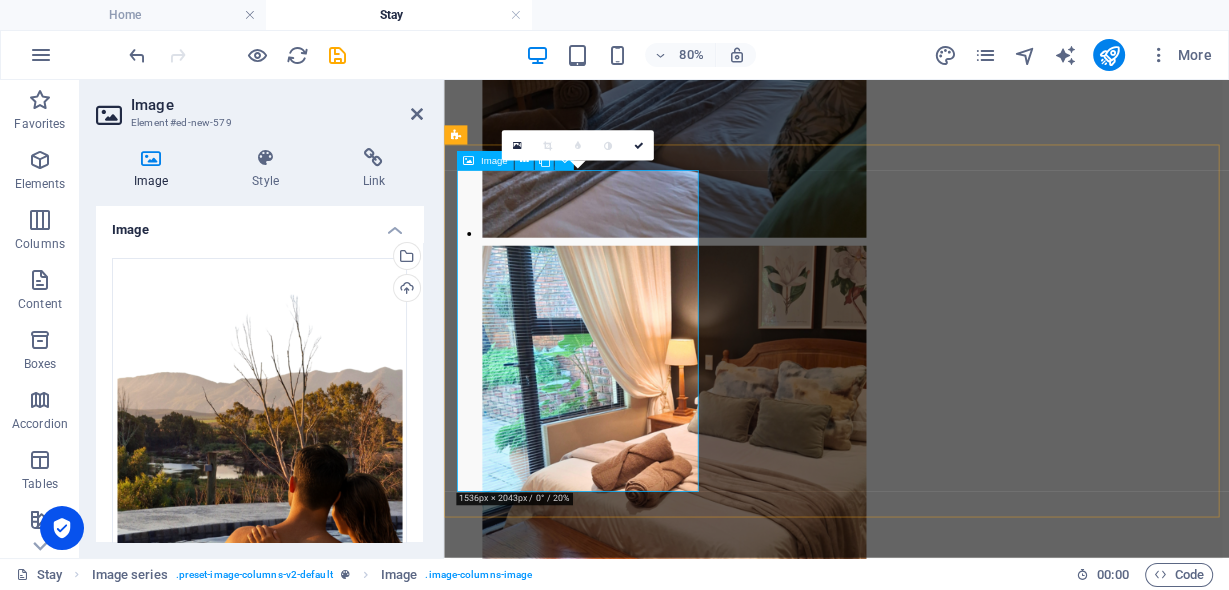 click at bounding box center [934, 10423] 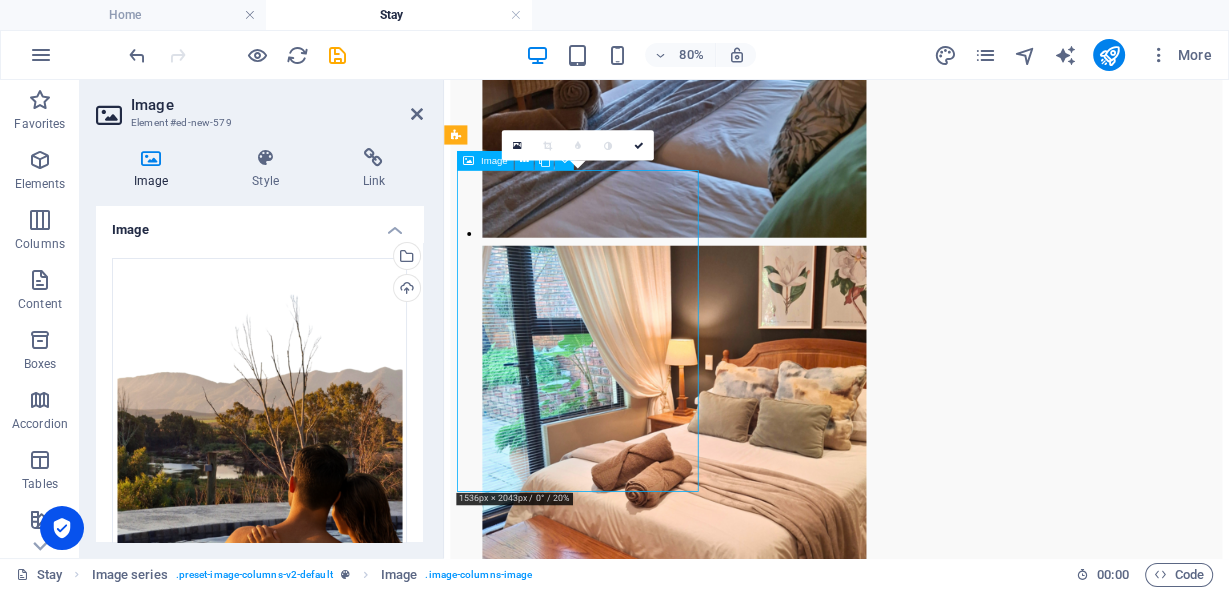 click at bounding box center [934, 10423] 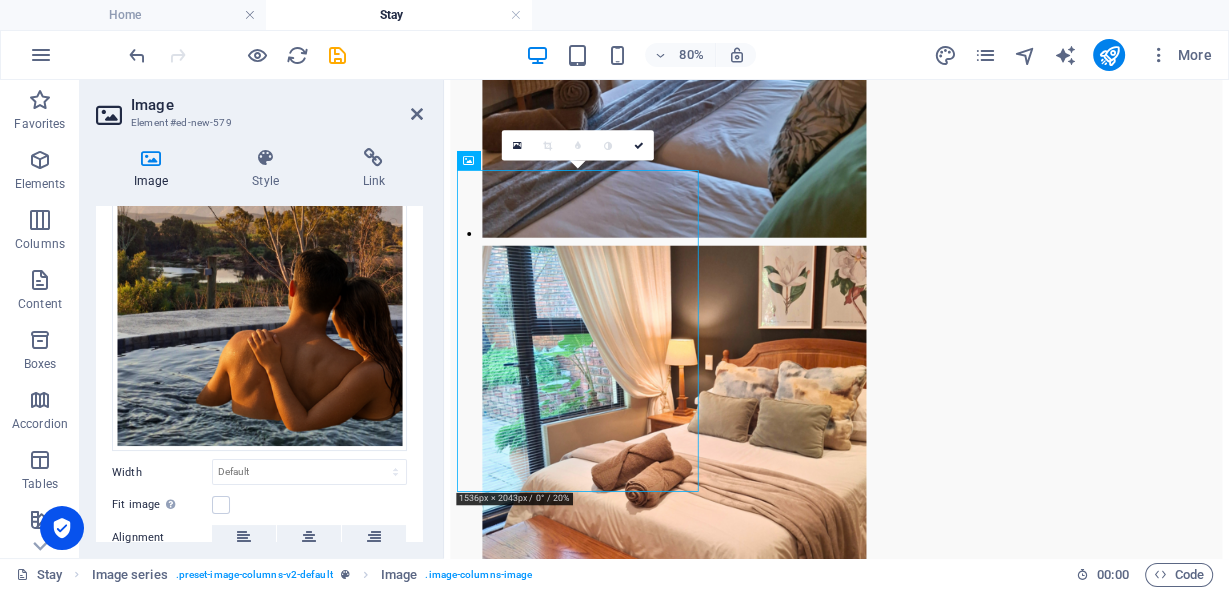 scroll, scrollTop: 97, scrollLeft: 0, axis: vertical 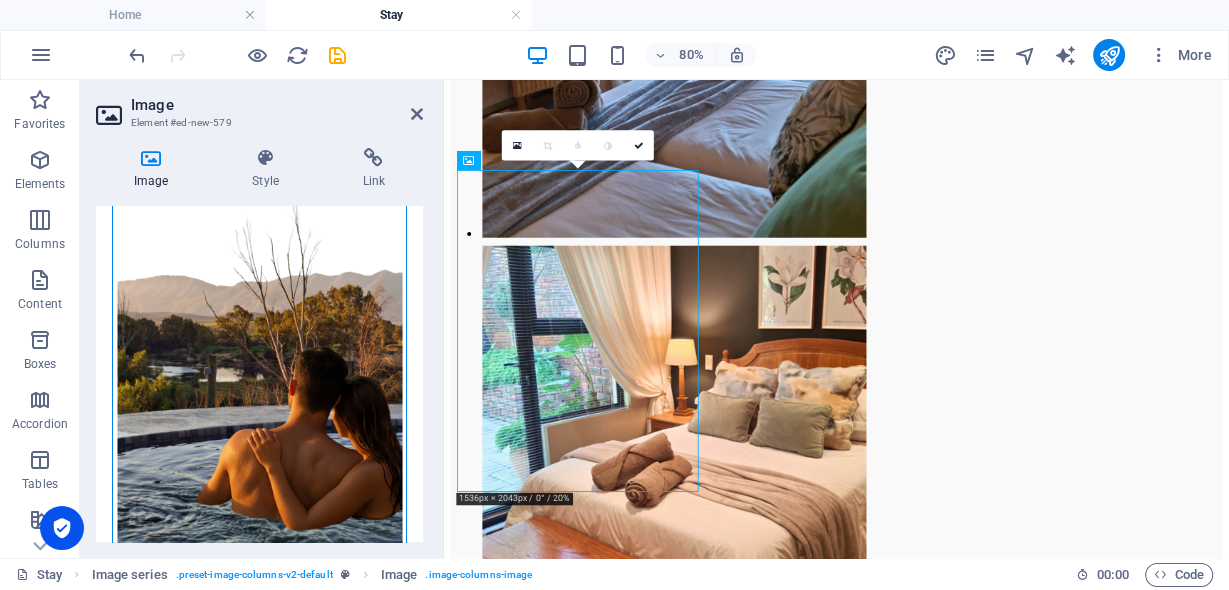 click on "Drag files here, click to choose files or select files from Files or our free stock photos & videos" at bounding box center [259, 356] 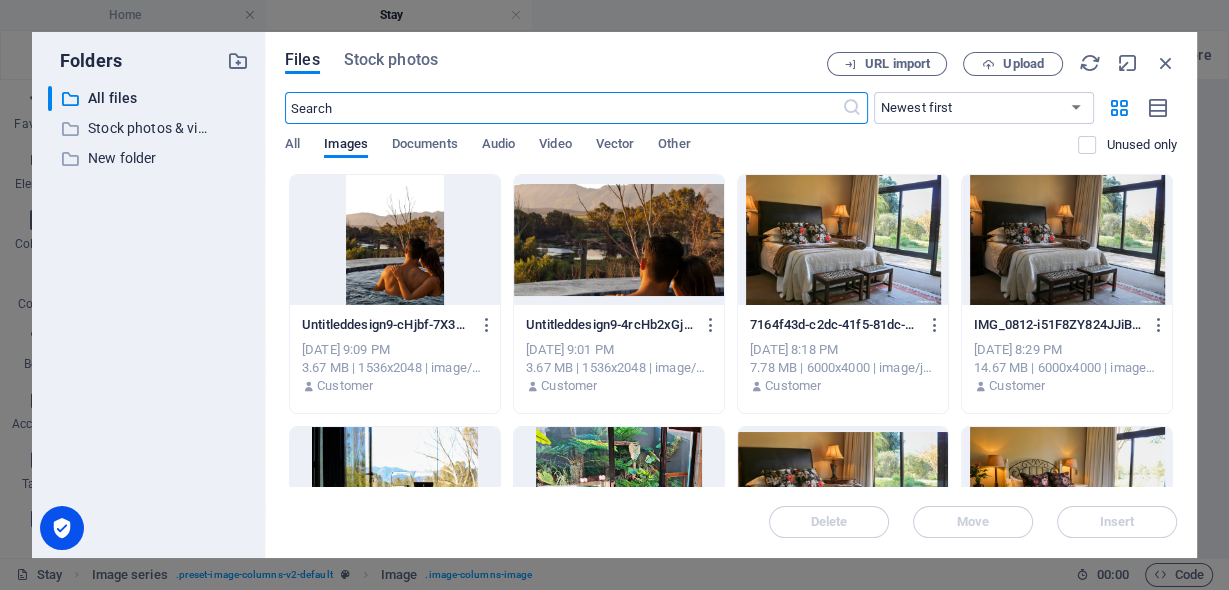 scroll, scrollTop: 3812, scrollLeft: 0, axis: vertical 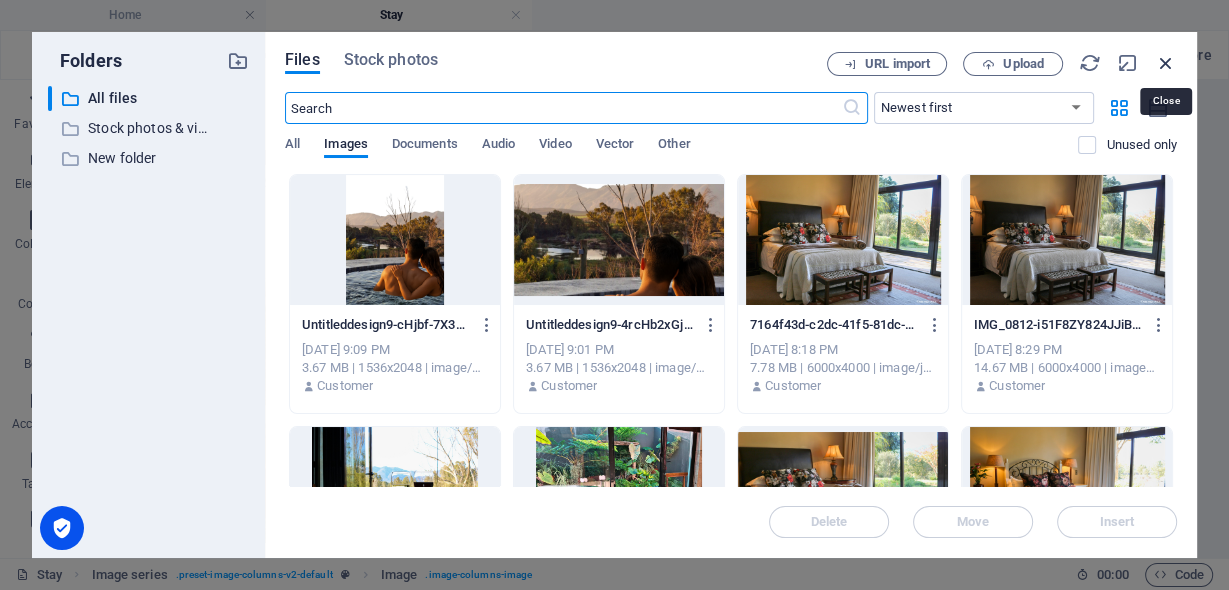 click at bounding box center (1166, 63) 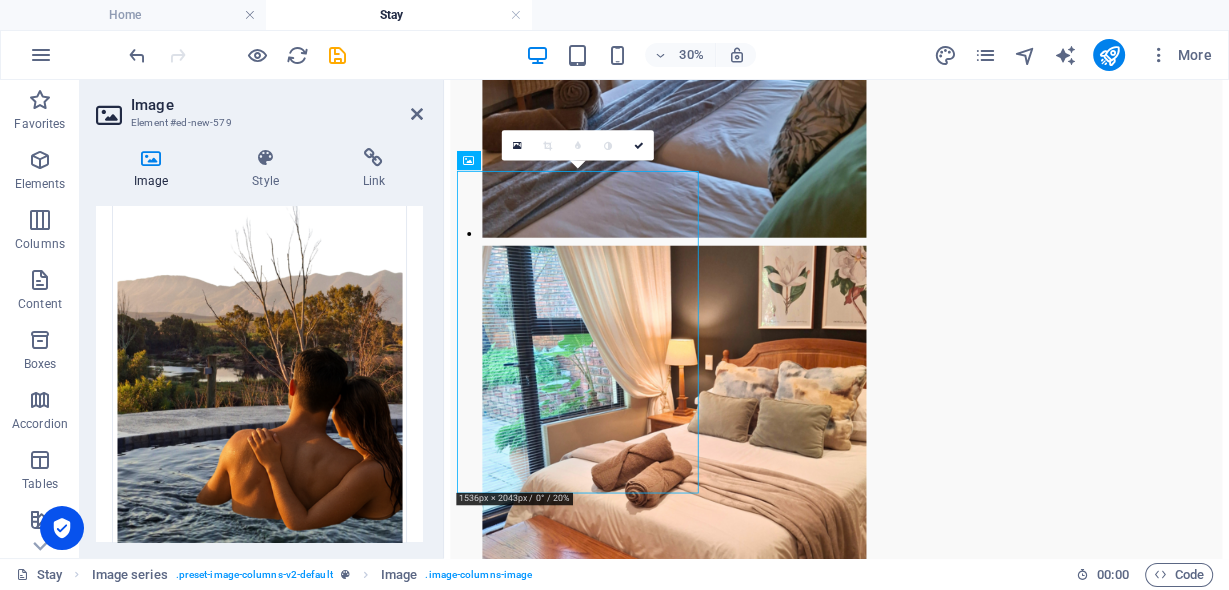 scroll, scrollTop: 3811, scrollLeft: 0, axis: vertical 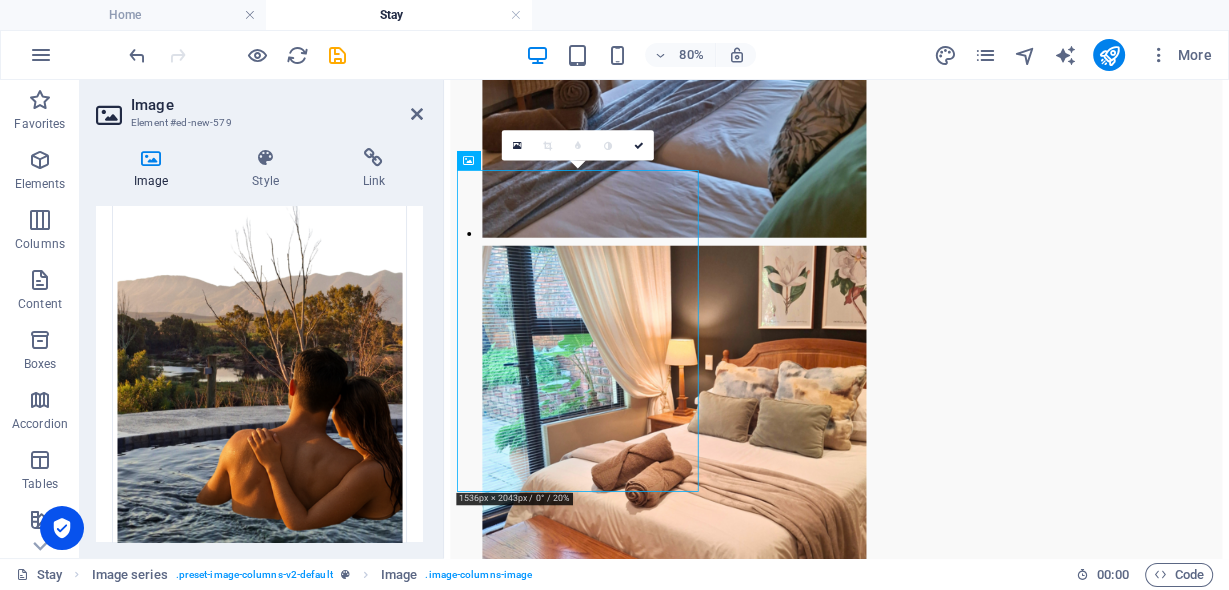 click at bounding box center [547, 146] 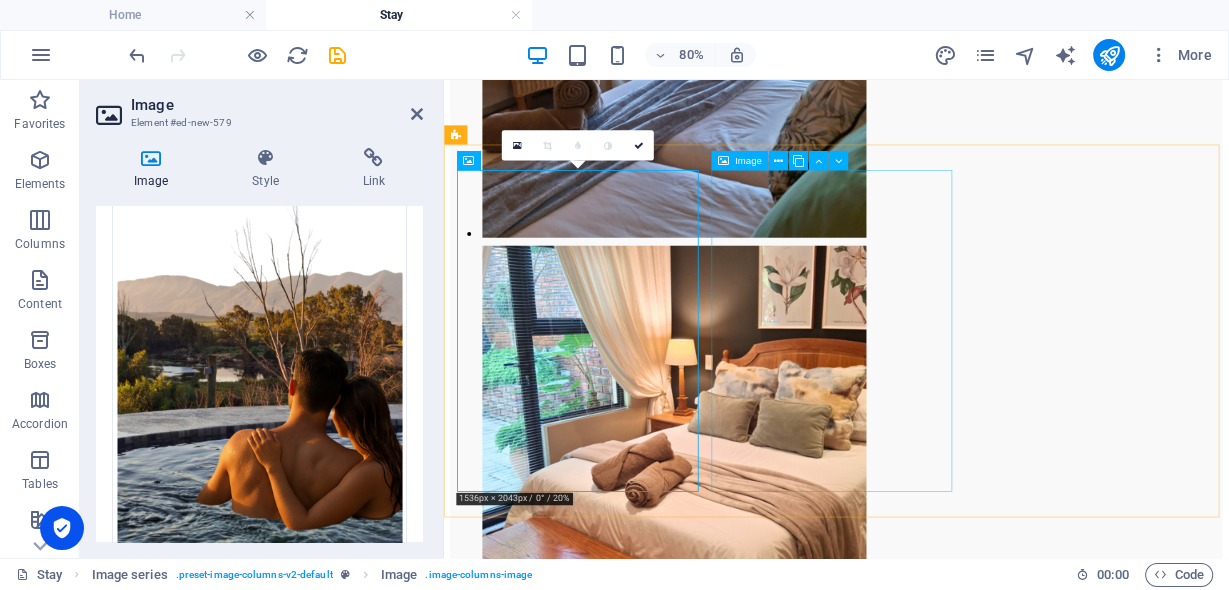 click at bounding box center (934, 11751) 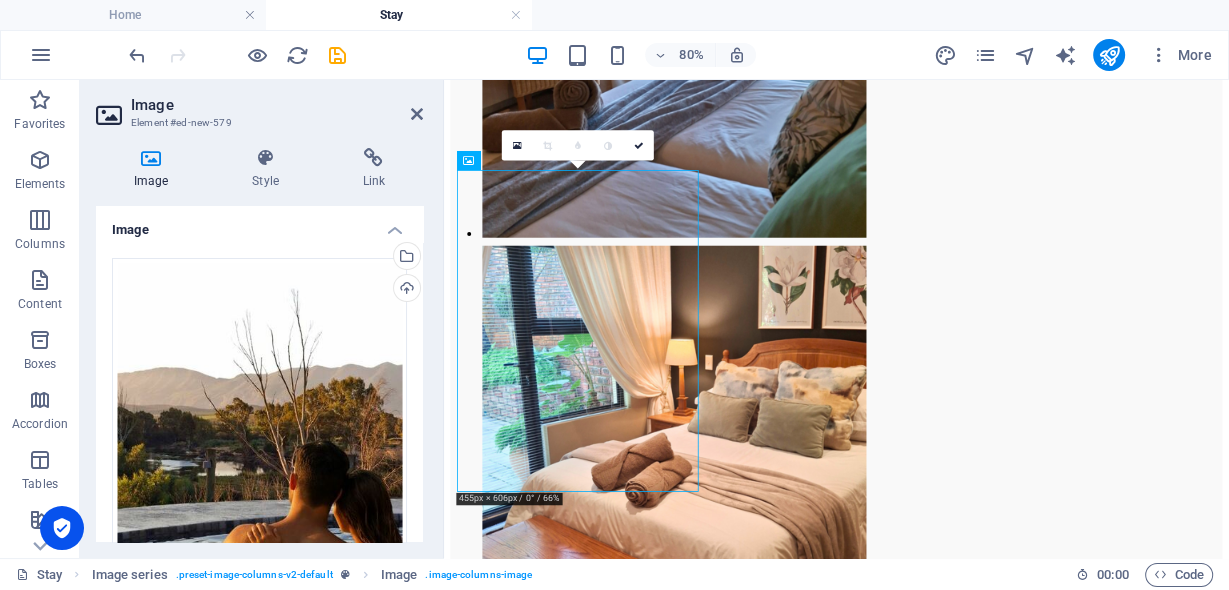scroll, scrollTop: 3670, scrollLeft: 0, axis: vertical 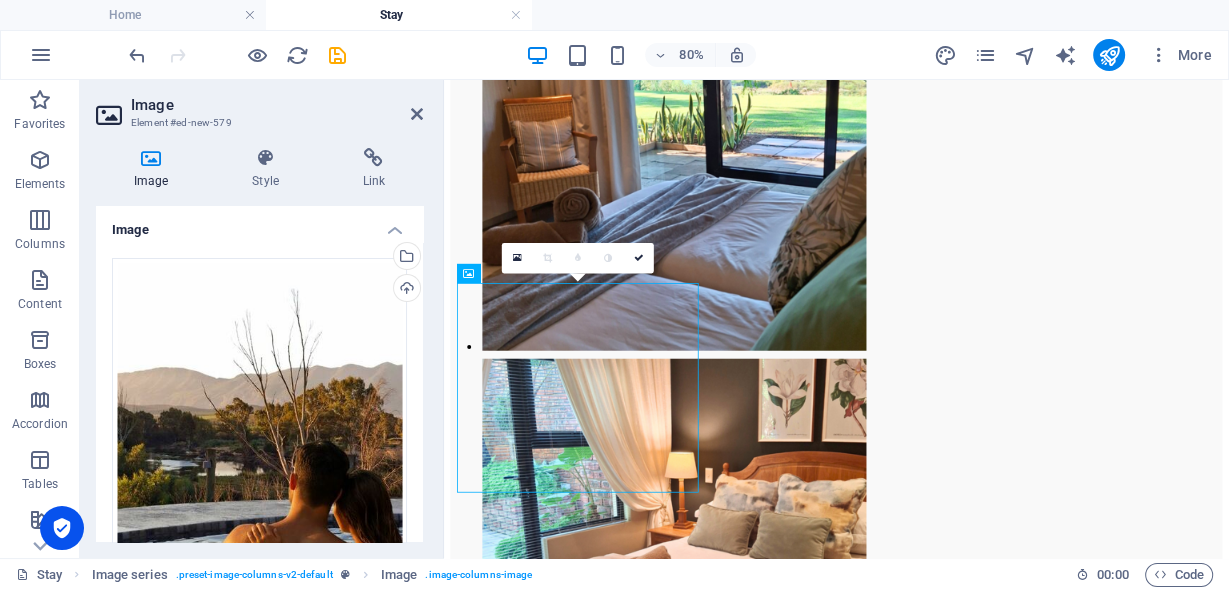 drag, startPoint x: 422, startPoint y: 361, endPoint x: 319, endPoint y: 560, distance: 224.07588 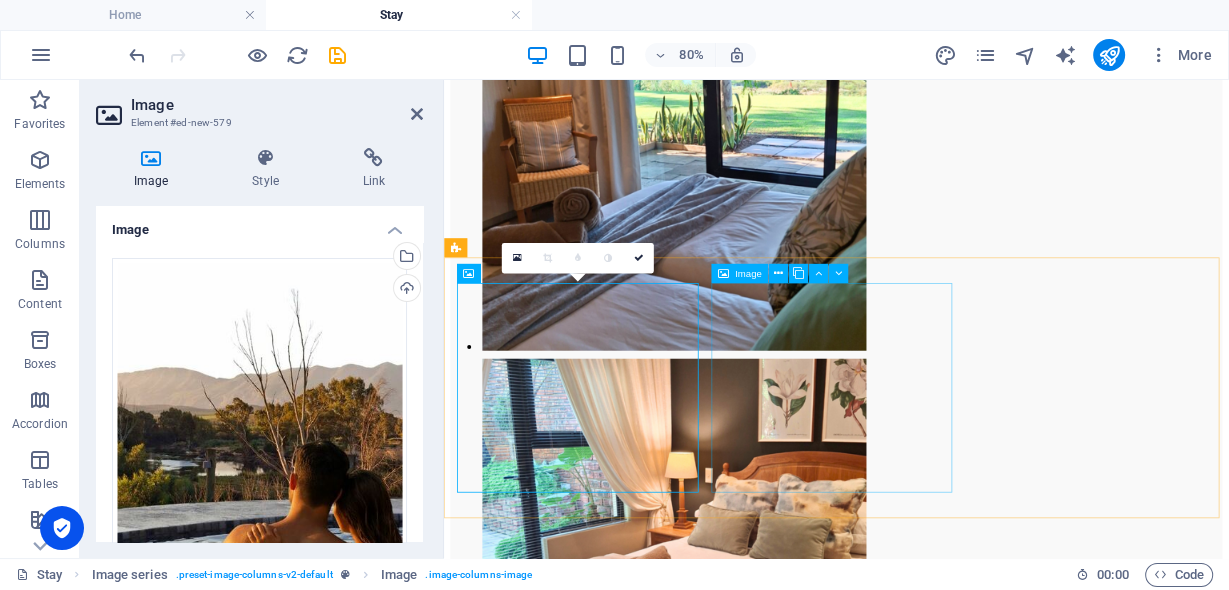 click at bounding box center (934, 10367) 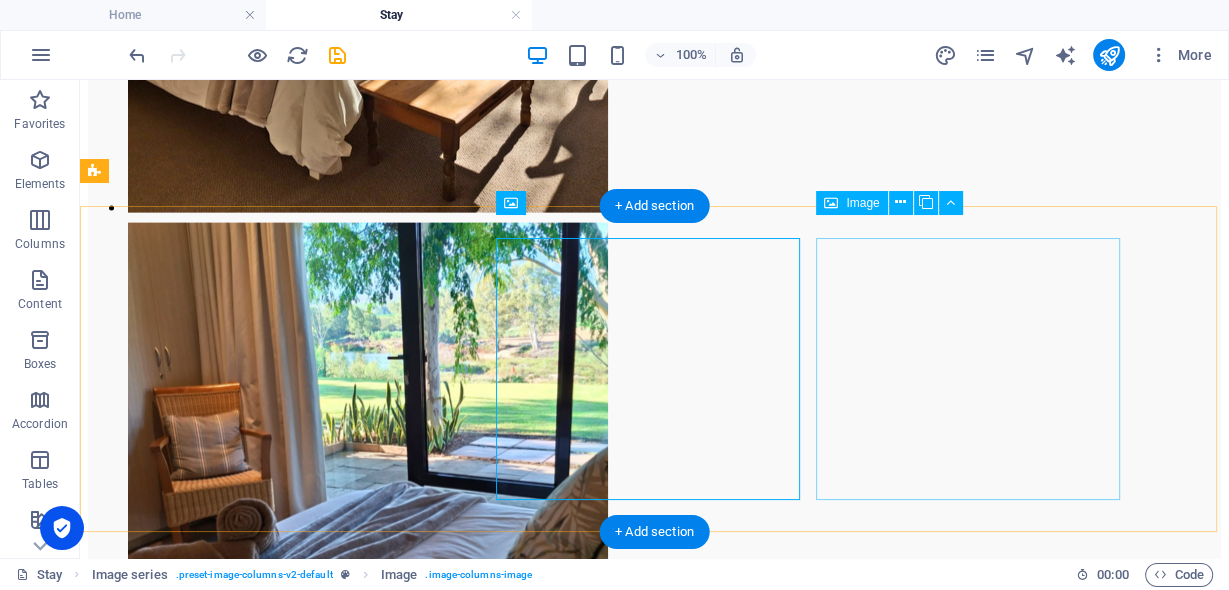 scroll, scrollTop: 3771, scrollLeft: 0, axis: vertical 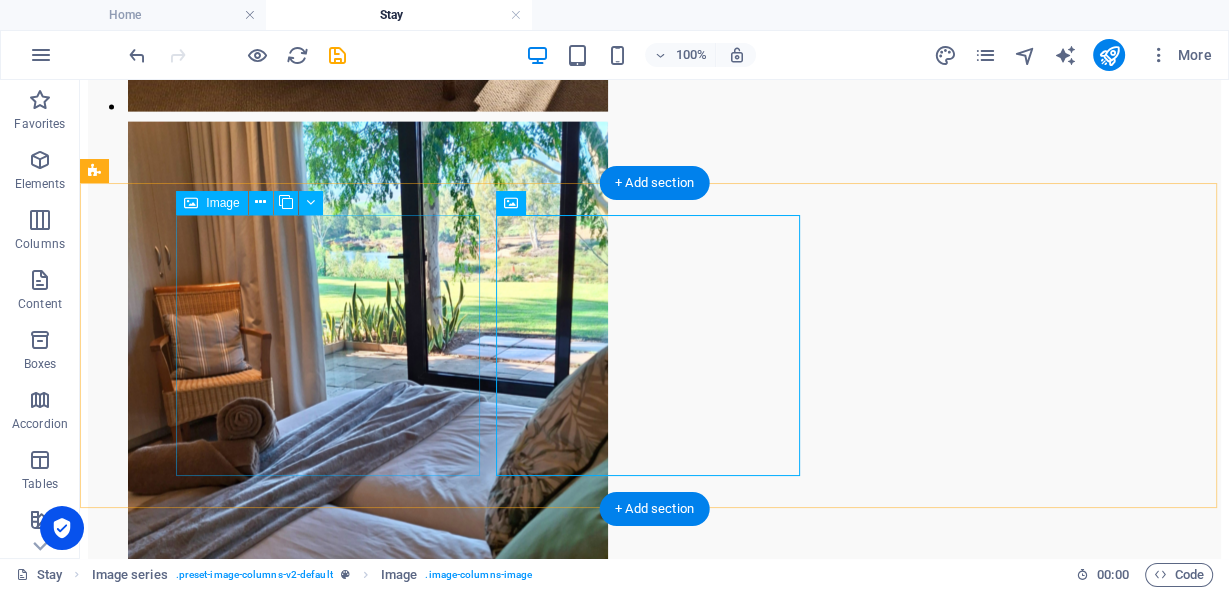 click at bounding box center [654, 10535] 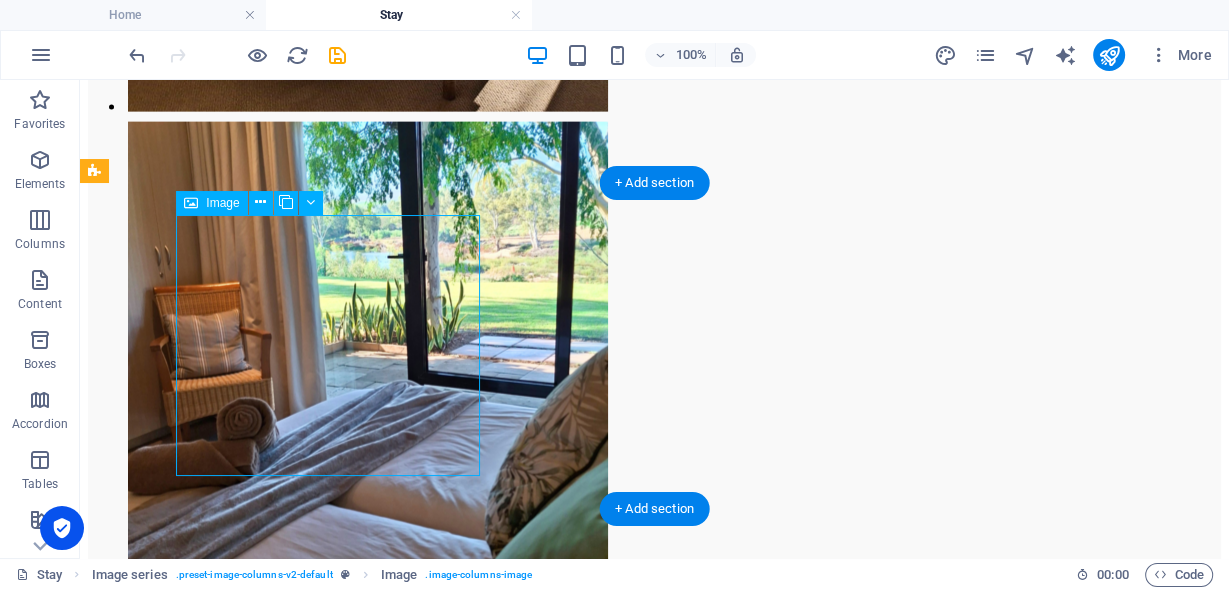 click at bounding box center [654, 10535] 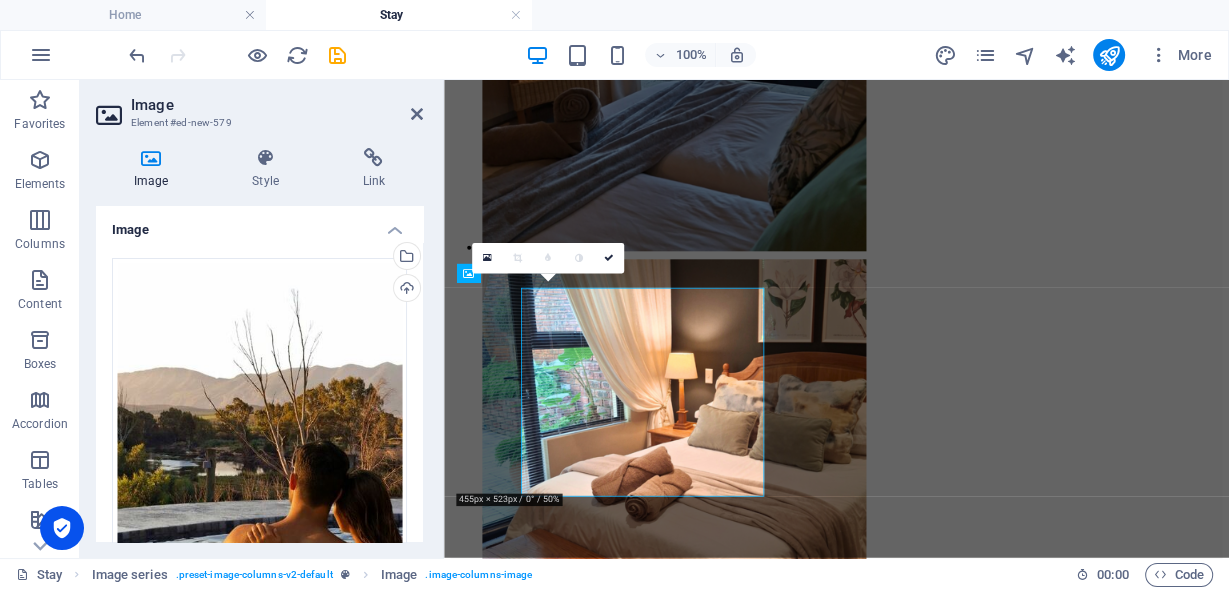 scroll, scrollTop: 3670, scrollLeft: 0, axis: vertical 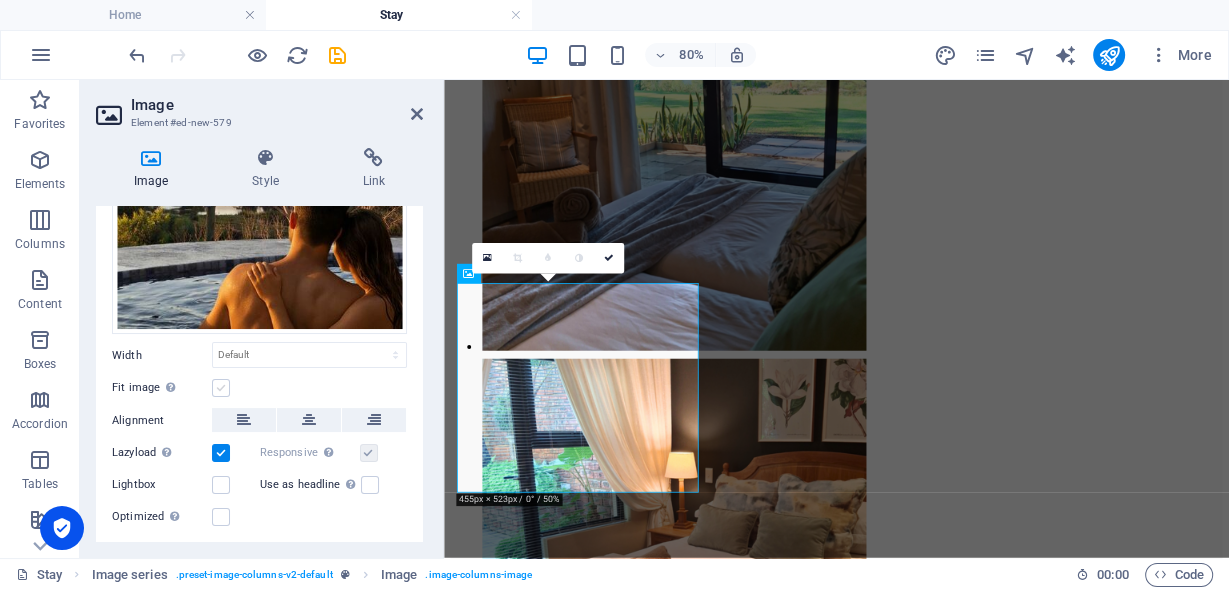 click at bounding box center [221, 388] 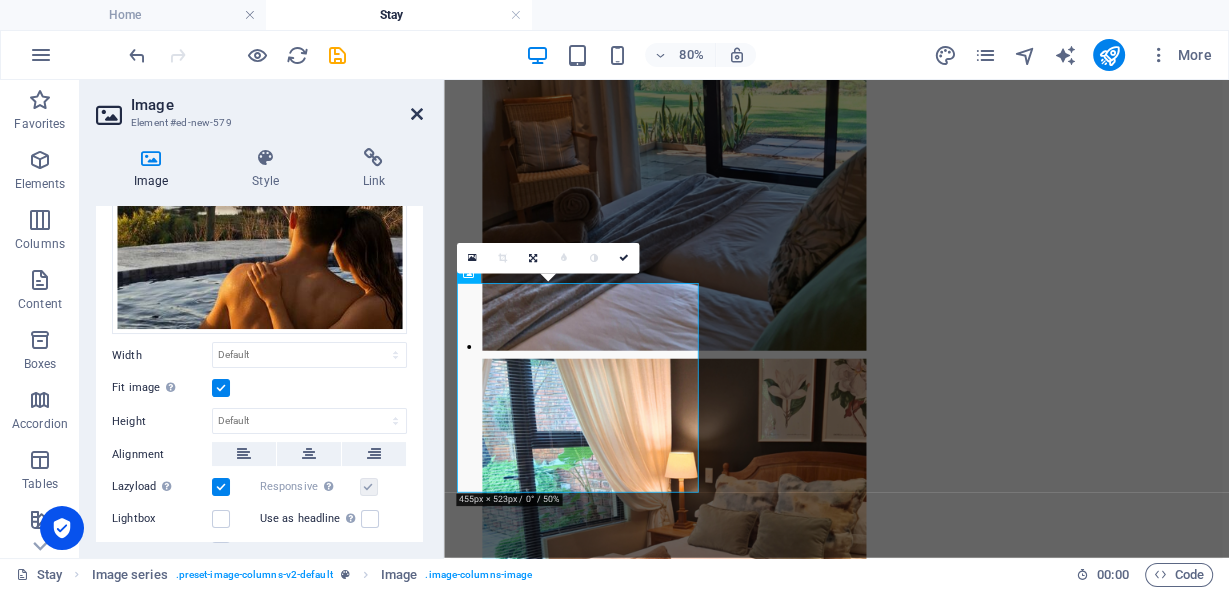 click at bounding box center [417, 114] 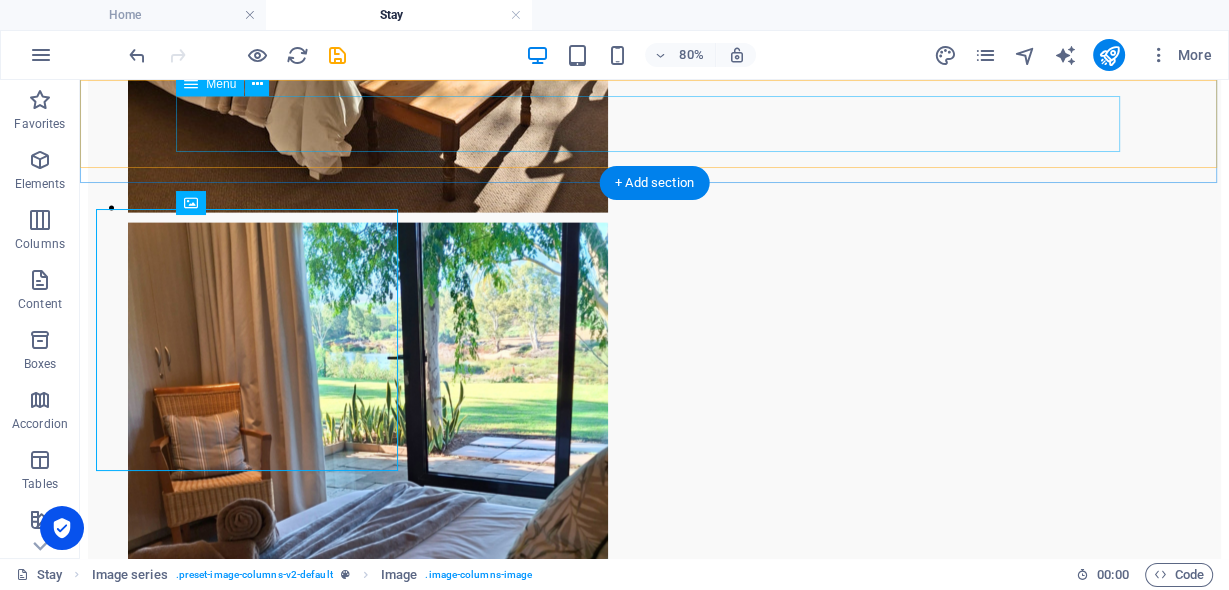 scroll, scrollTop: 3771, scrollLeft: 0, axis: vertical 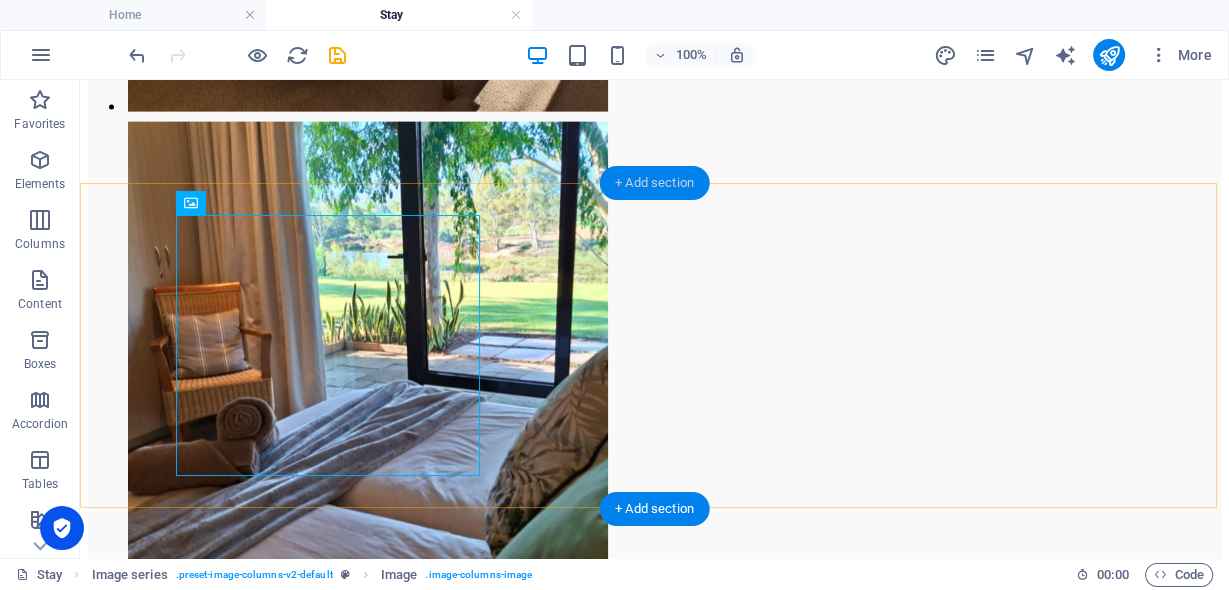 click on "+ Add section" at bounding box center [654, 183] 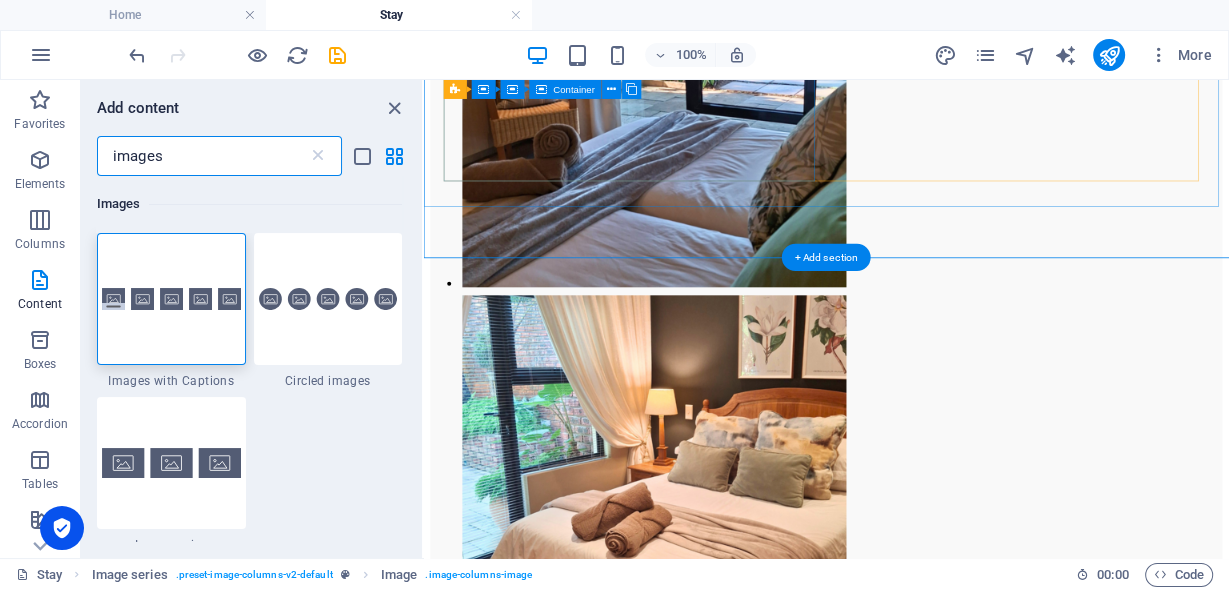scroll, scrollTop: 3675, scrollLeft: 0, axis: vertical 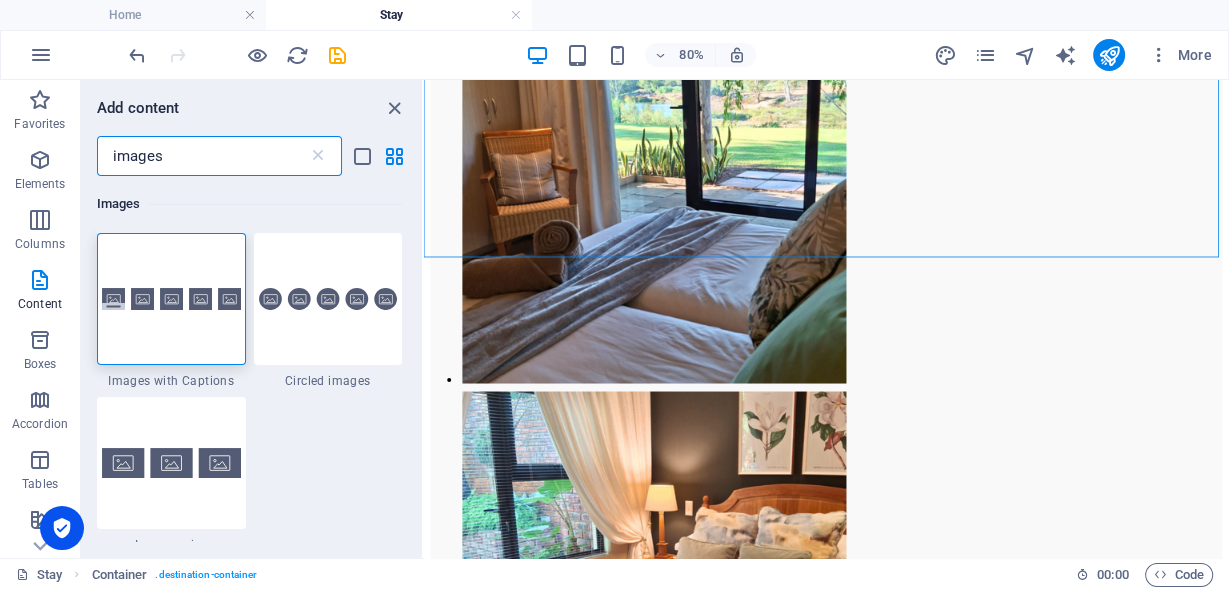 click on "images" at bounding box center (202, 156) 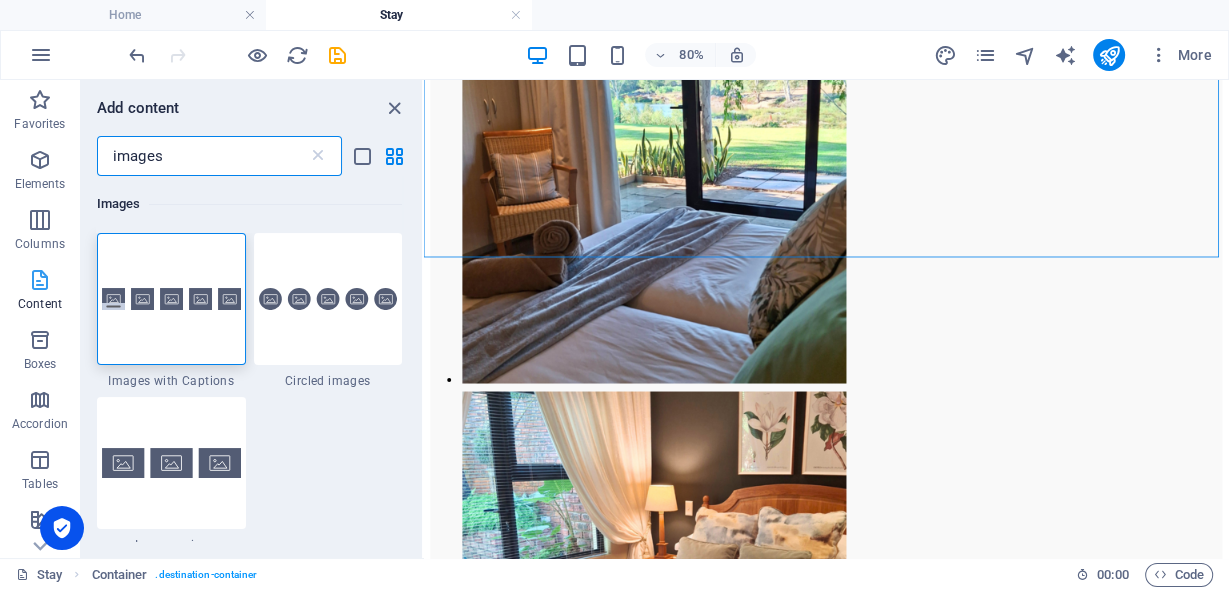 click on "Content" at bounding box center (40, 290) 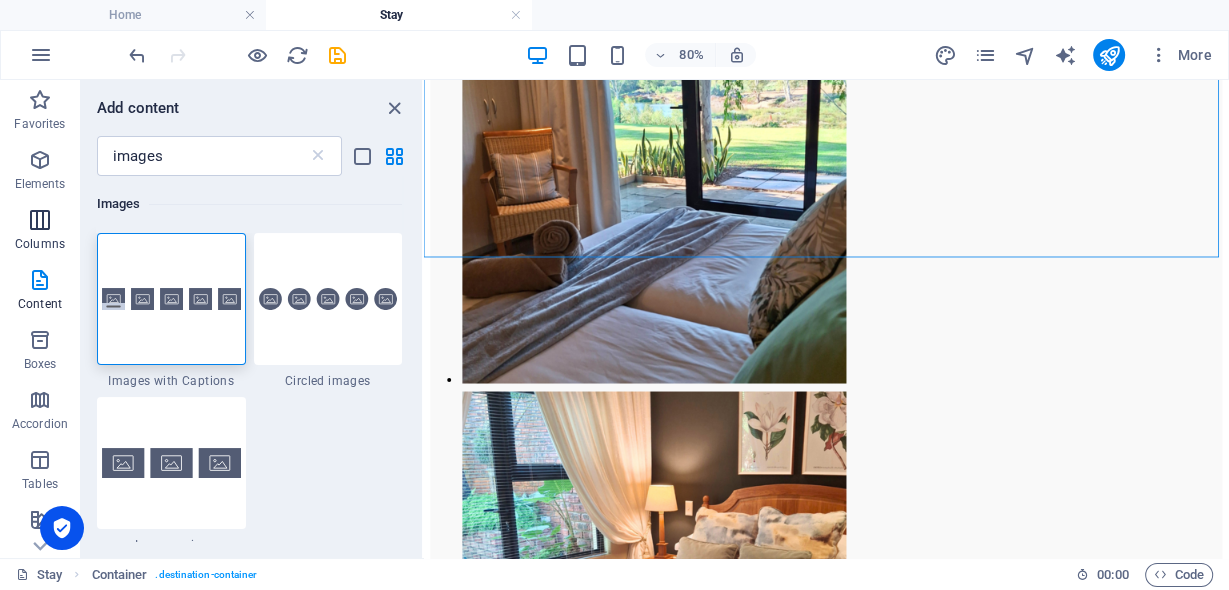 click on "Columns" at bounding box center [40, 244] 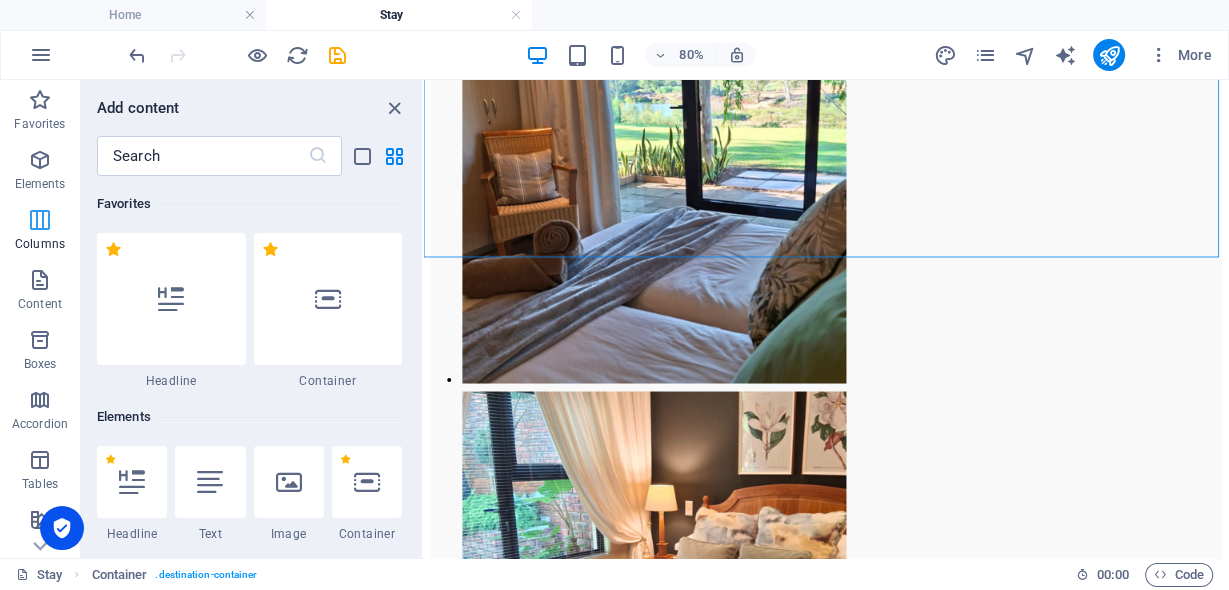click at bounding box center (40, 220) 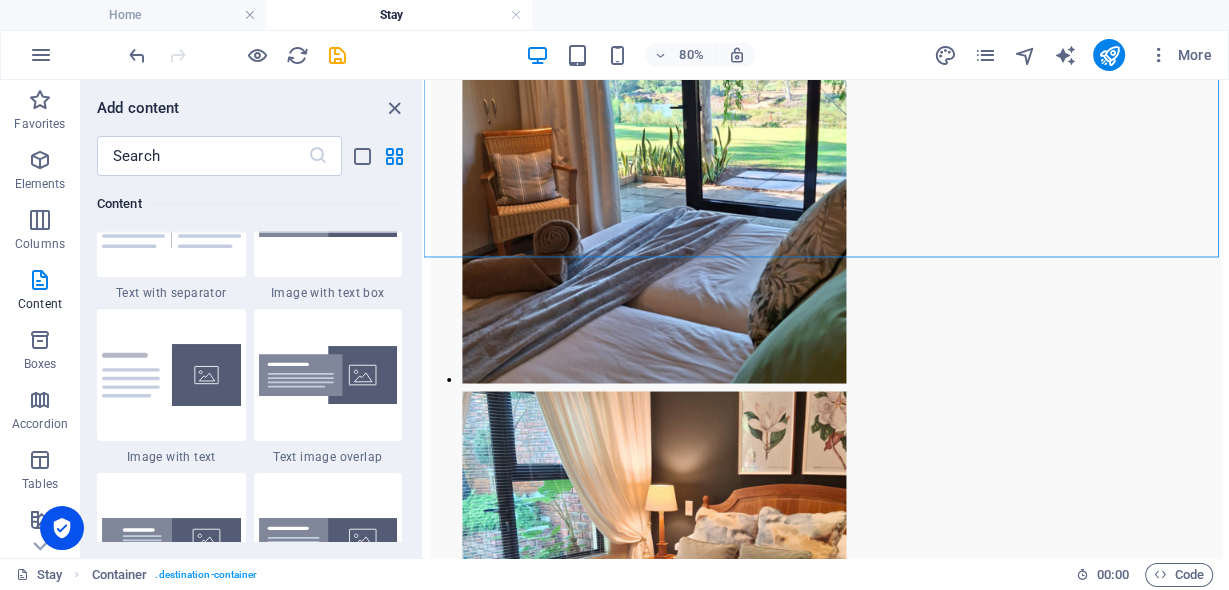 scroll, scrollTop: 3648, scrollLeft: 0, axis: vertical 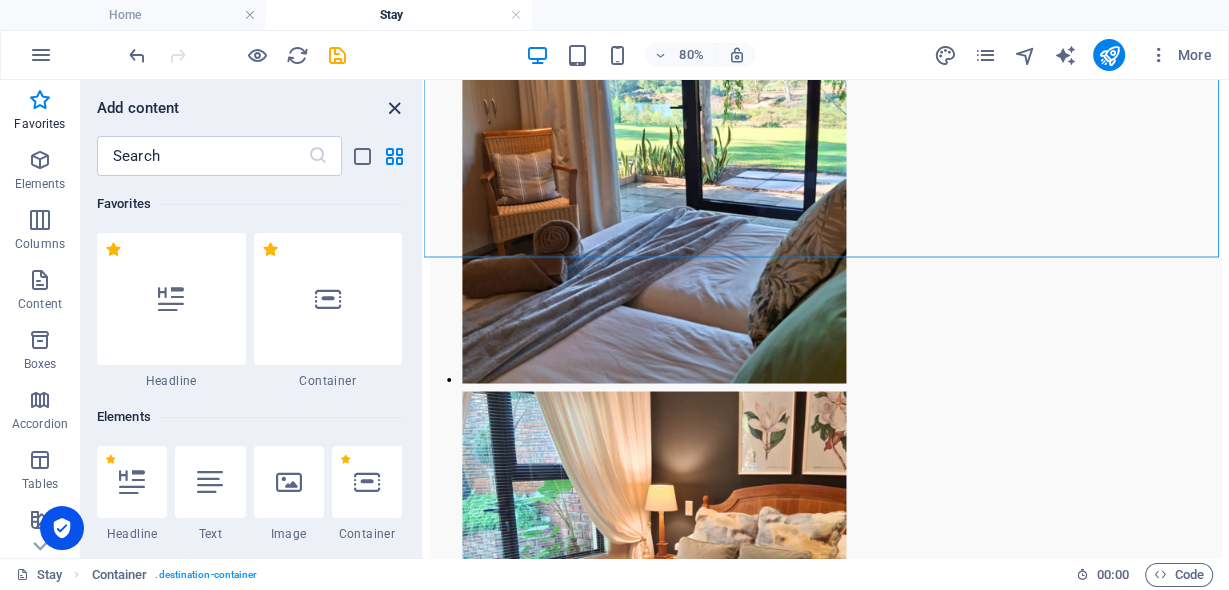 click at bounding box center [394, 108] 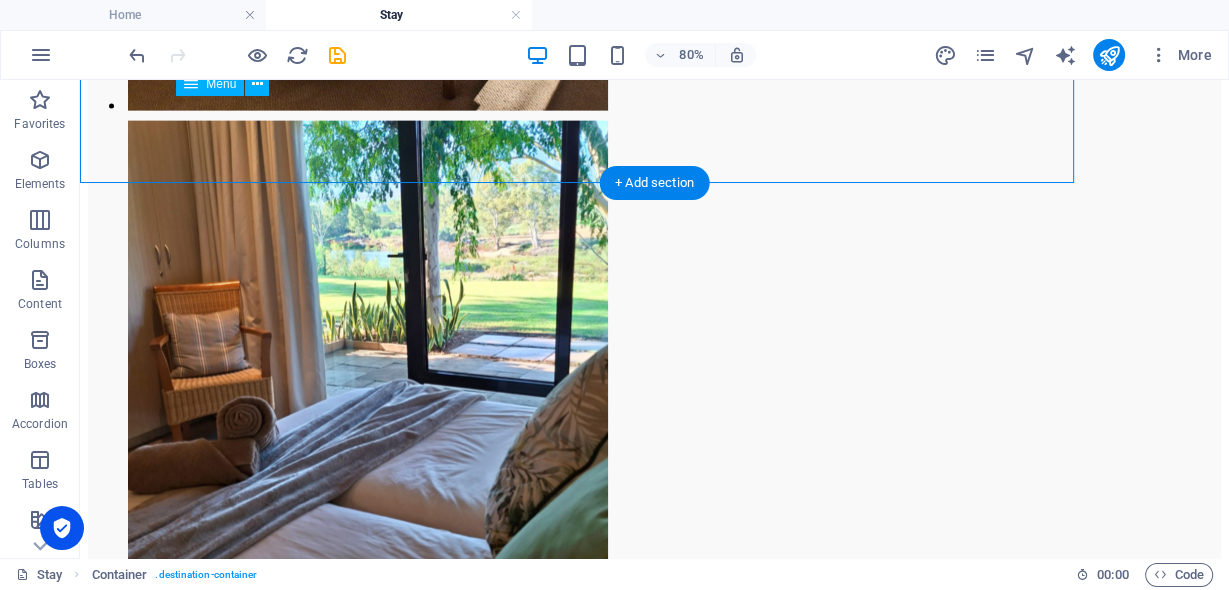 scroll, scrollTop: 3771, scrollLeft: 0, axis: vertical 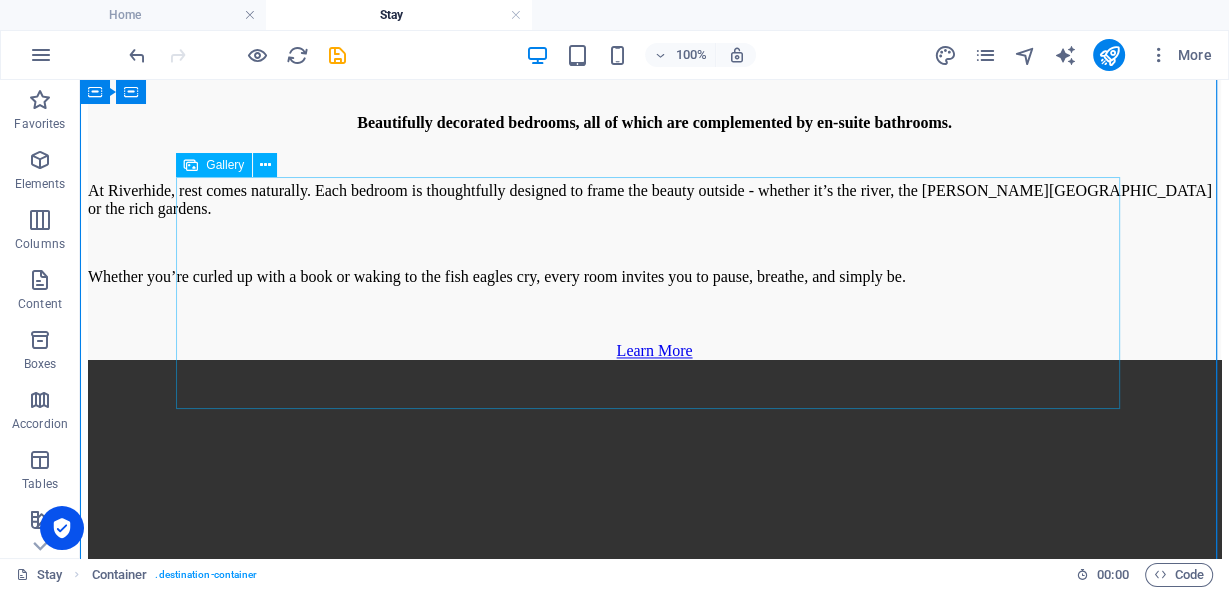 click at bounding box center (265, 7008) 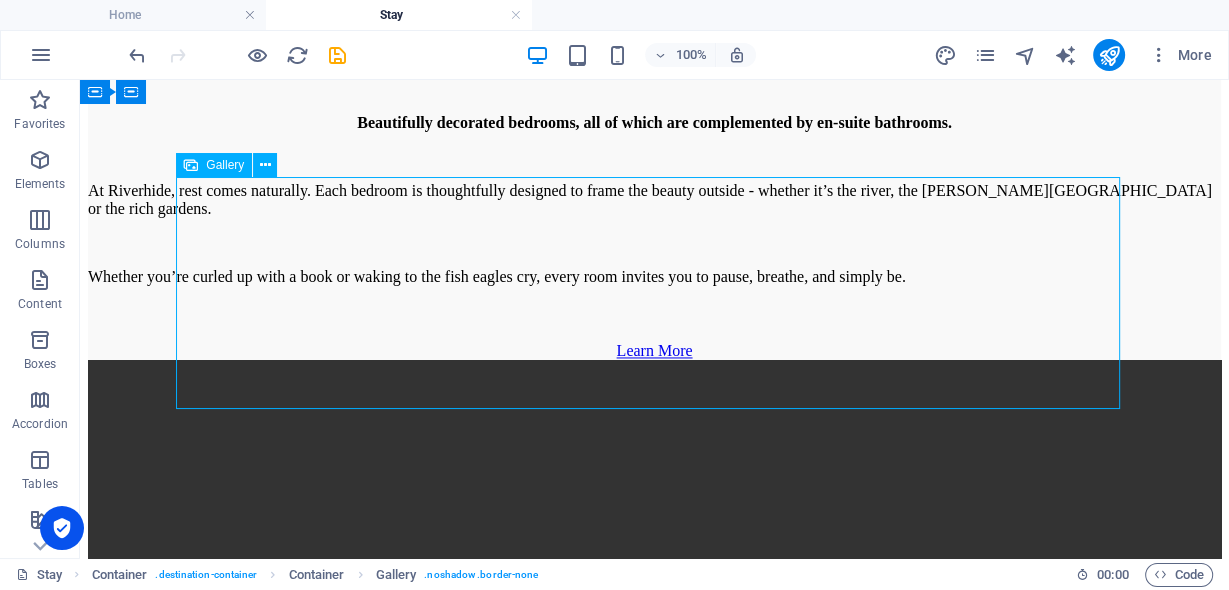 click at bounding box center [265, 7008] 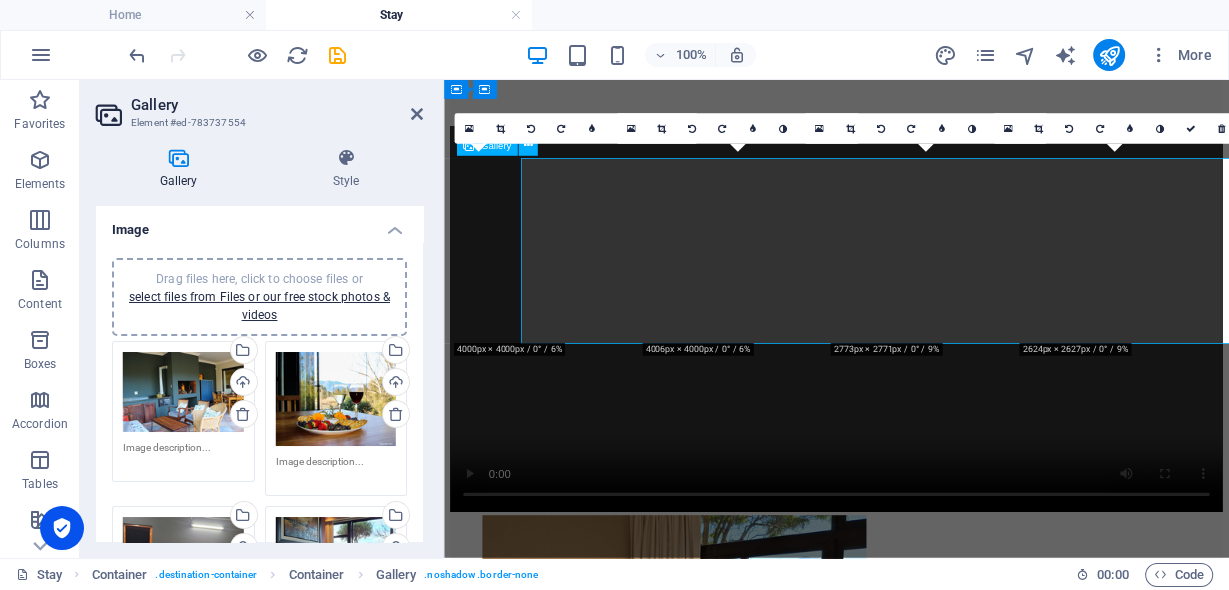 scroll, scrollTop: 2494, scrollLeft: 0, axis: vertical 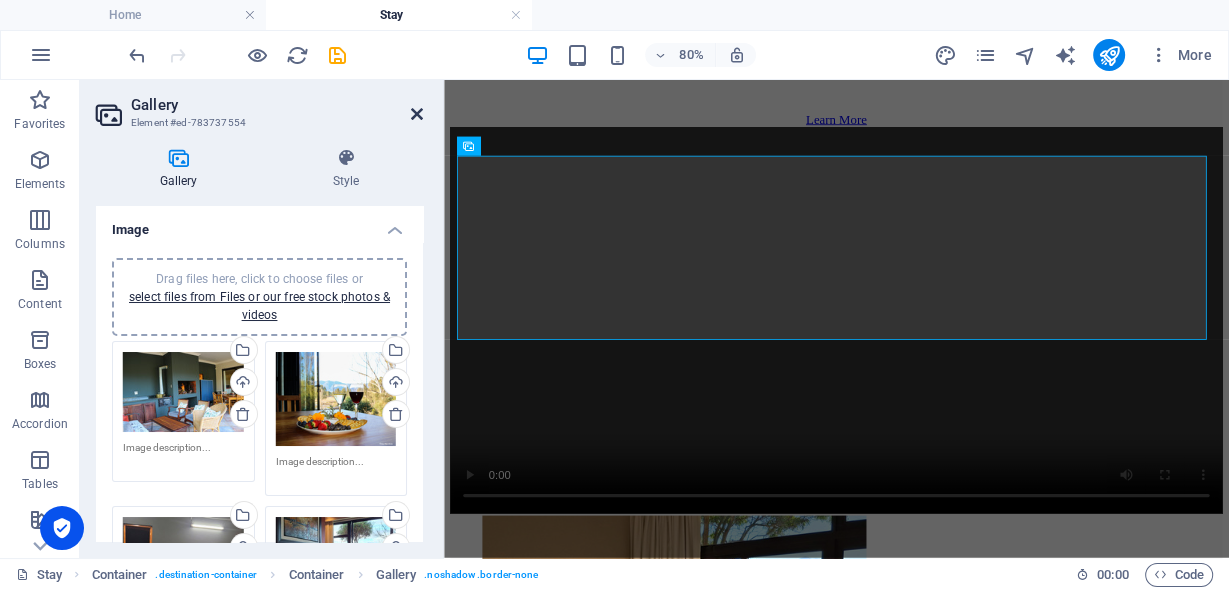 click at bounding box center [417, 114] 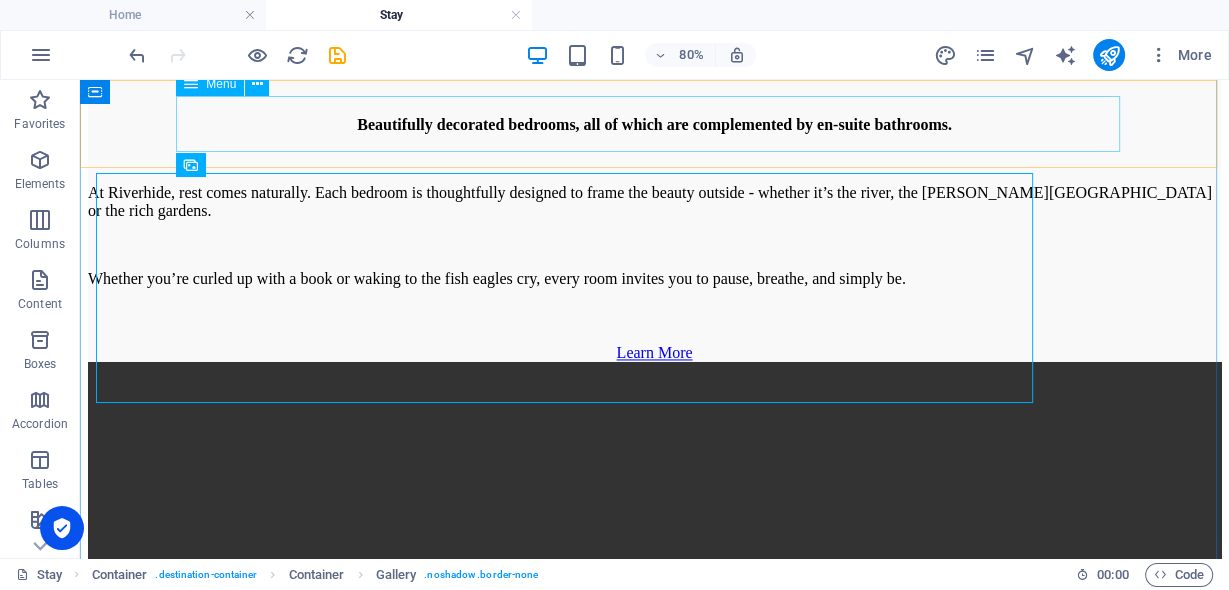 scroll, scrollTop: 2472, scrollLeft: 0, axis: vertical 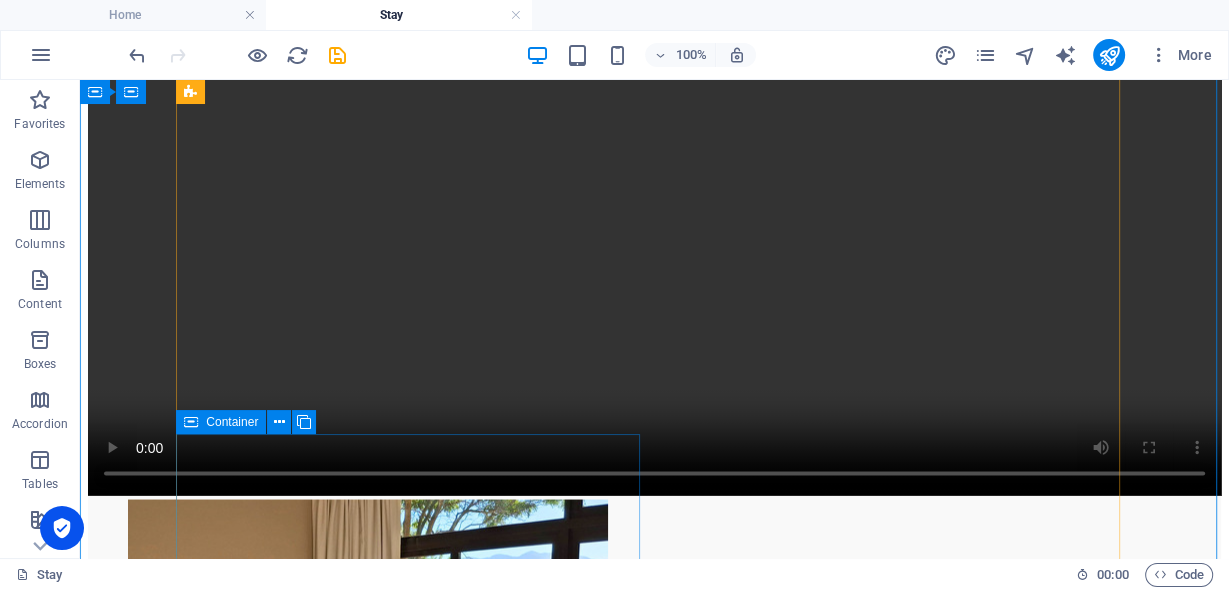 click on "Freedom to Roam, Space to Breathe Relax by the river—kayak, fish, dip your feet in soft sandbanks, or soak in the wood-fired 8-seater jacuzzi under the stars. Explore 350 hectares of pristine Renosterveld on foot, by bike, or along scenic off-road trails (4x4 or 2x4 SUVs recommended)." at bounding box center [654, 10799] 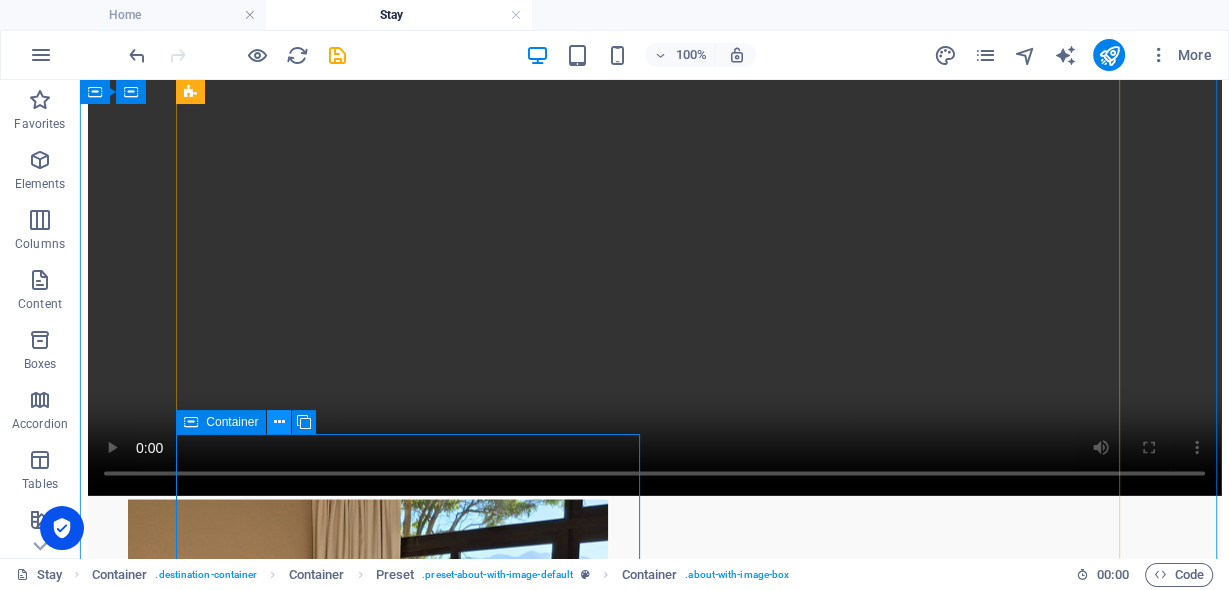 click at bounding box center [279, 422] 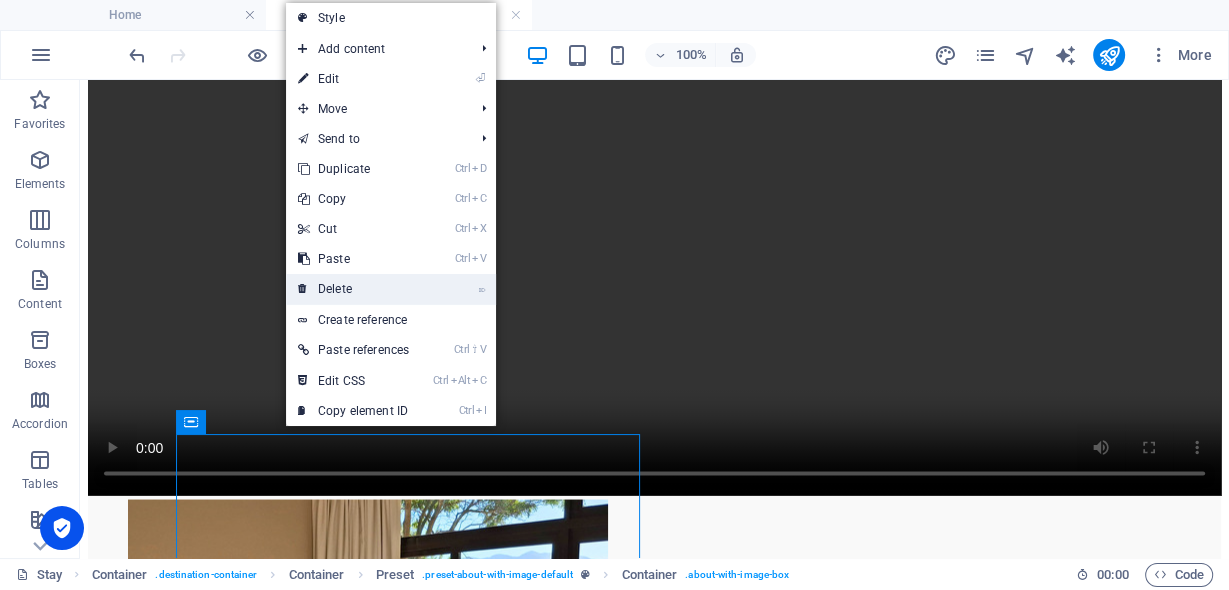 click on "⌦  Delete" at bounding box center [353, 289] 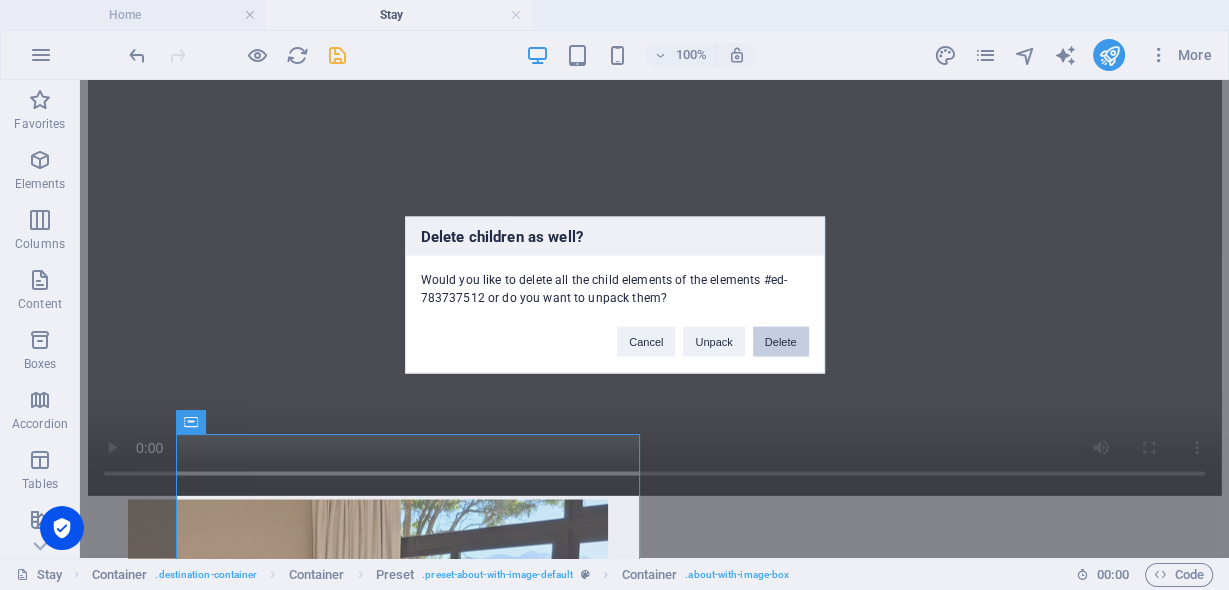 click on "Delete" at bounding box center [781, 342] 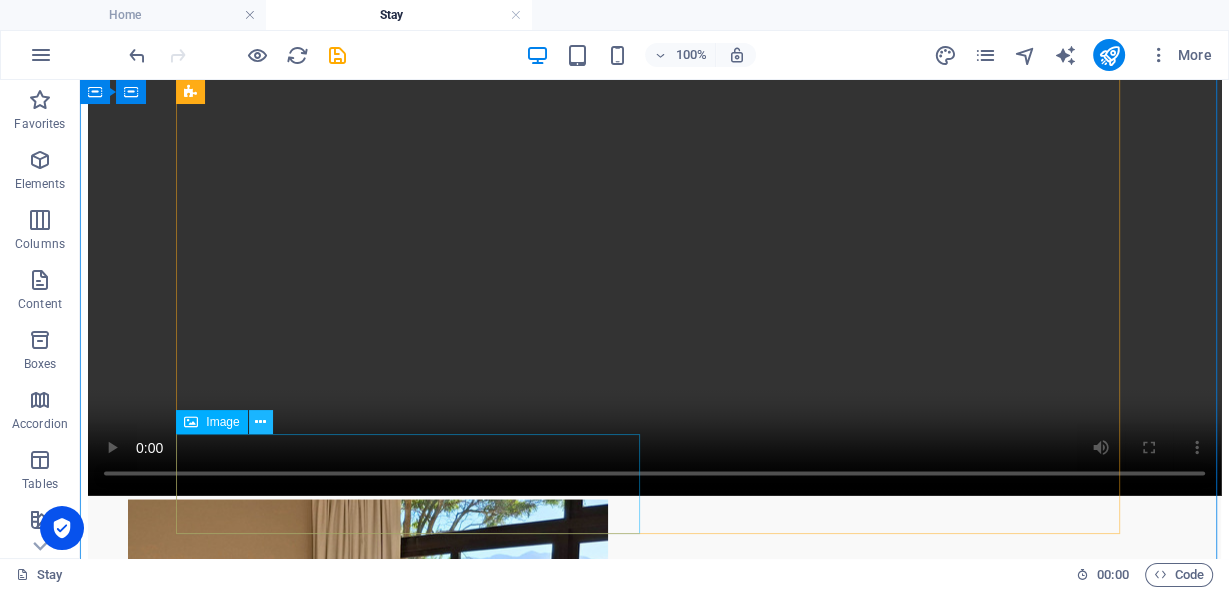 click at bounding box center [260, 422] 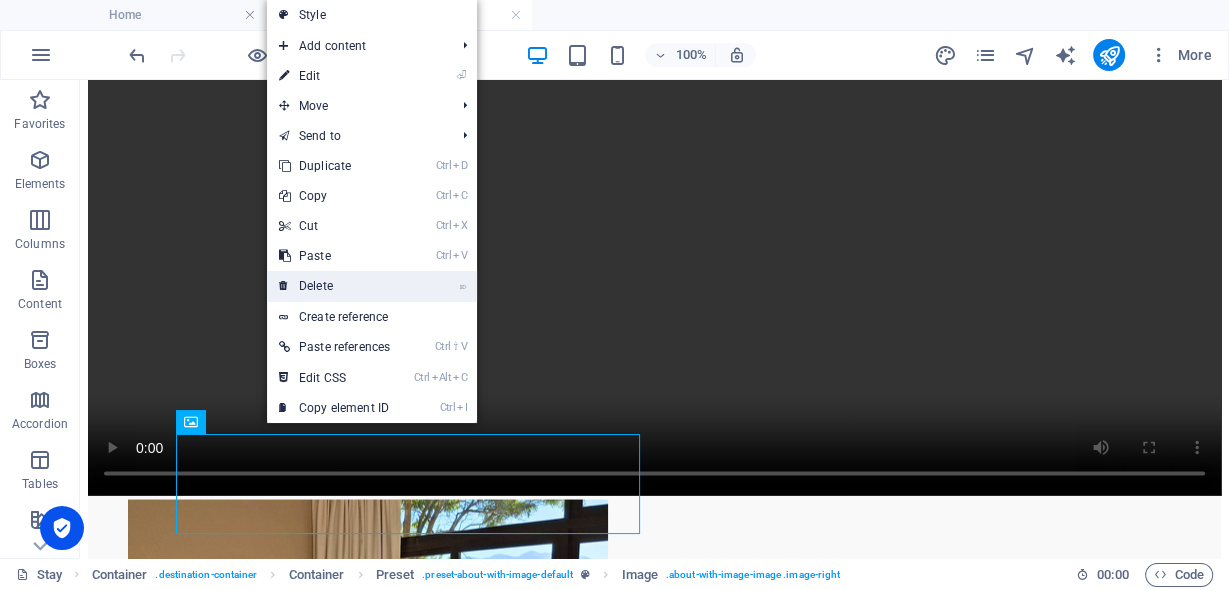 click on "⌦  Delete" at bounding box center (334, 286) 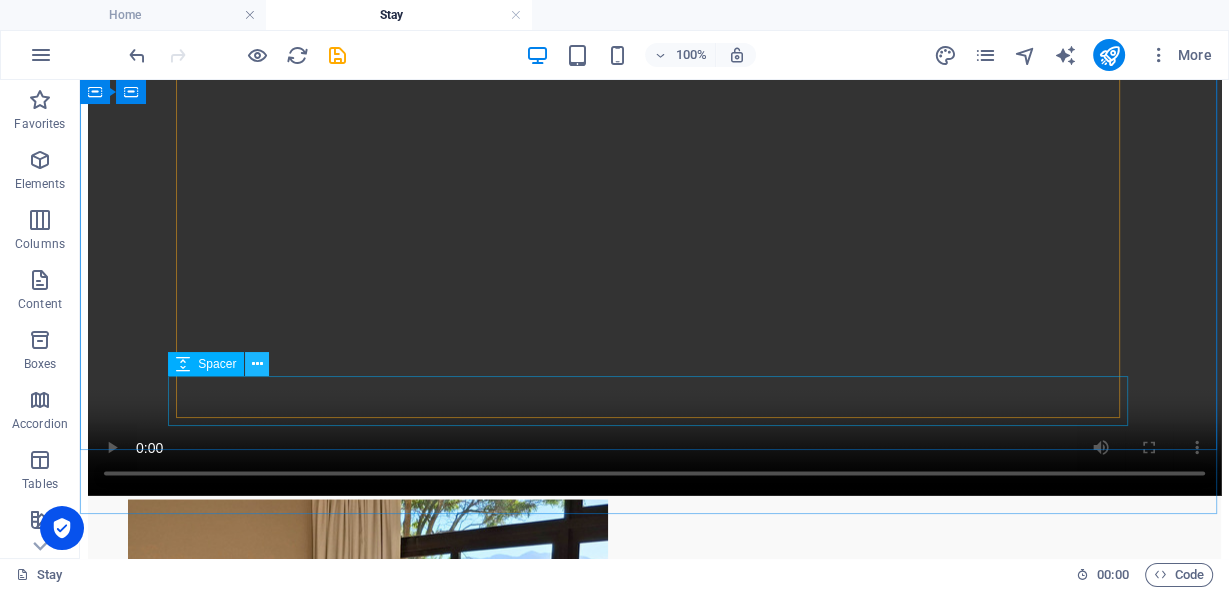 click at bounding box center [257, 364] 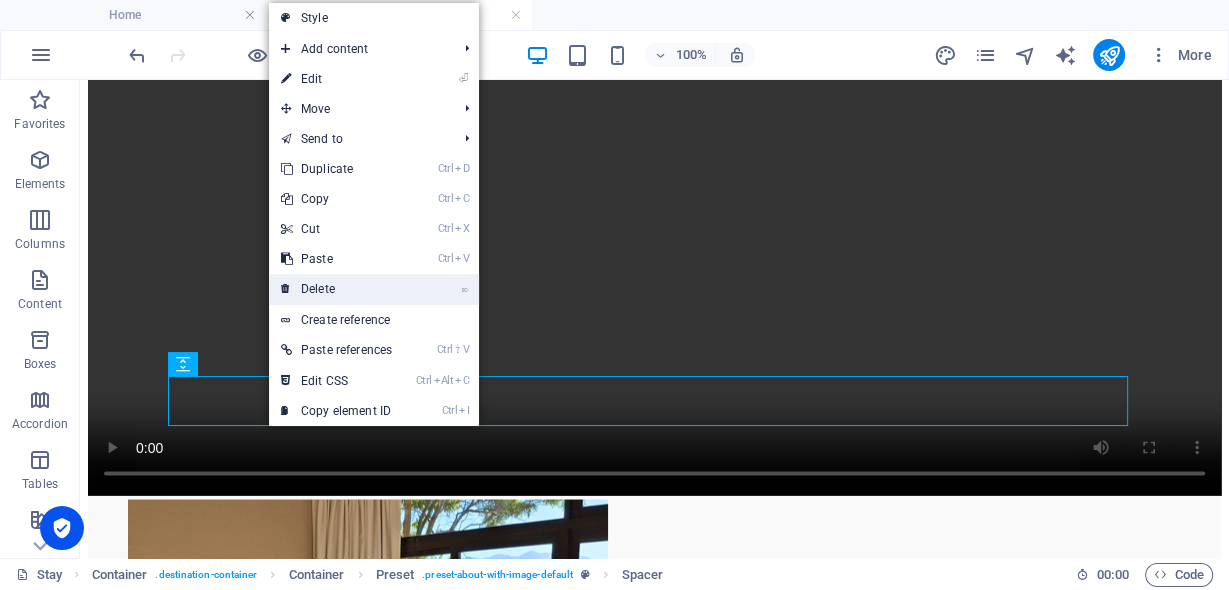 click on "⌦  Delete" at bounding box center [336, 289] 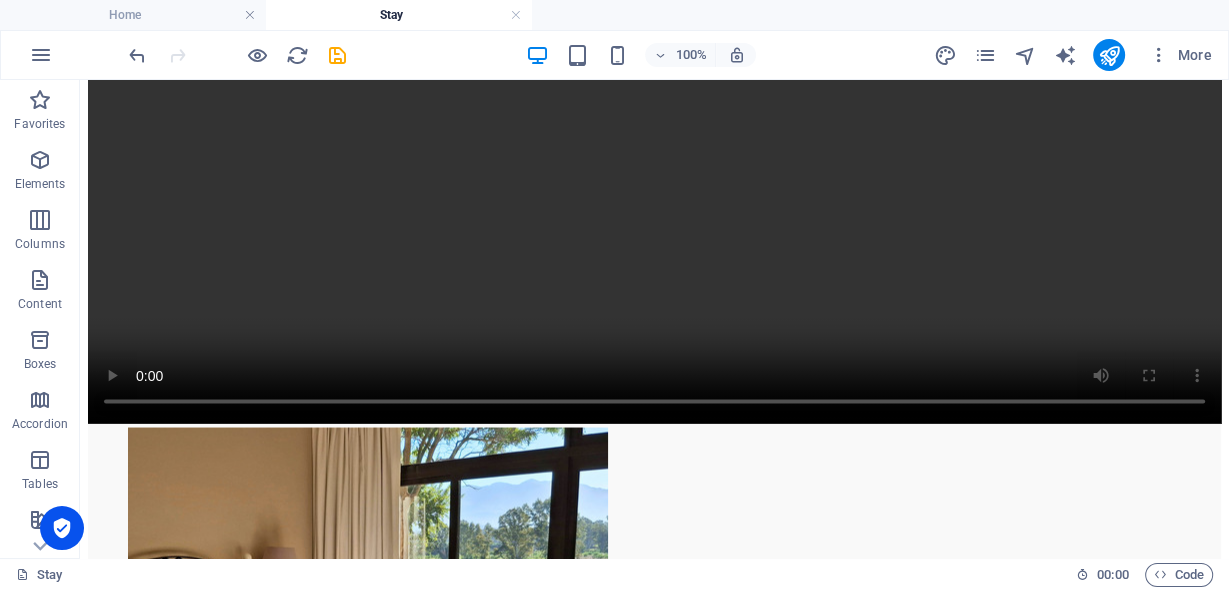 scroll, scrollTop: 2992, scrollLeft: 0, axis: vertical 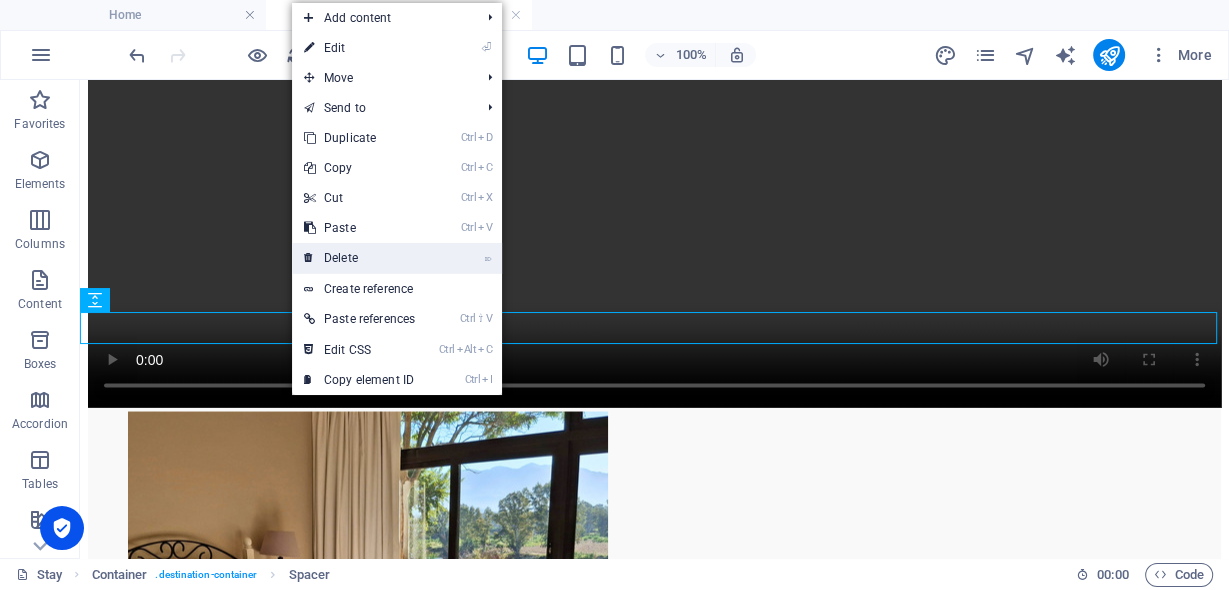 drag, startPoint x: 343, startPoint y: 263, endPoint x: 263, endPoint y: 185, distance: 111.73182 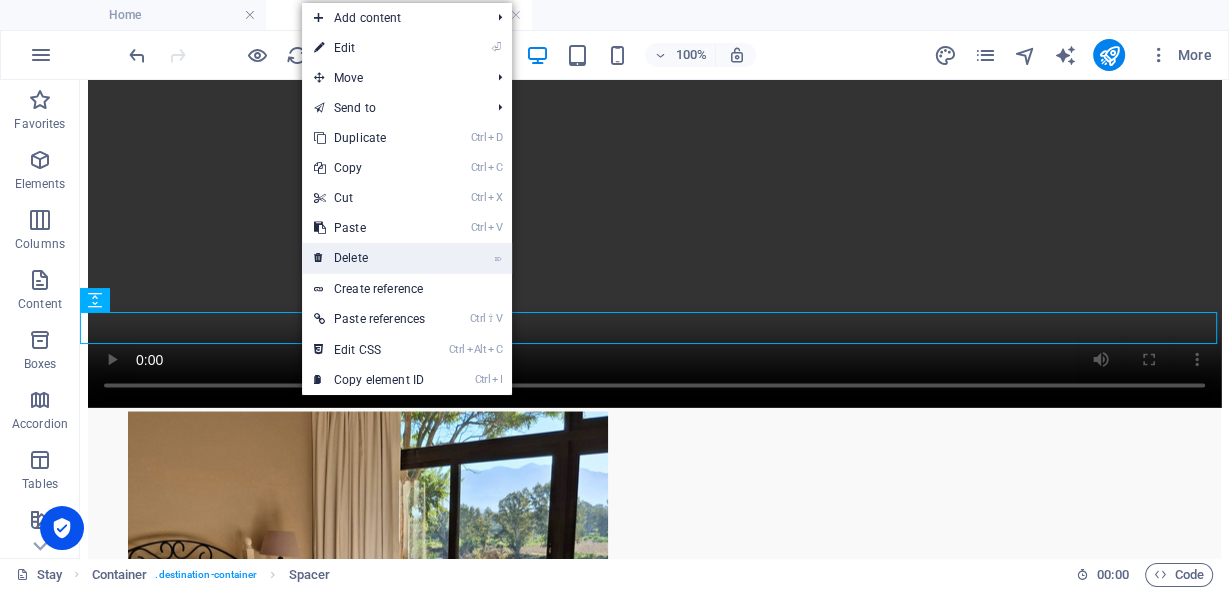 click on "⌦  Delete" at bounding box center [369, 258] 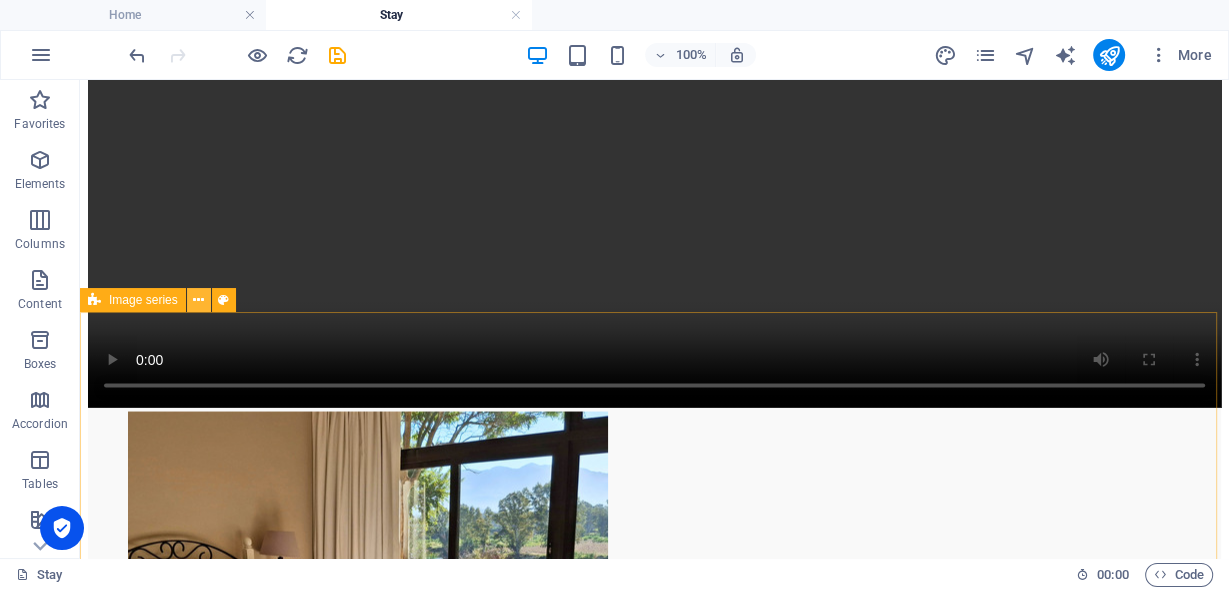 click at bounding box center (198, 300) 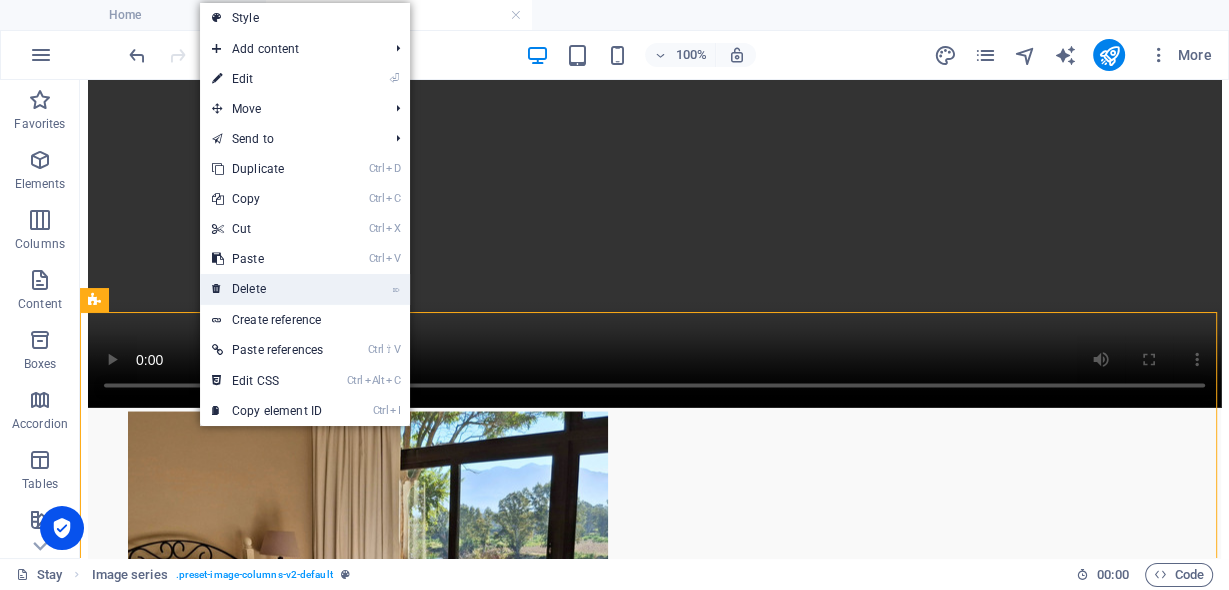 click on "⌦  Delete" at bounding box center [267, 289] 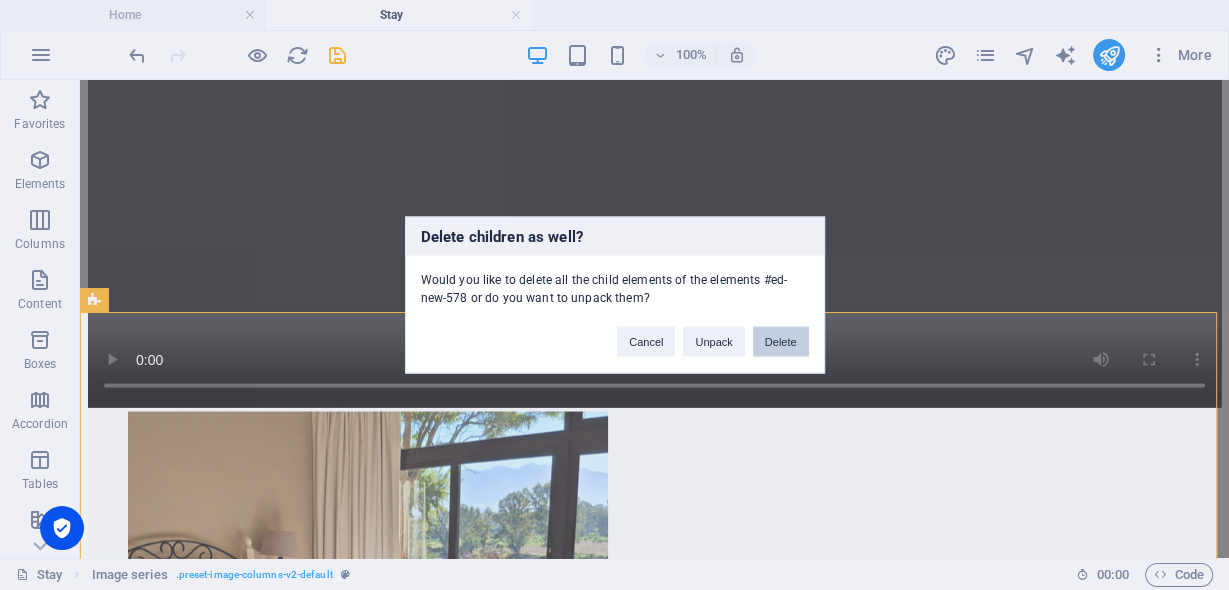 click on "Delete" at bounding box center (781, 342) 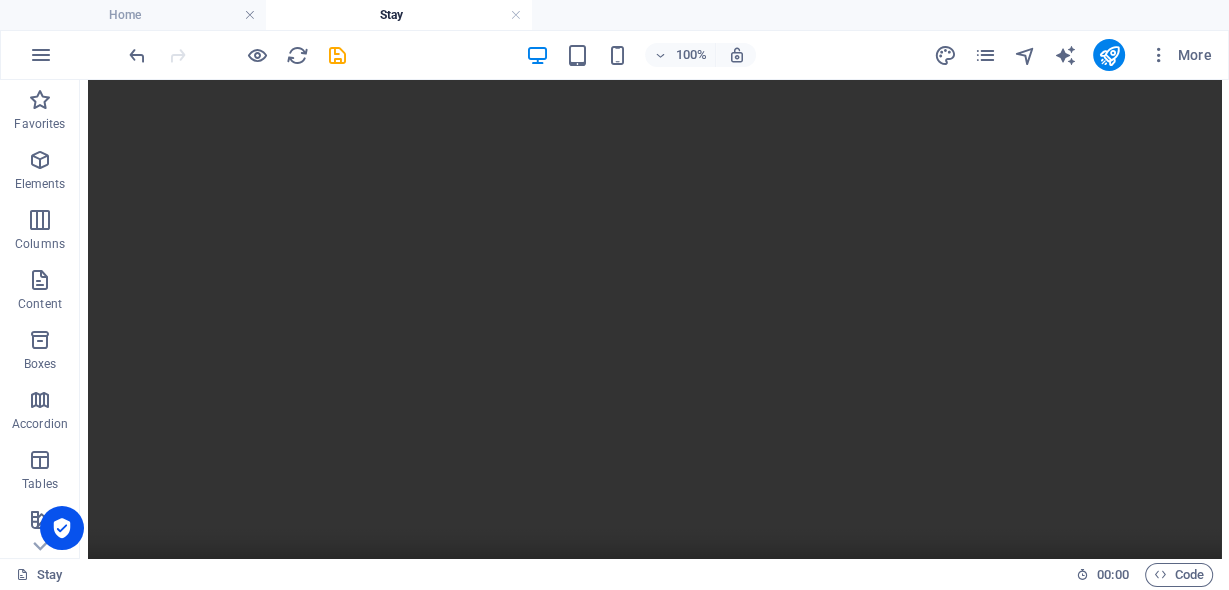 scroll, scrollTop: 2796, scrollLeft: 0, axis: vertical 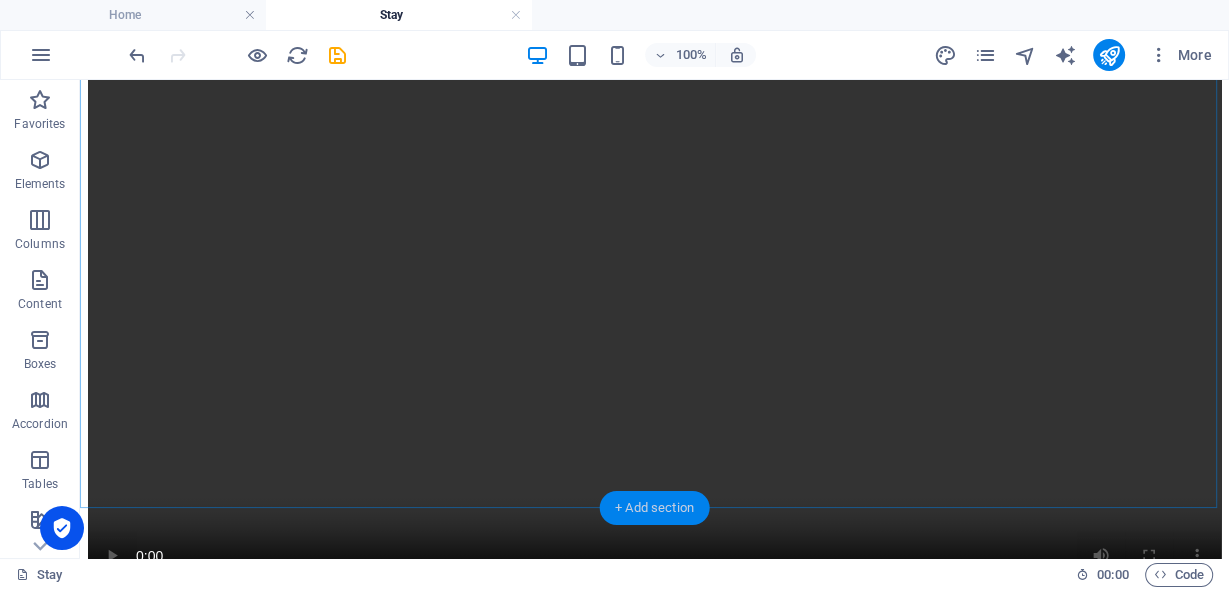 click on "+ Add section" at bounding box center [654, 508] 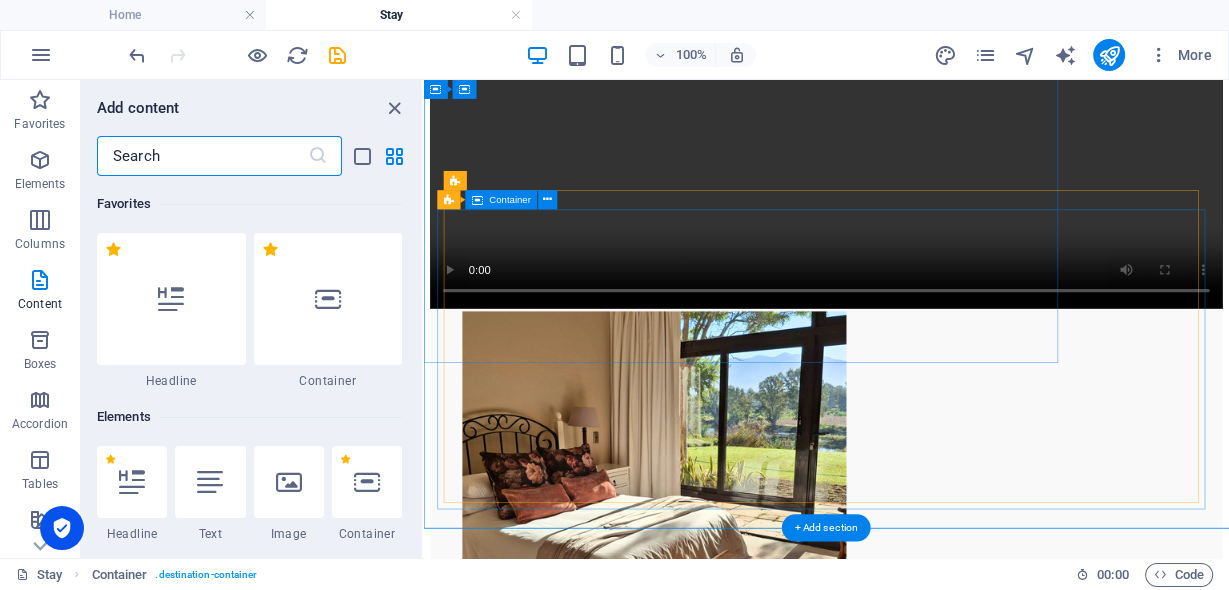 scroll, scrollTop: 2686, scrollLeft: 0, axis: vertical 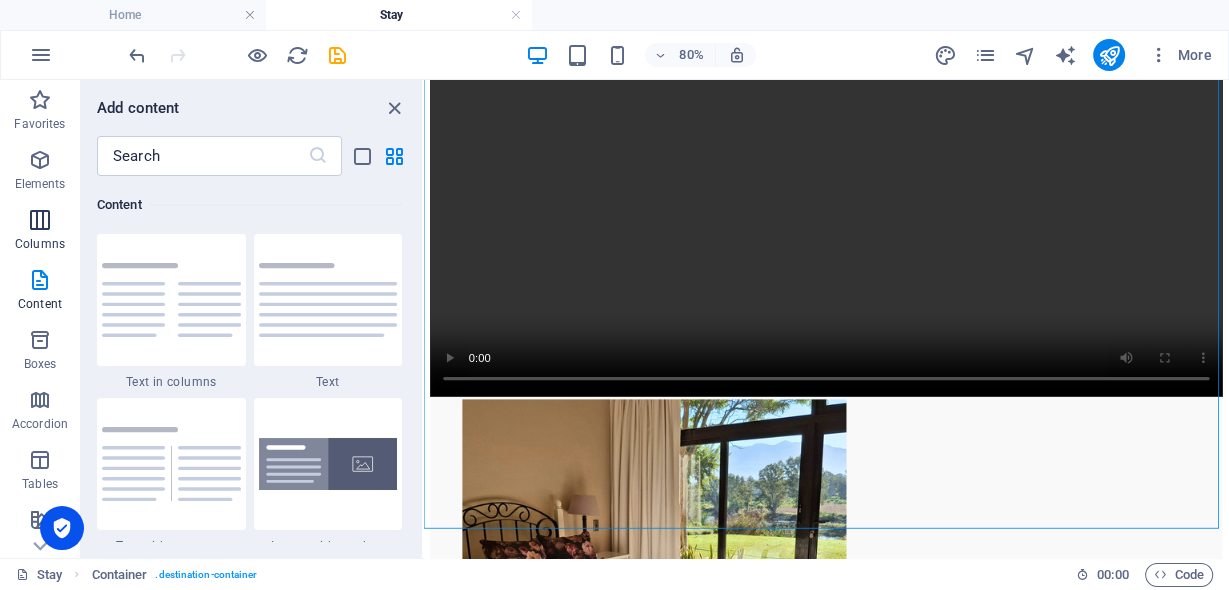 click at bounding box center [40, 220] 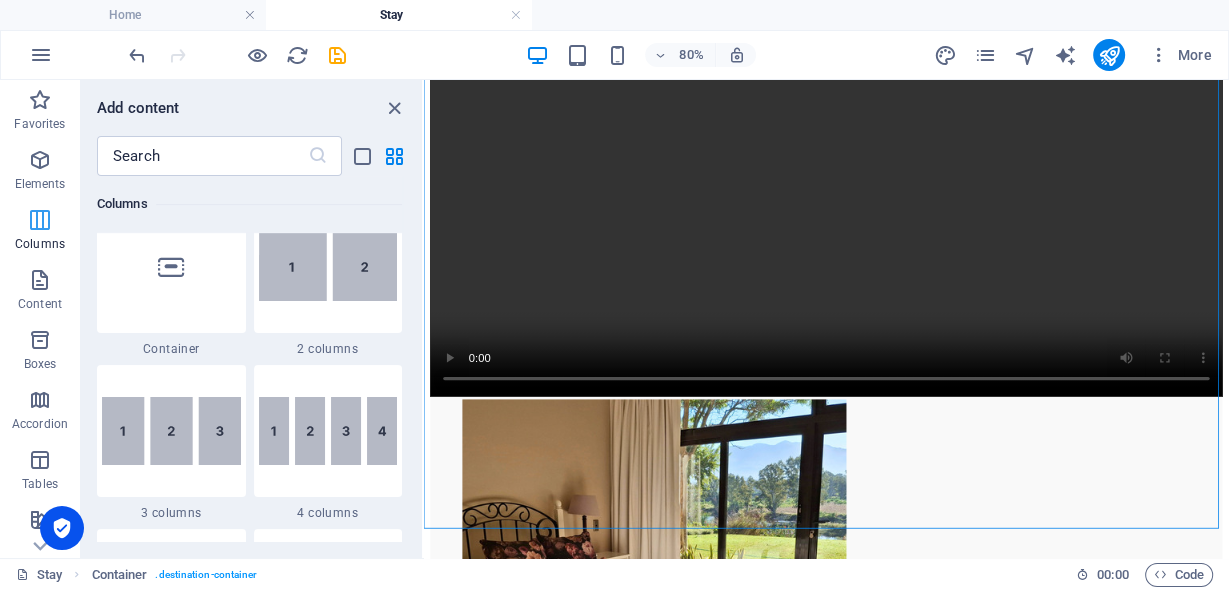 scroll, scrollTop: 990, scrollLeft: 0, axis: vertical 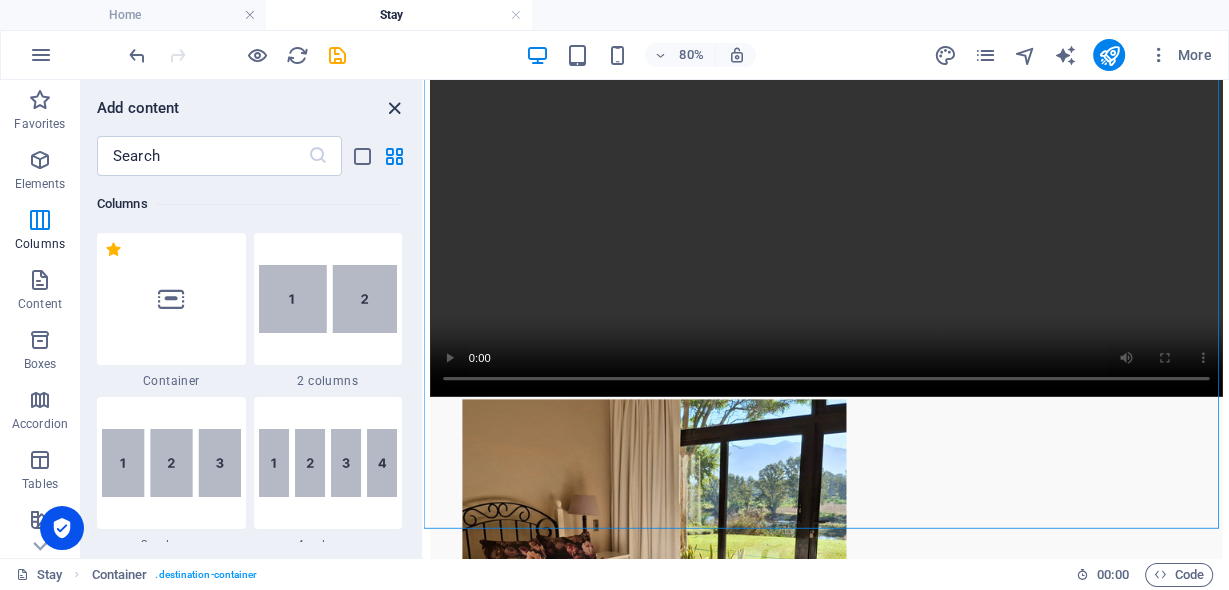 click at bounding box center (394, 108) 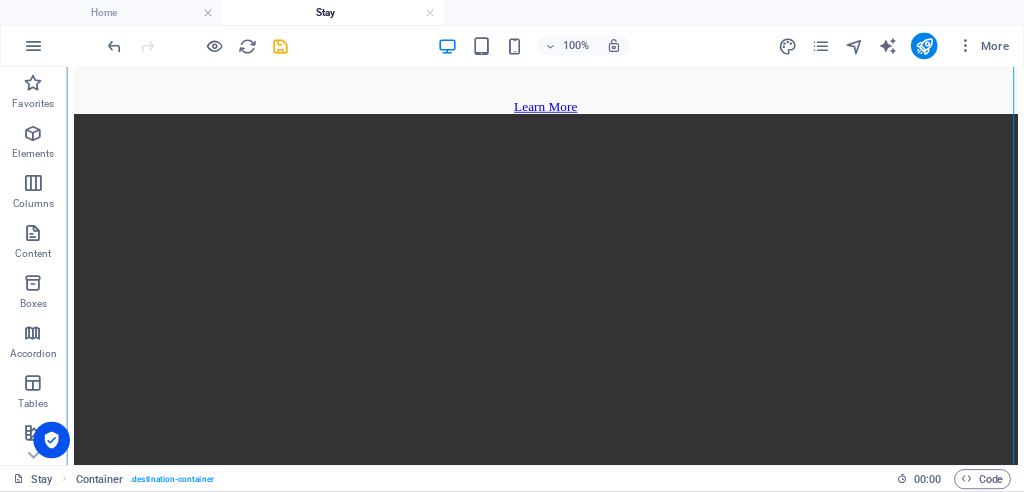 scroll, scrollTop: 2796, scrollLeft: 0, axis: vertical 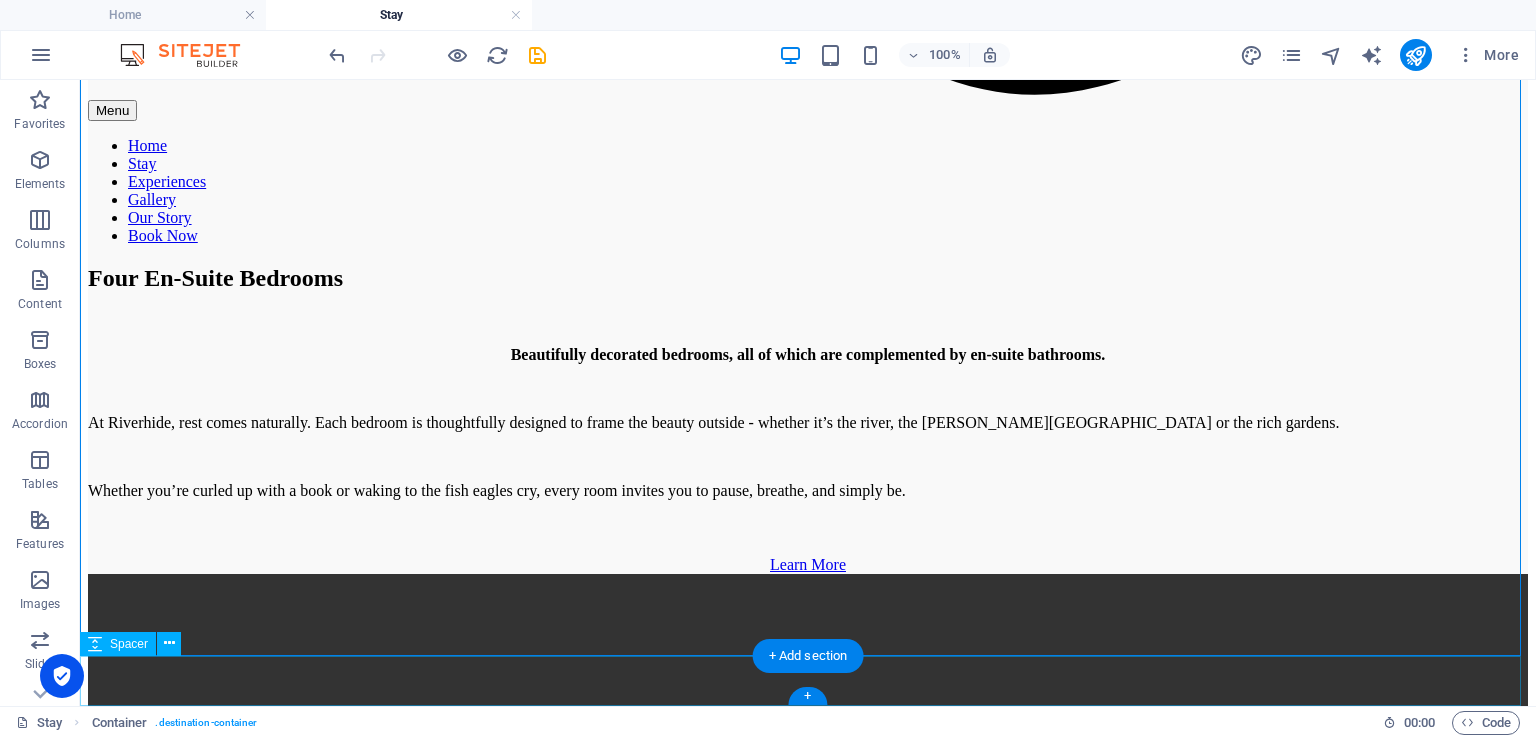 drag, startPoint x: 1059, startPoint y: 80, endPoint x: 1119, endPoint y: 681, distance: 603.9876 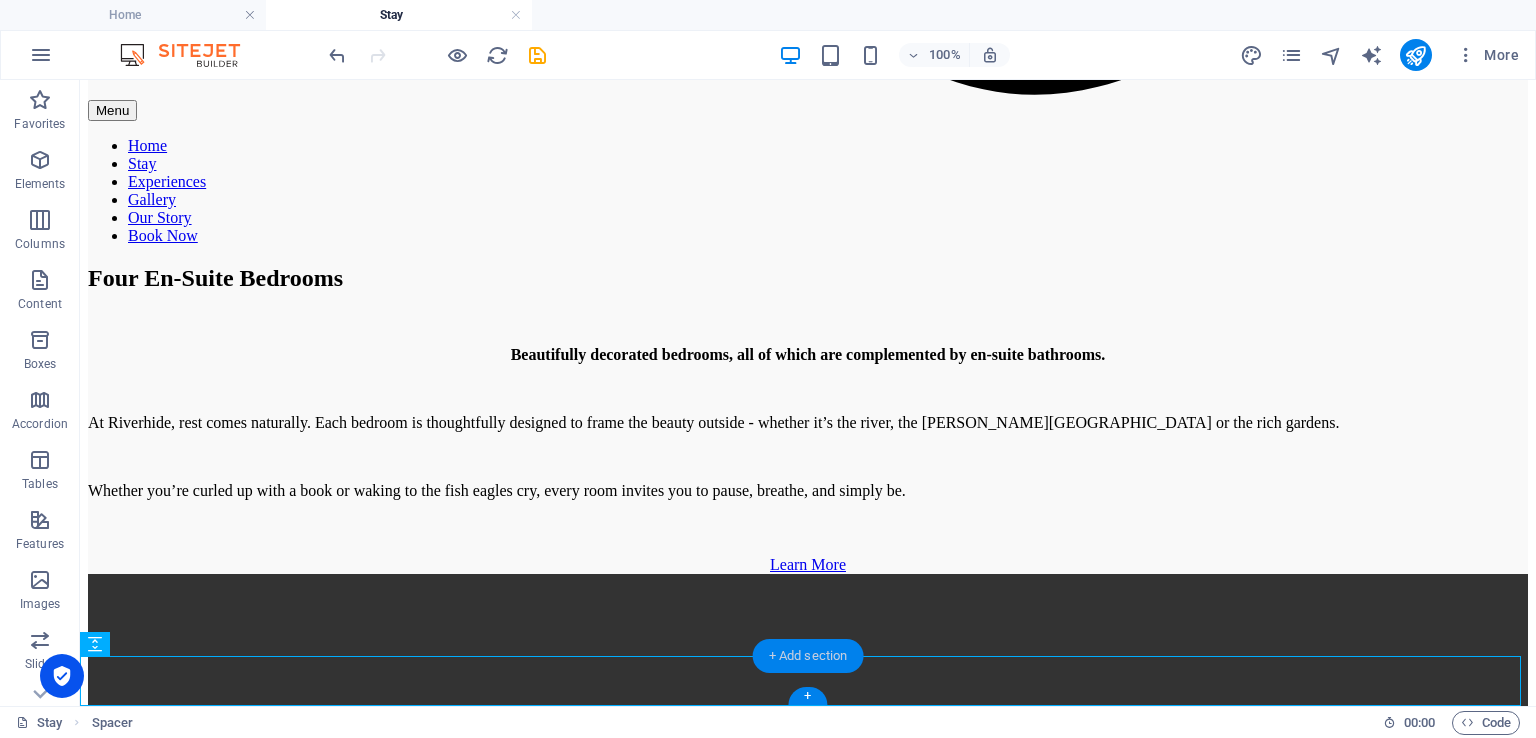 click on "+ Add section" at bounding box center [808, 656] 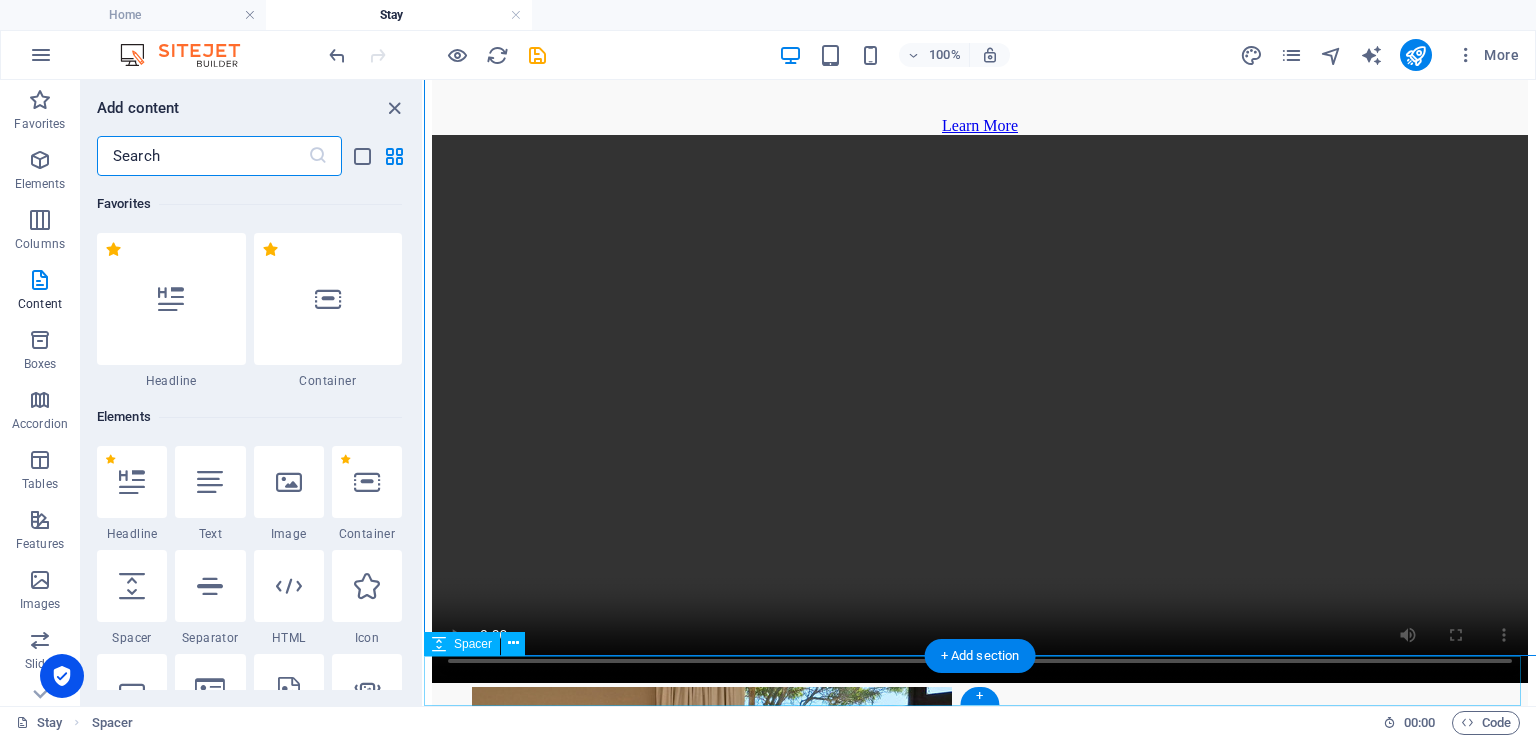 scroll, scrollTop: 2700, scrollLeft: 0, axis: vertical 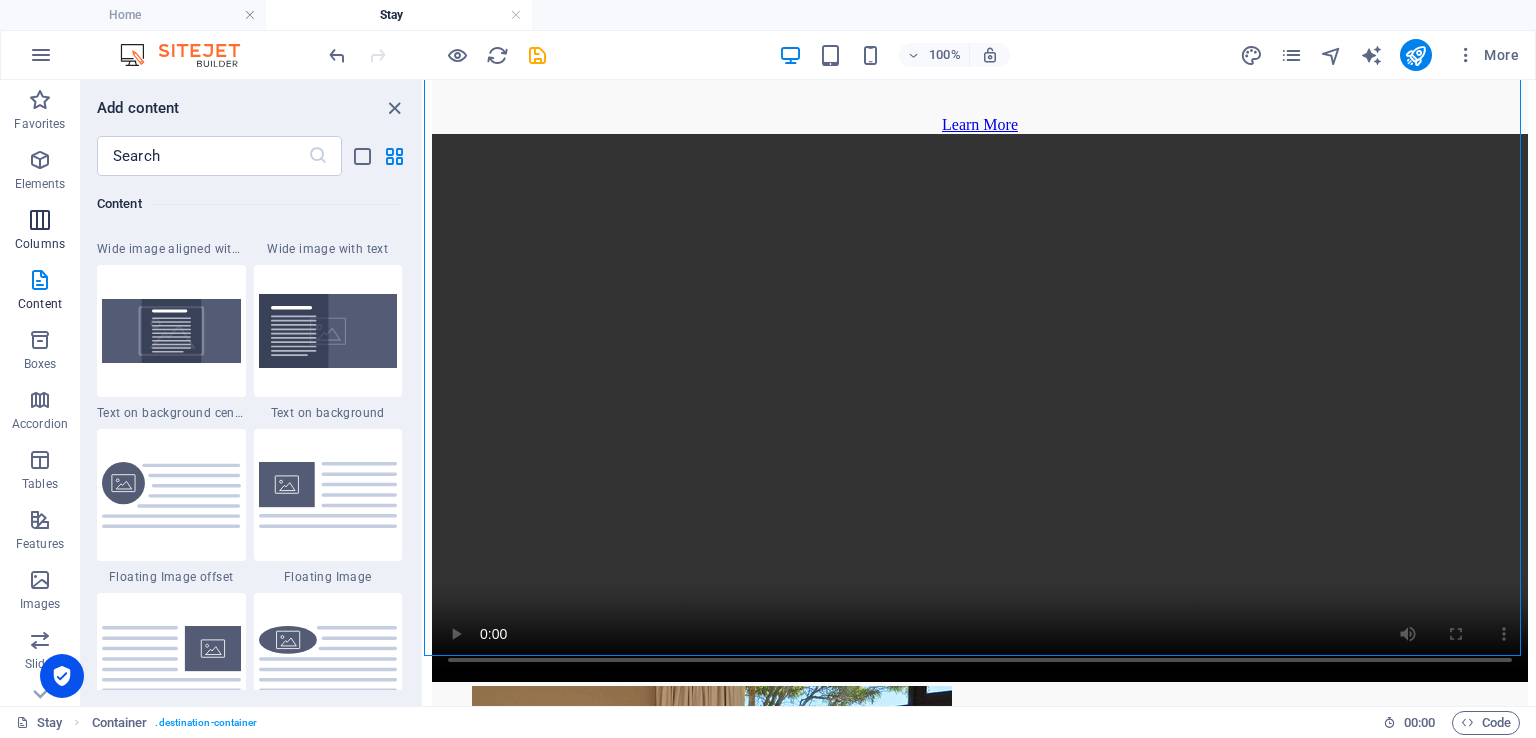 click on "Columns" at bounding box center (40, 232) 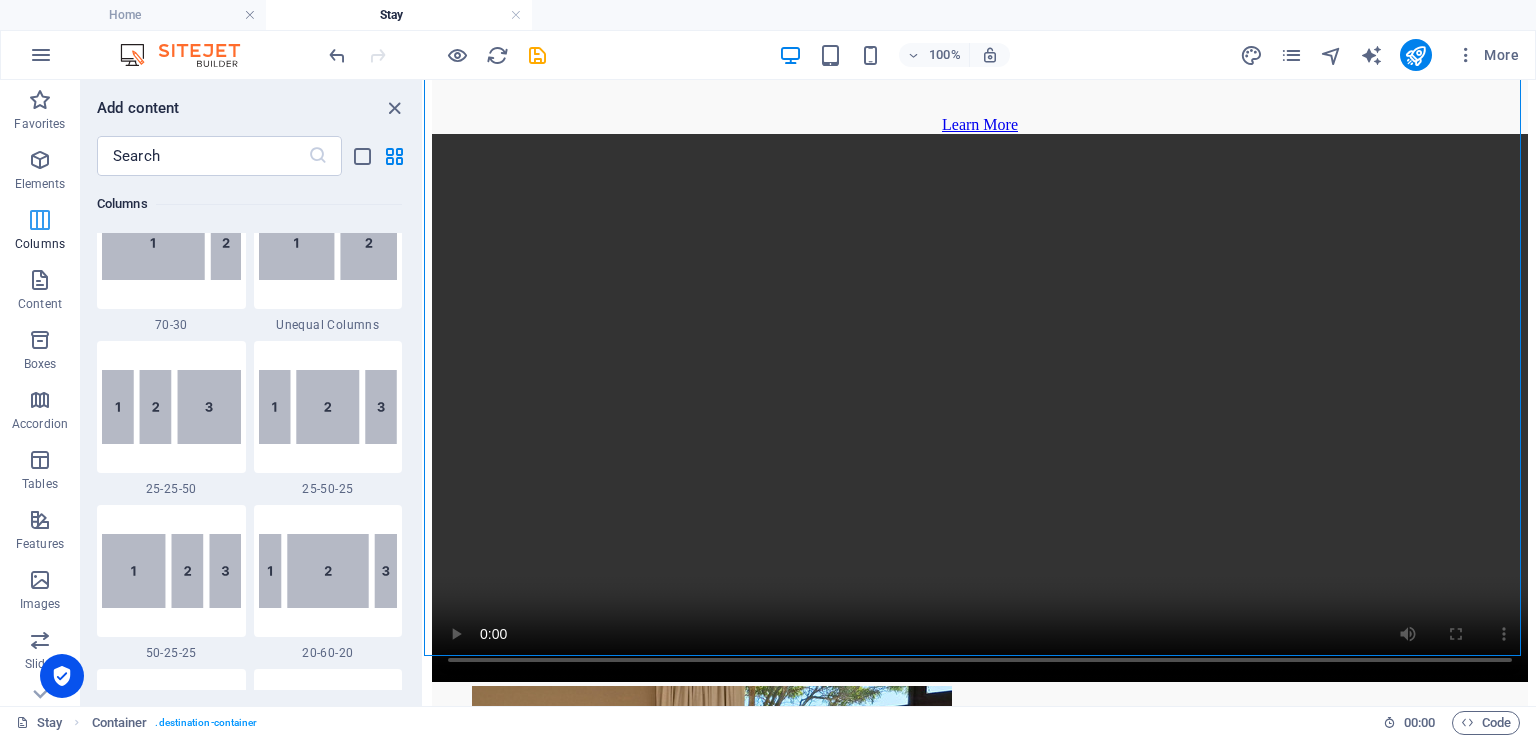 scroll, scrollTop: 990, scrollLeft: 0, axis: vertical 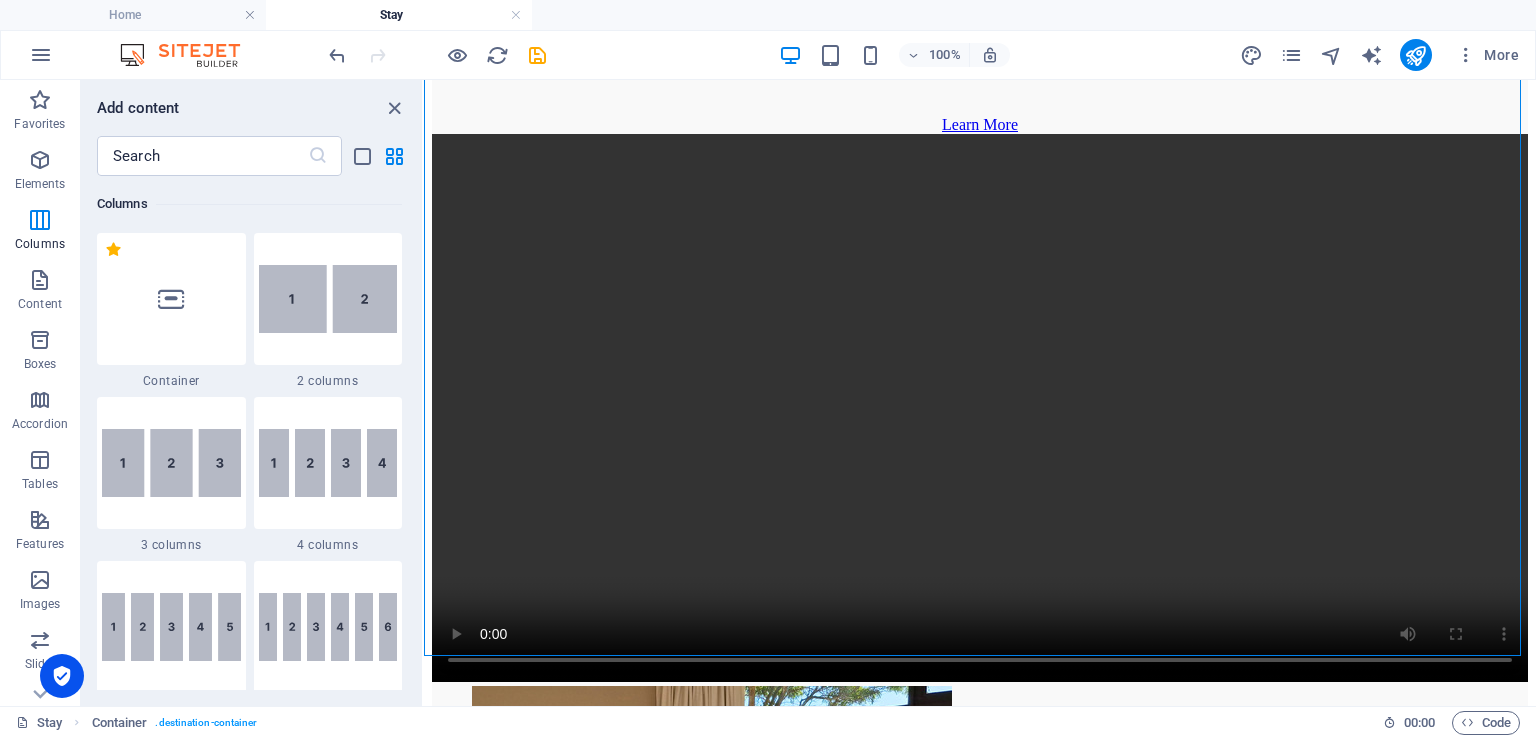 drag, startPoint x: 416, startPoint y: 214, endPoint x: 417, endPoint y: 228, distance: 14.035668 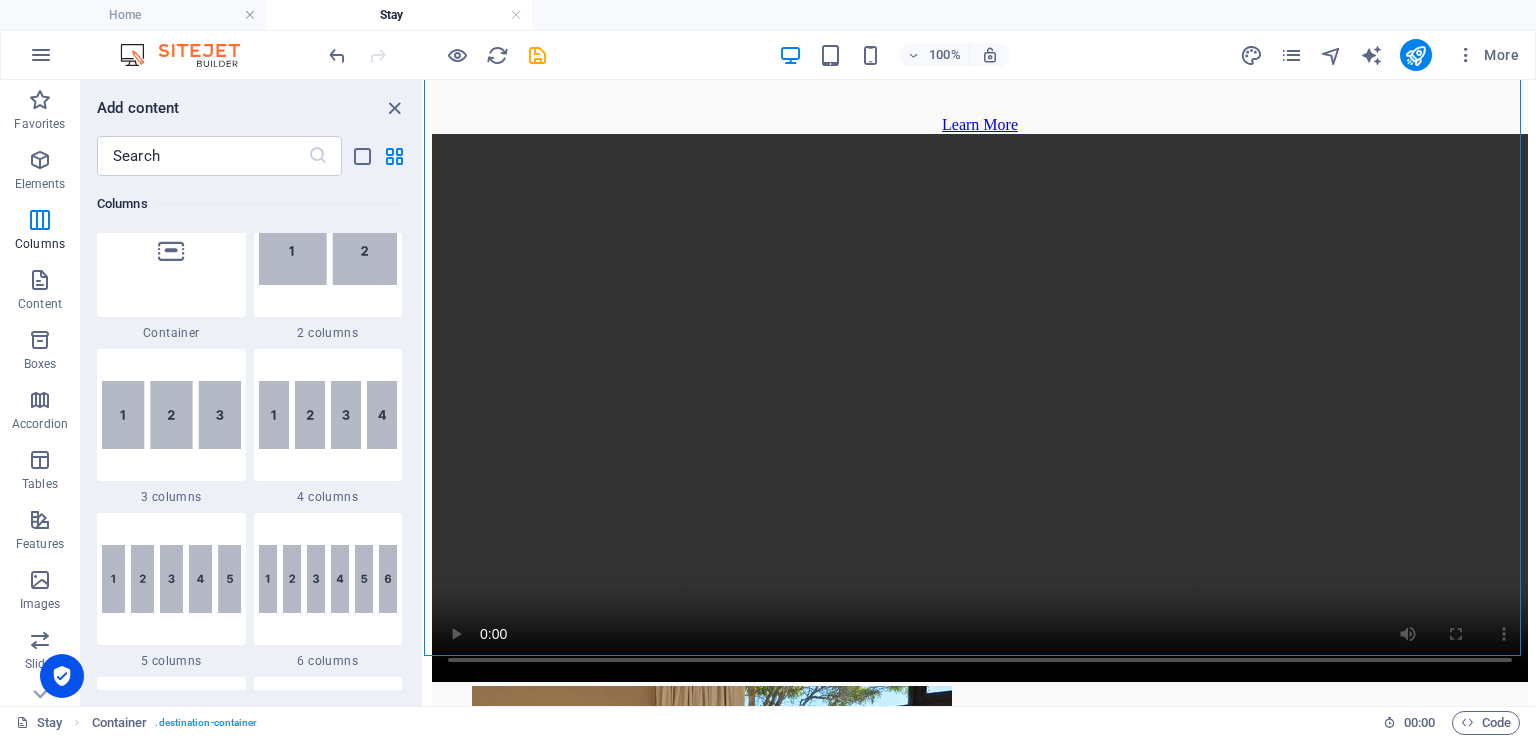 scroll, scrollTop: 977, scrollLeft: 0, axis: vertical 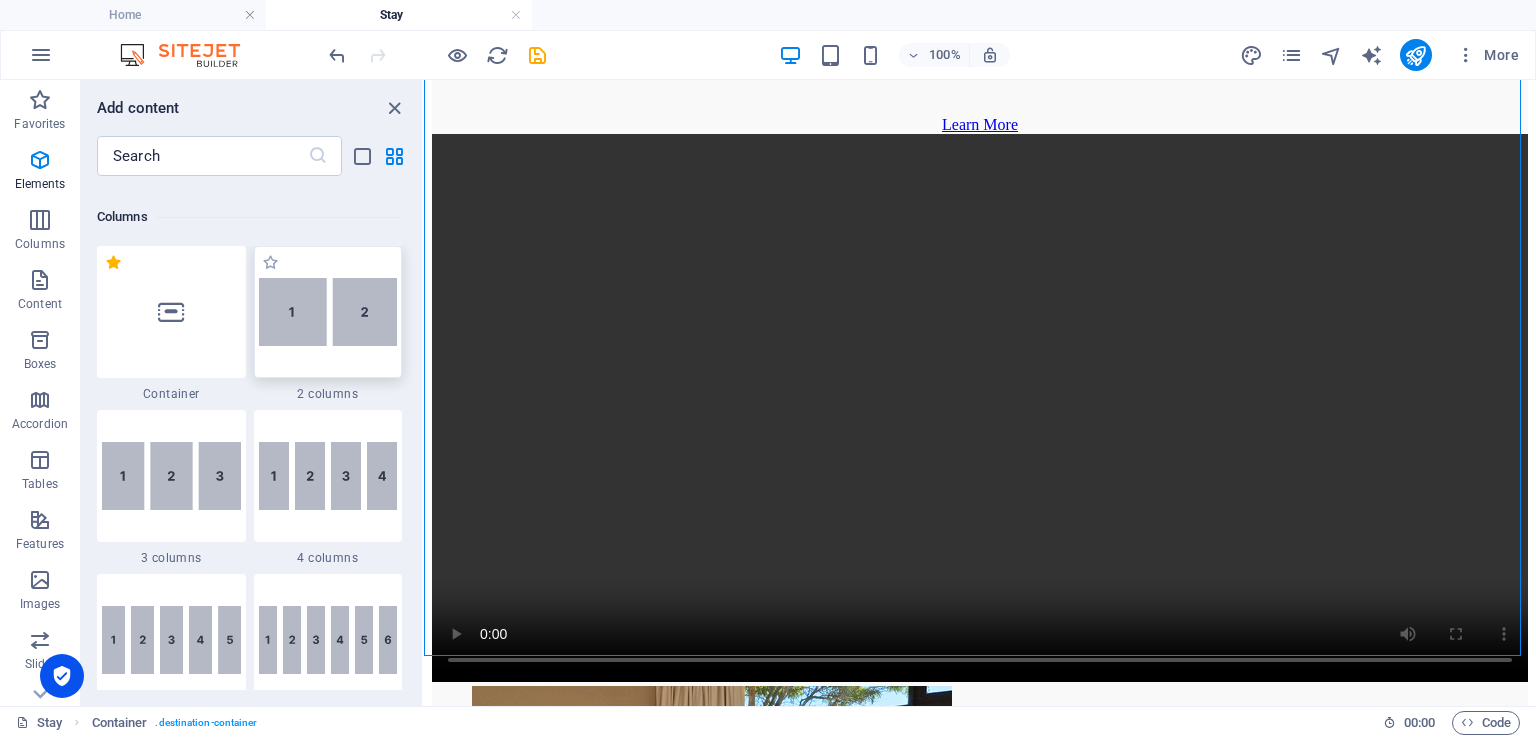click at bounding box center [328, 312] 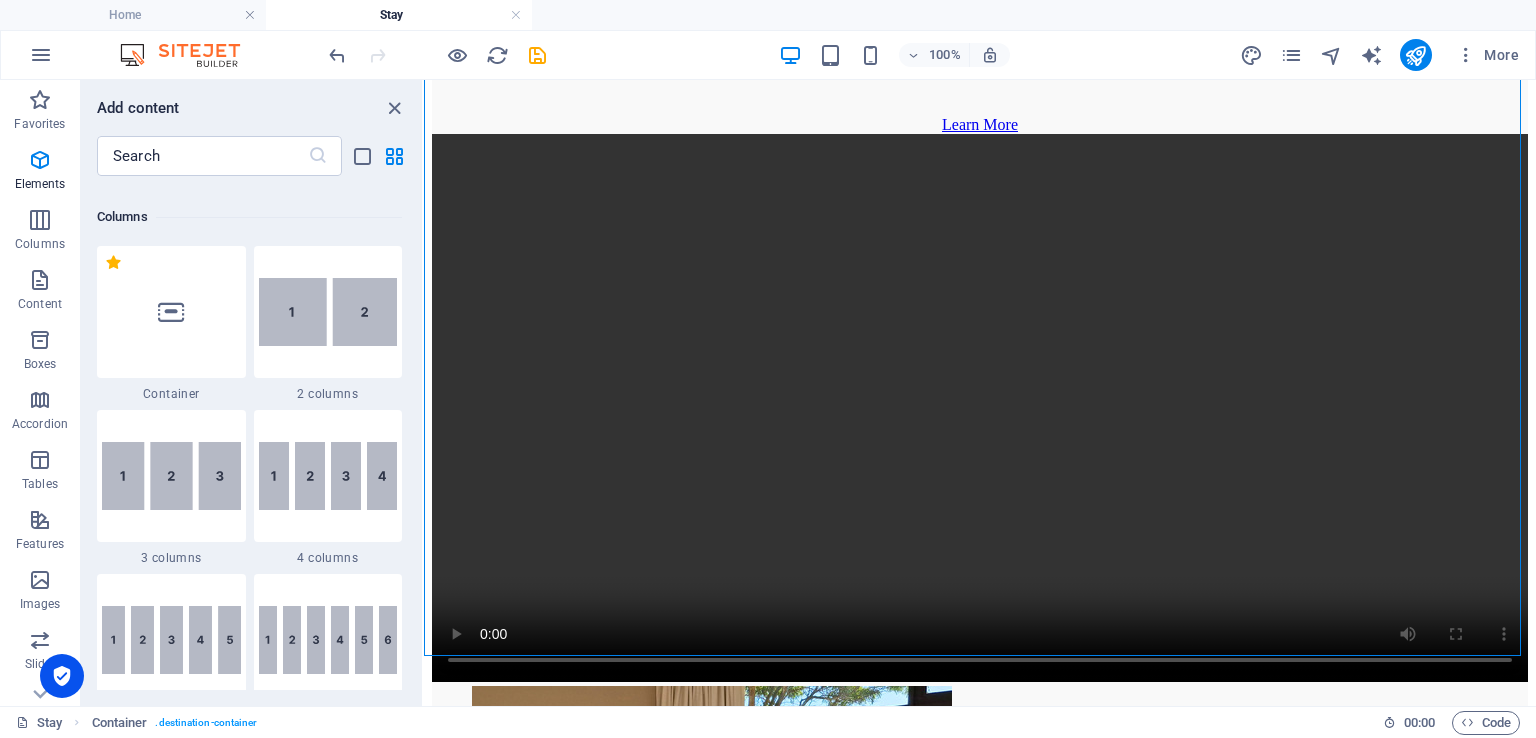 click on "Drag here to replace the existing content. Press “Ctrl” if you want to create a new element.
H2   Container   Container   Container   Preset   Container   Container   Slider   Menu Bar   Container   Preset   H2   Preset   Image   Preset   Container   Preset   Container   Video   Preset   Image   Spacer   Spacer   Menu Bar   Menu   Gallery   Placeholder   Image   Preset   H2   Container   Text   Gallery   Preset   Spacer   Text   Preset   Container   Preset   Container   Container   Gallery   Container   Spacer   Text   Container   Container   Preset   Container   Text   Container   Container   H3   Container   H3   Preset   Spacer   Spacer   Image series   Image   Spacer   Spacer   Image   Image   Container   H3   Icon" at bounding box center [980, 393] 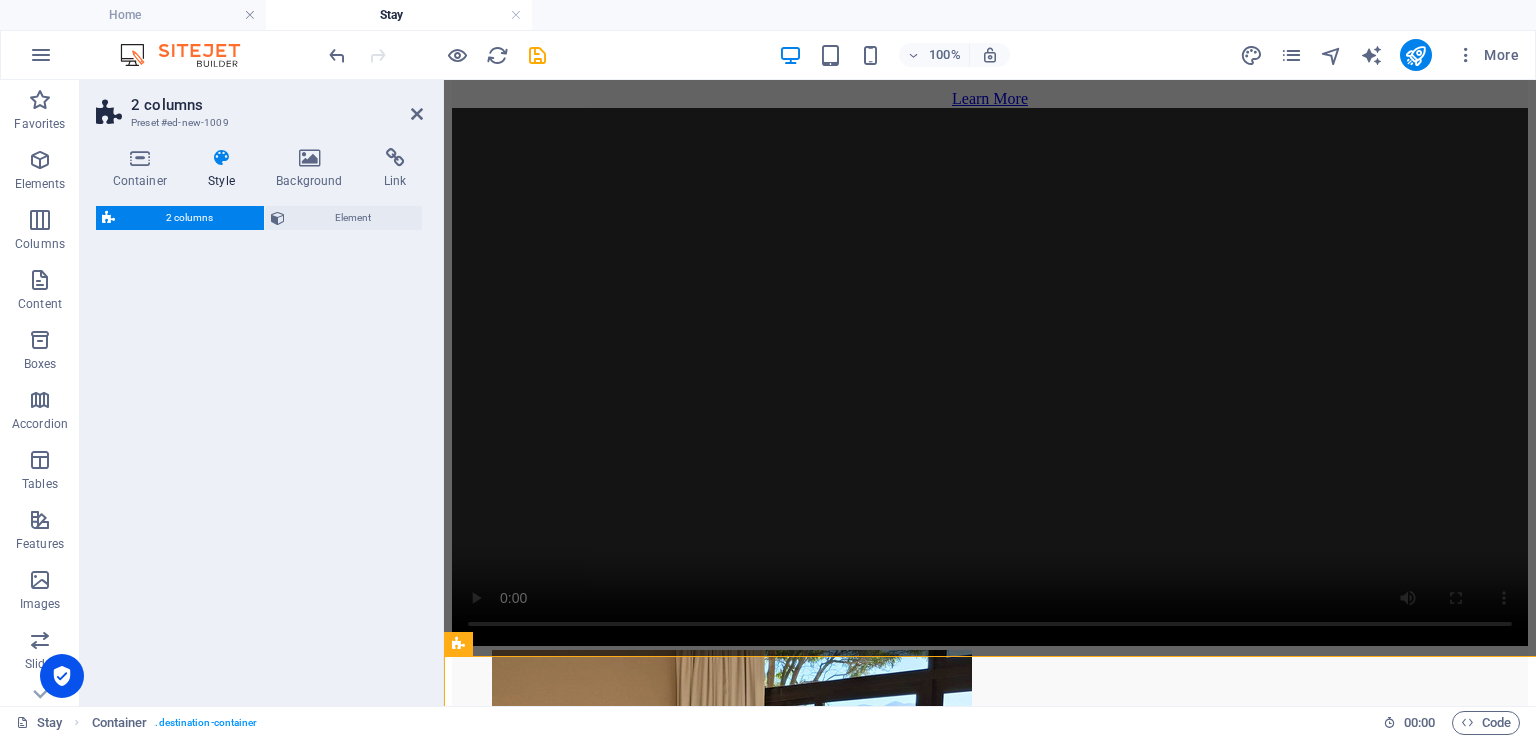 select on "rem" 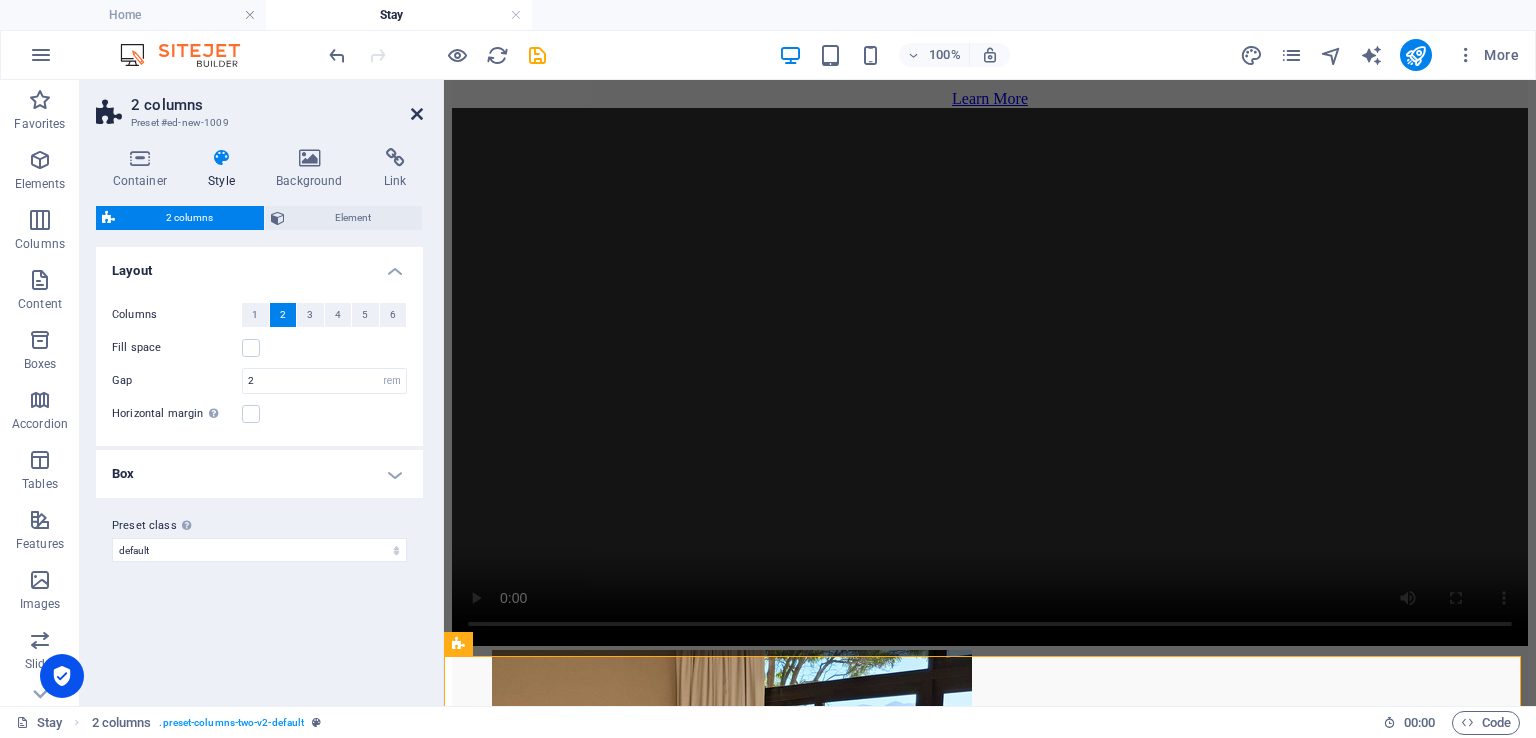 click at bounding box center (417, 114) 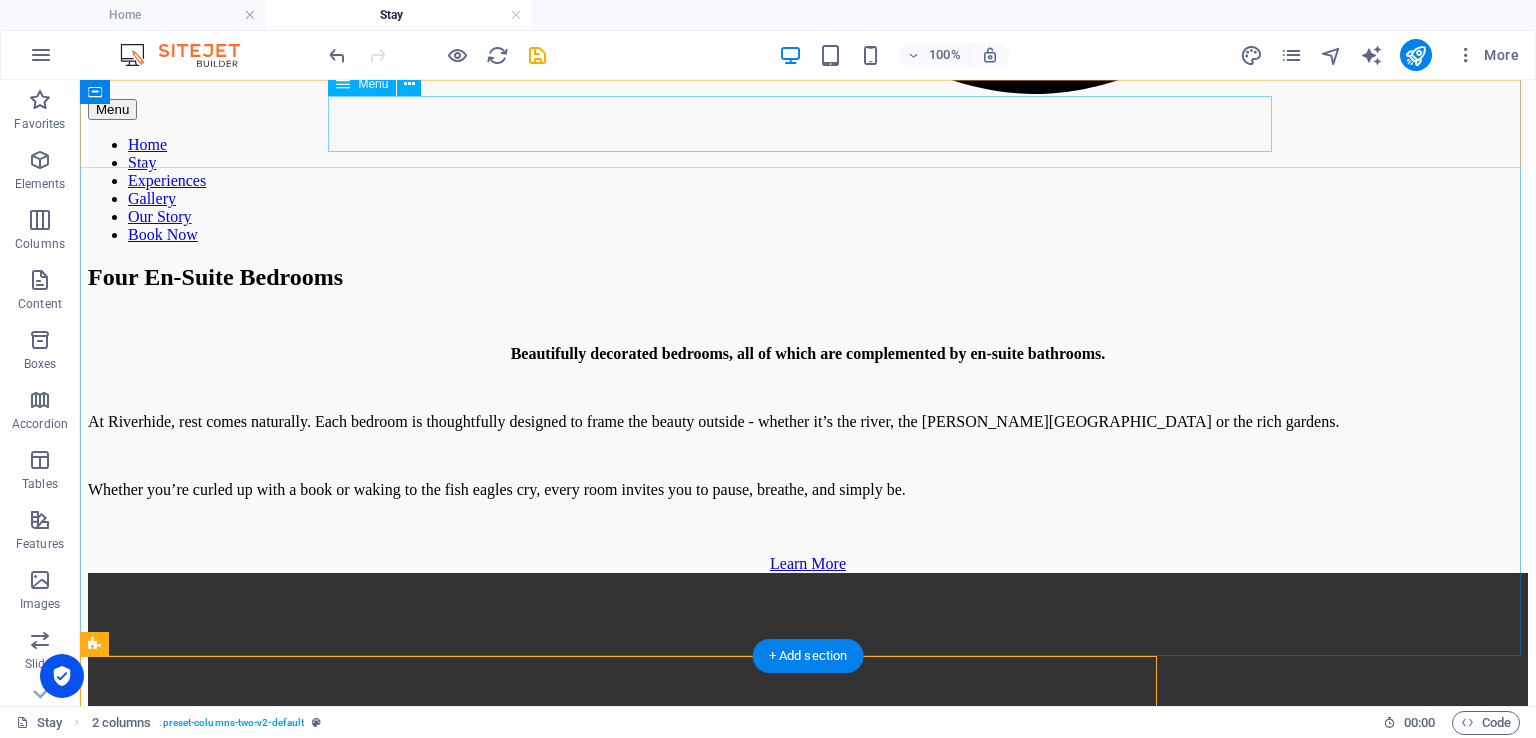 scroll, scrollTop: 2802, scrollLeft: 0, axis: vertical 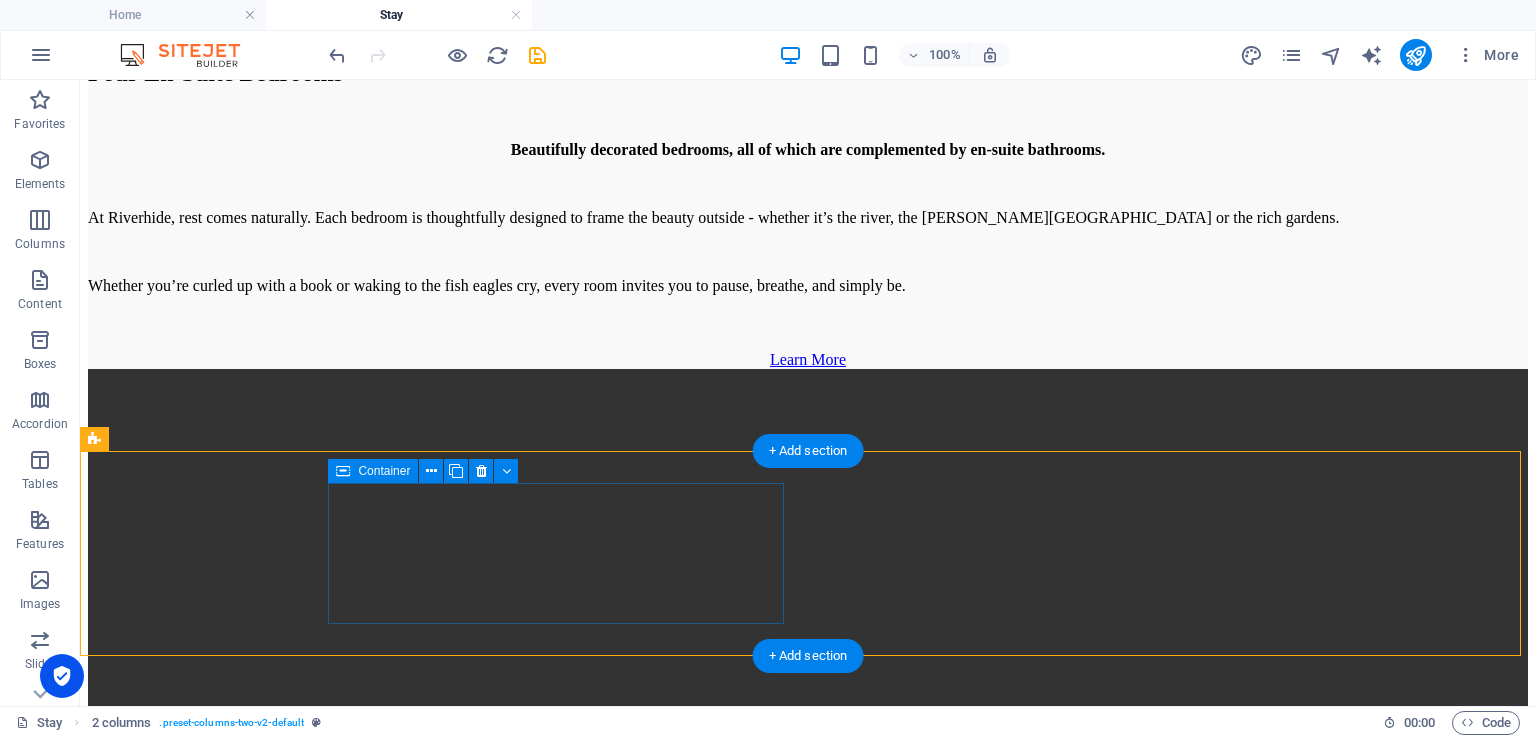 click on "Add elements" at bounding box center [749, 12291] 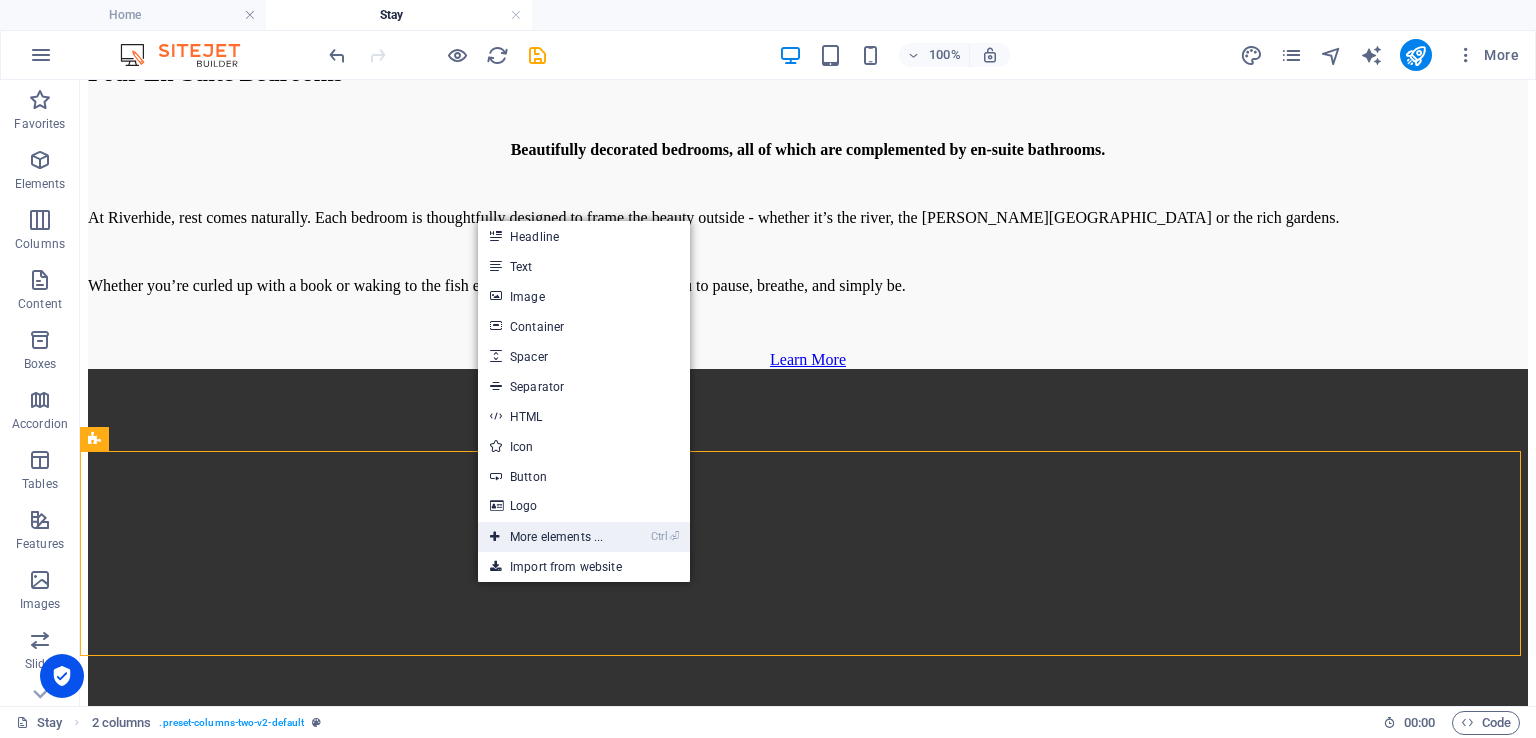 click on "Ctrl ⏎  More elements ..." at bounding box center [546, 537] 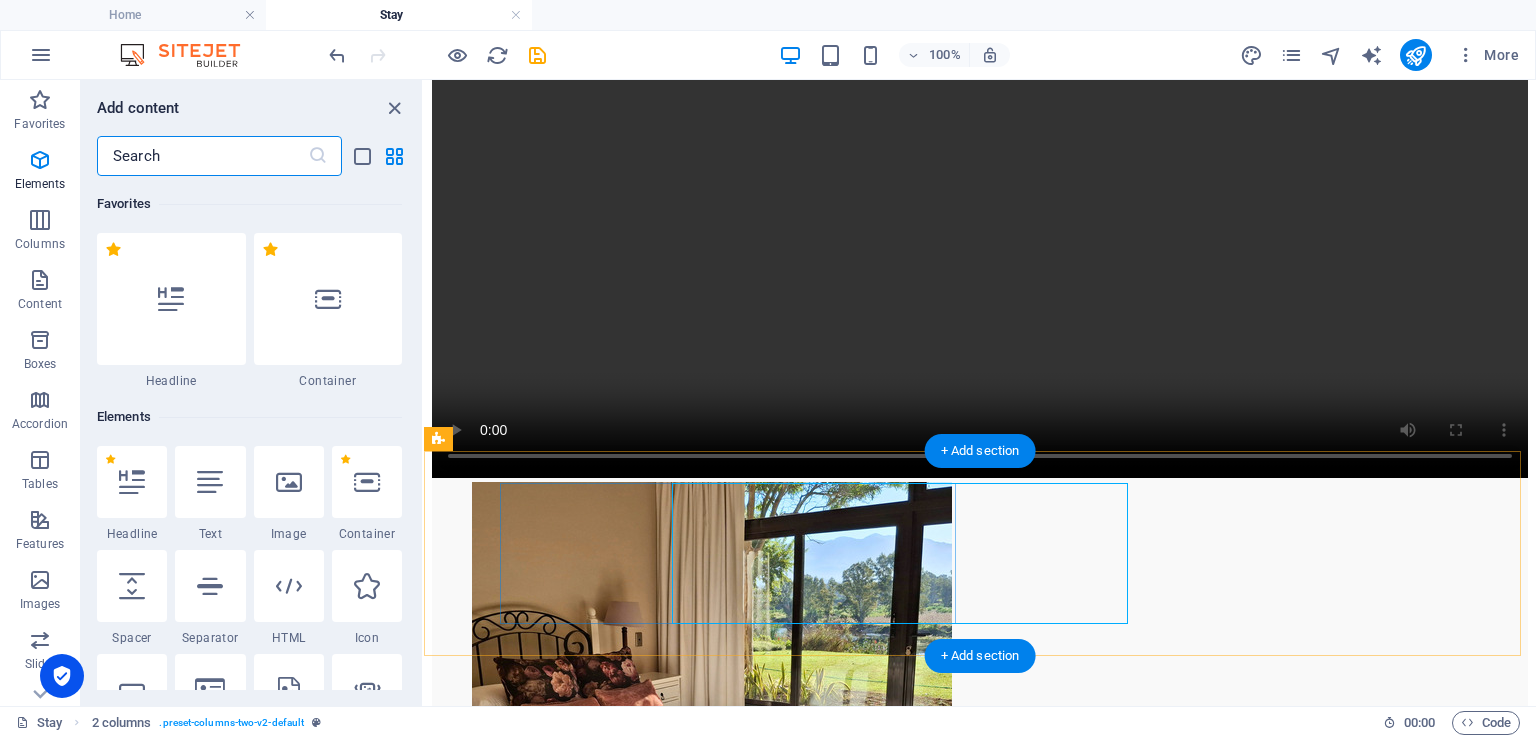 scroll, scrollTop: 2904, scrollLeft: 0, axis: vertical 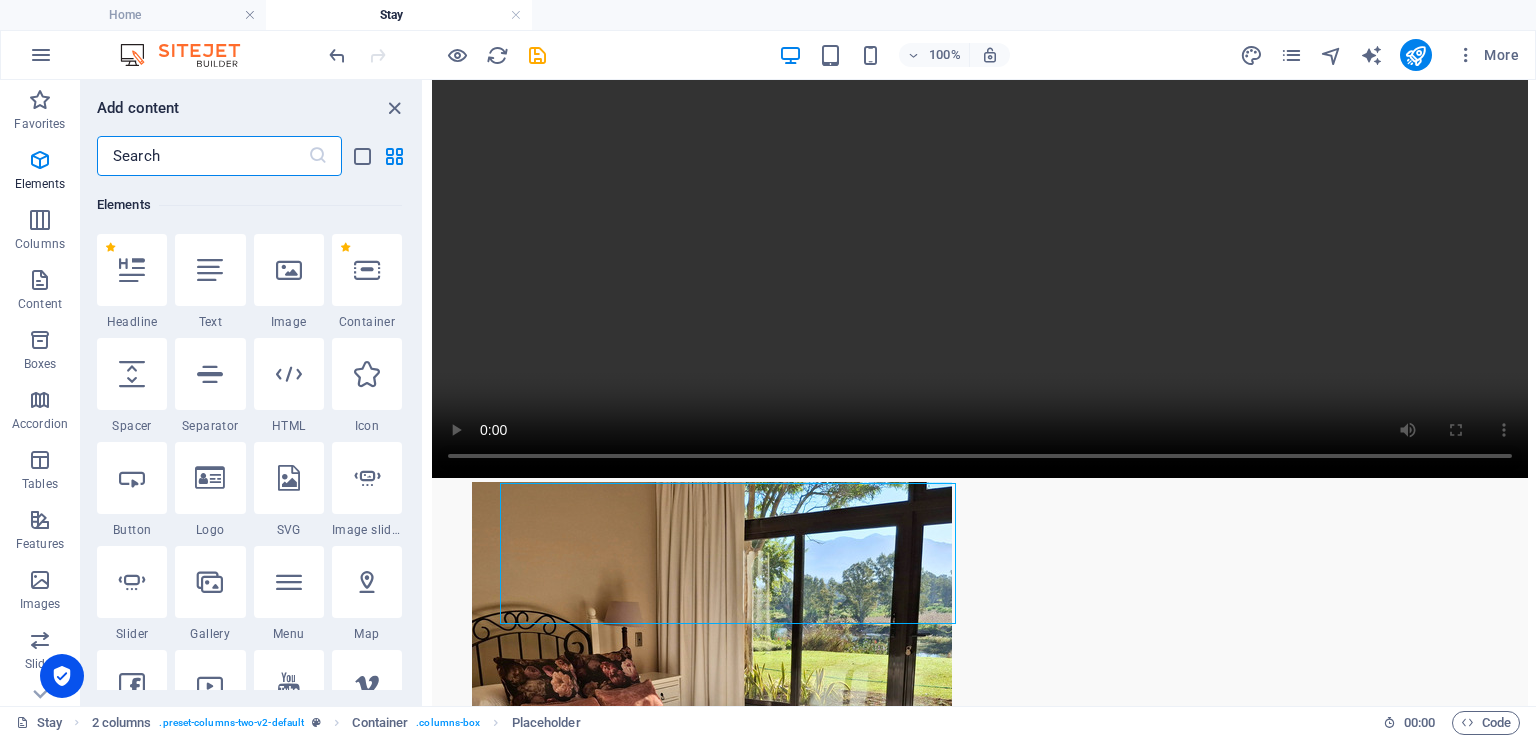 click at bounding box center [202, 156] 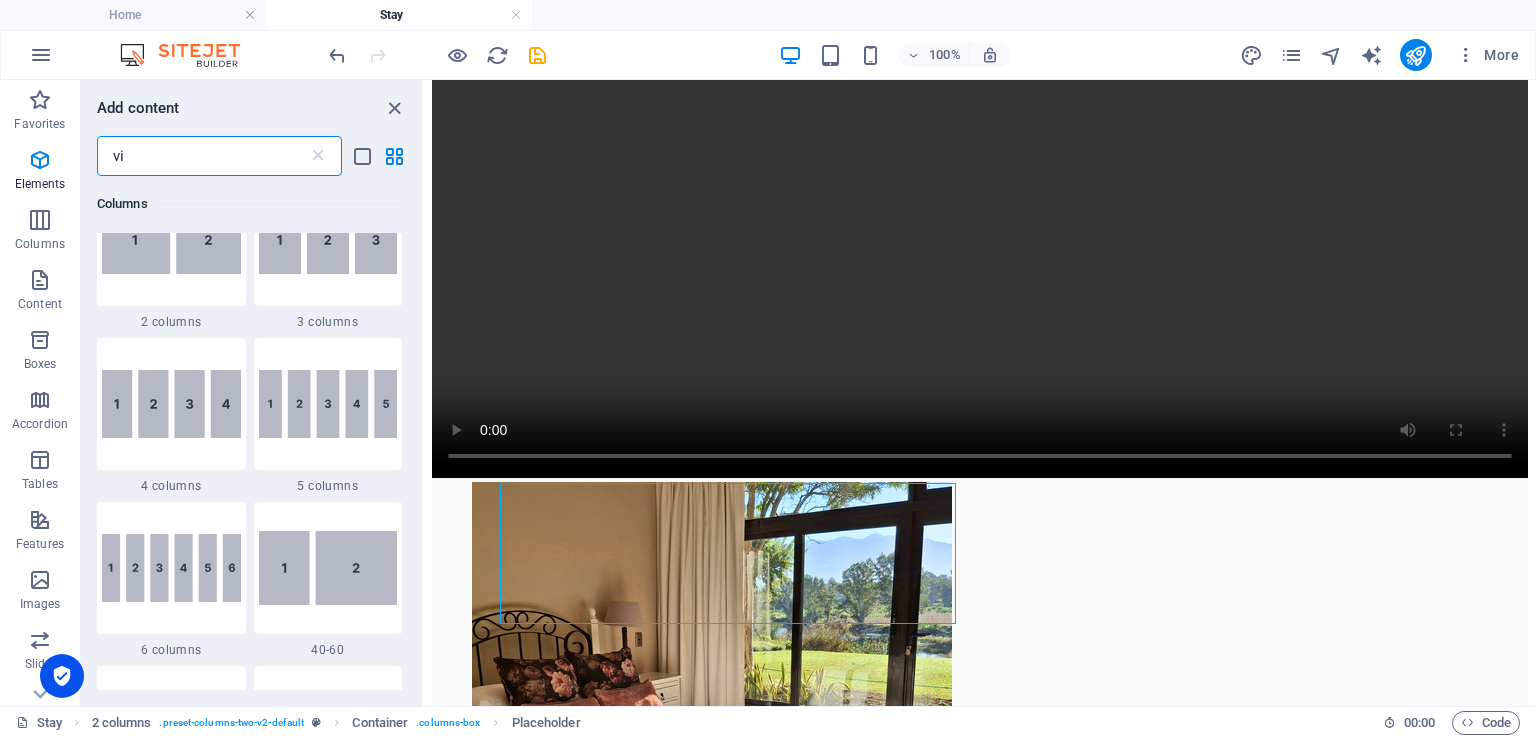 scroll, scrollTop: 0, scrollLeft: 0, axis: both 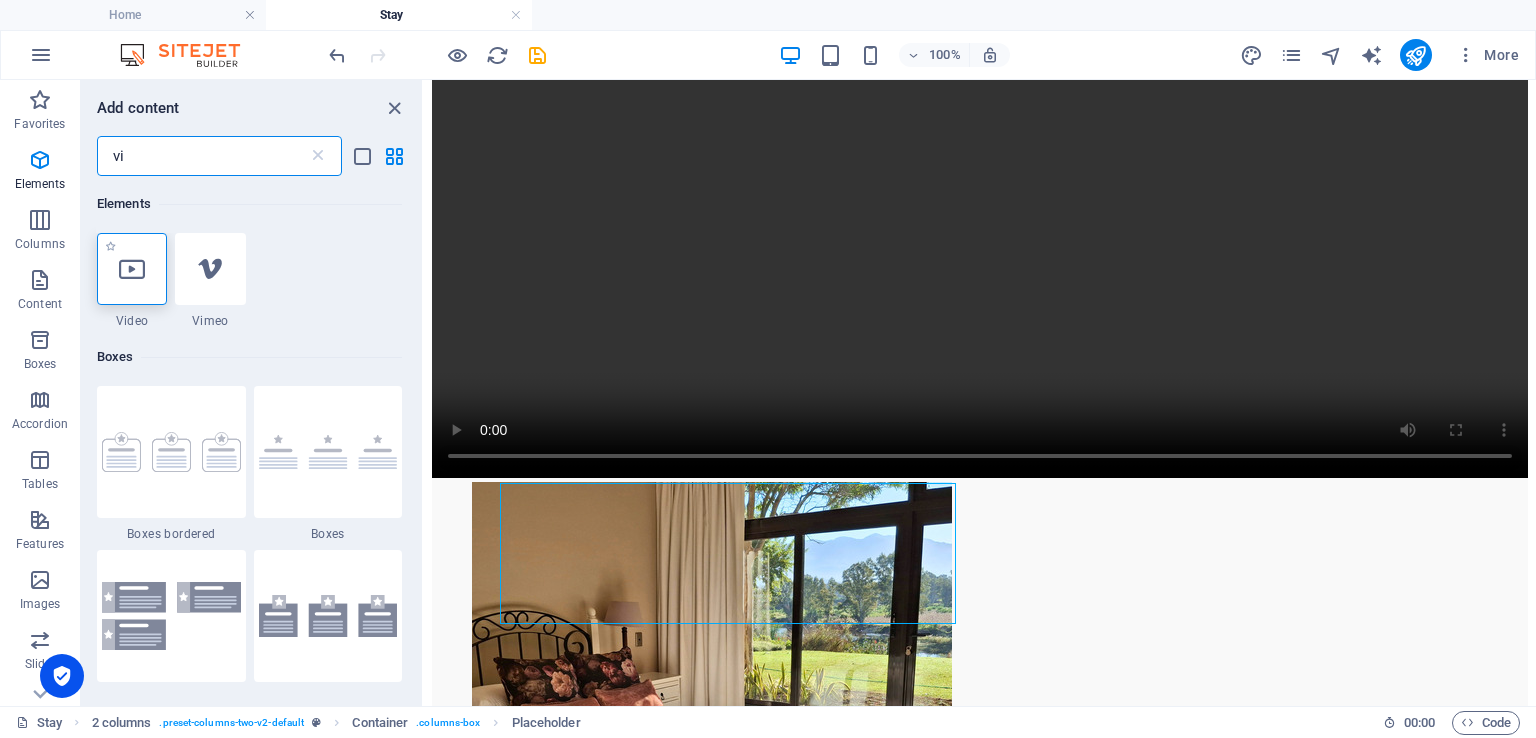 type on "vi" 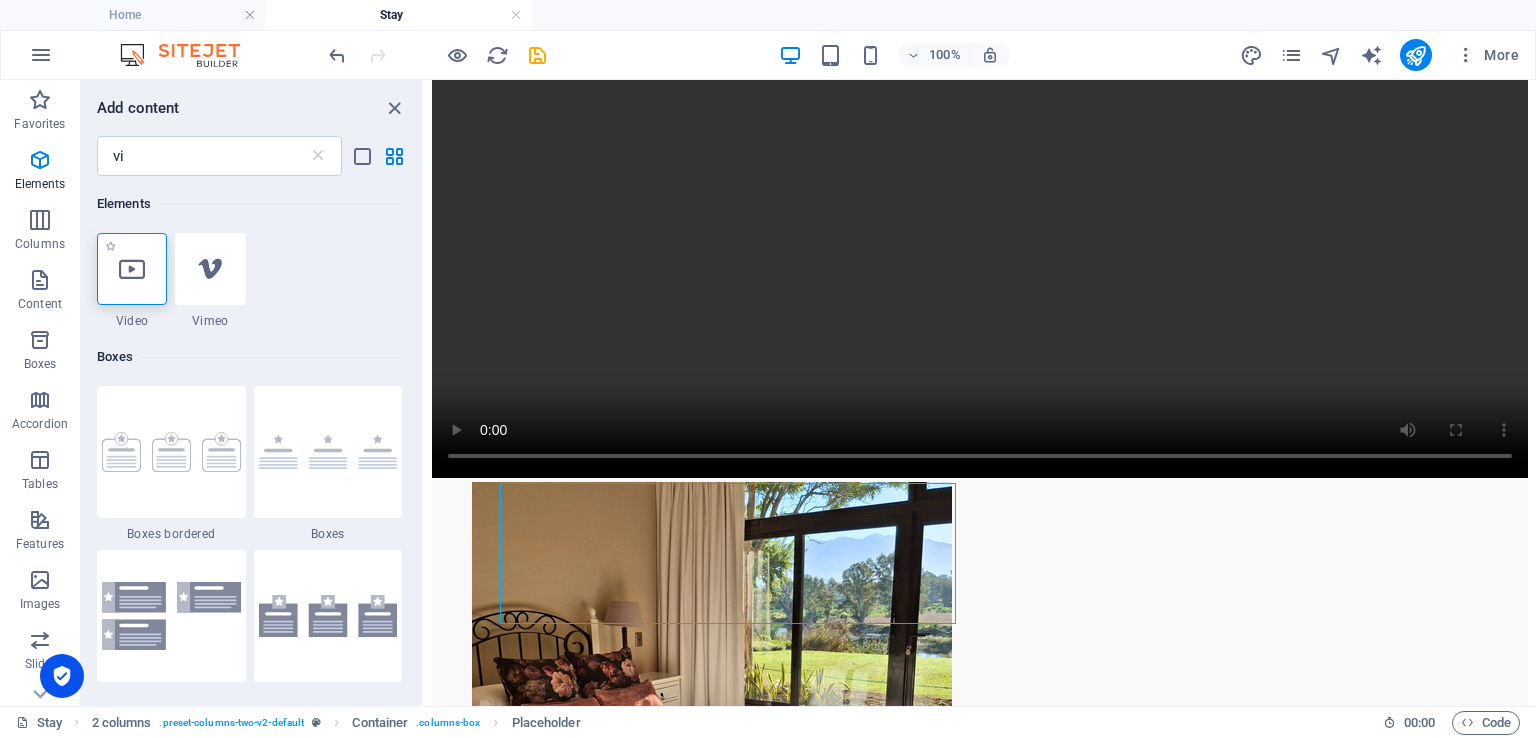 click at bounding box center [132, 269] 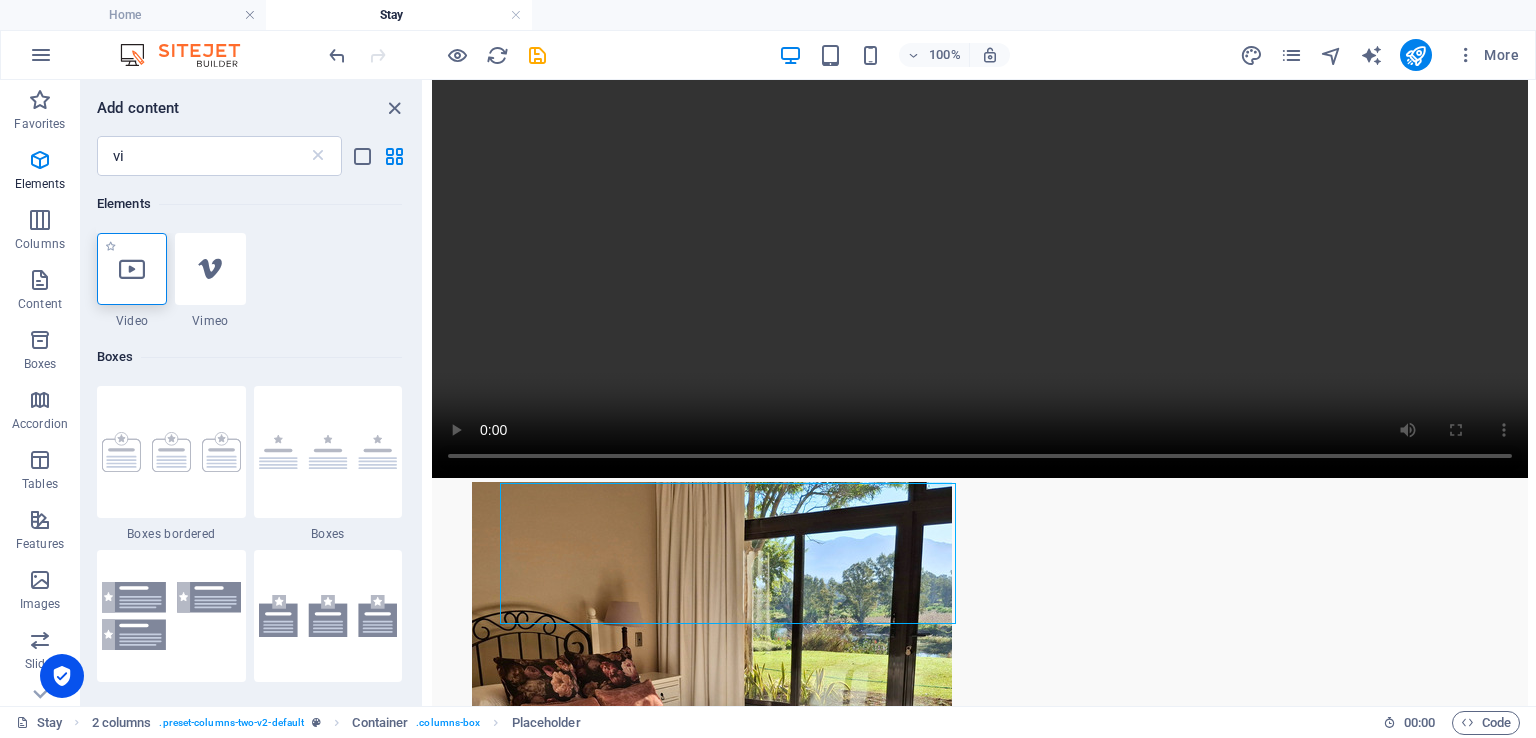 select on "%" 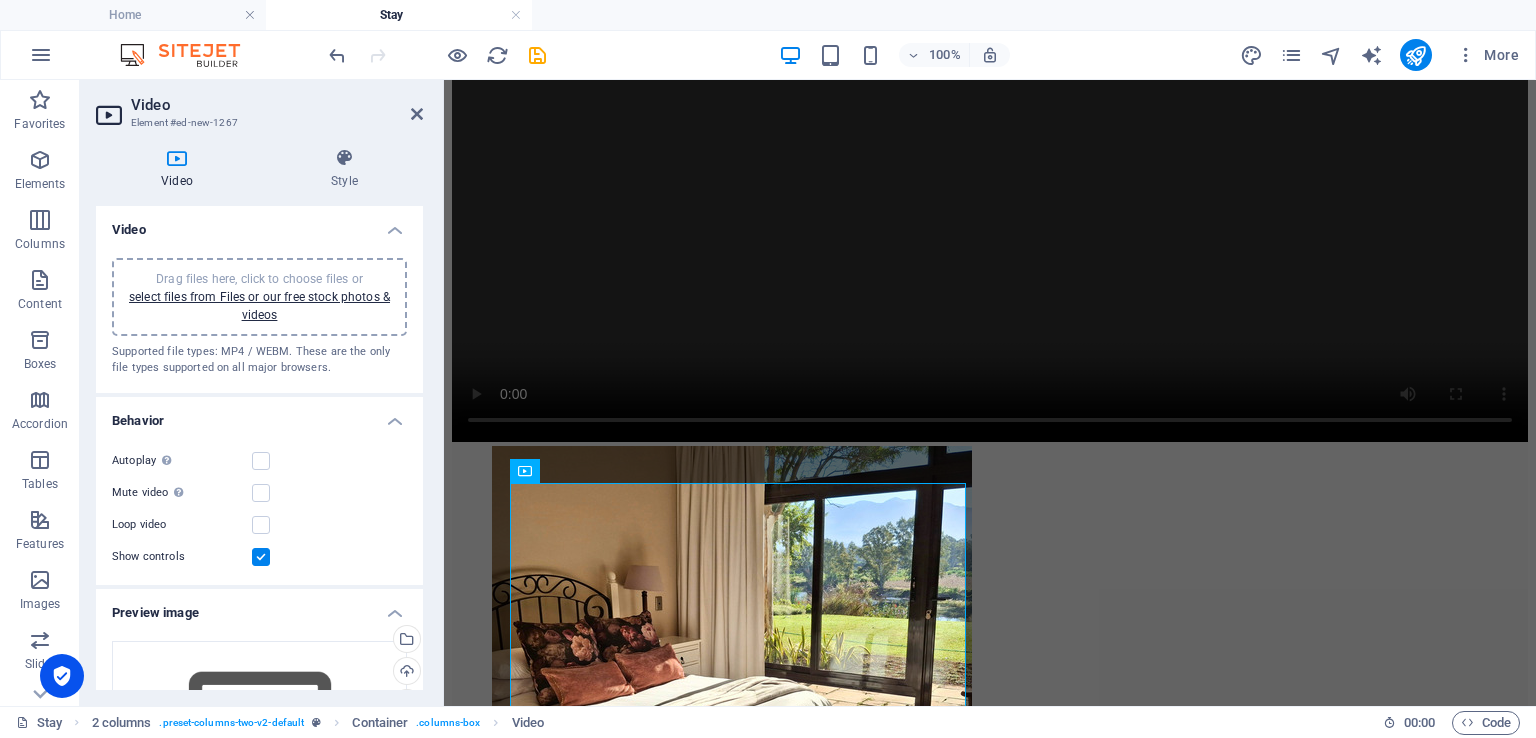 scroll, scrollTop: 2992, scrollLeft: 0, axis: vertical 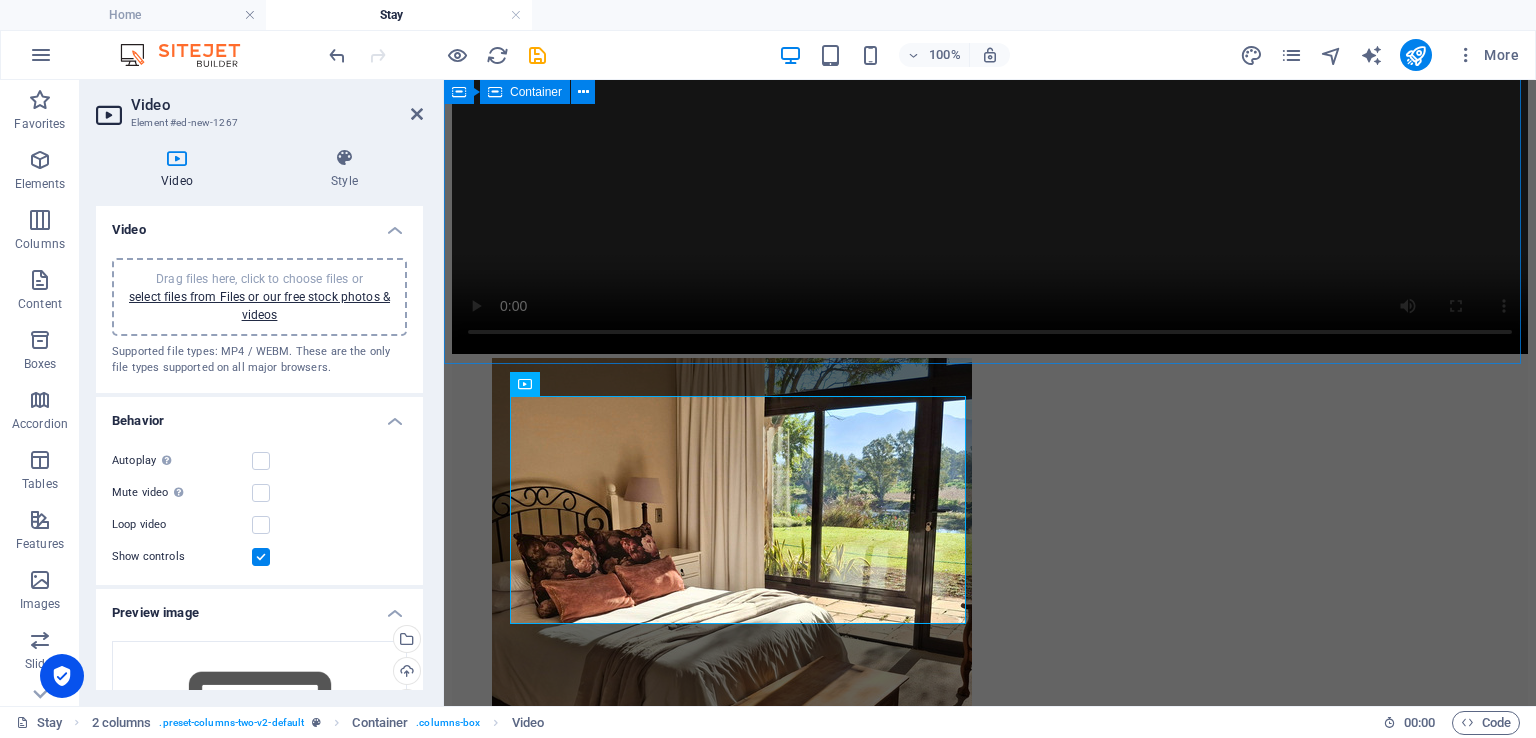 click on "Four En‑Suite Bedrooms Beautifully decorated bedrooms, all of which are complemented by en-suite bathrooms. At [GEOGRAPHIC_DATA], rest comes naturally. Each bedroom is thoughtfully designed to frame the beauty outside - whether it’s the river, the [PERSON_NAME][GEOGRAPHIC_DATA] or the rich gardens.  Whether you’re curled up with a book or waking to the fish eagles cry, every room invites you to pause, breathe, and simply be. Learn More  Spacious by Design, Cozy by Nature A place where families reconnect, friends unwind, and couples find calm. The layout is spacious yet cozy, designed to let people come together while still offering quiet corners to escape to. Book Direct Private. Peaceful. Yours — just book it. 071 168 6377 Email Your riverfront retreat is a click away. [EMAIL_ADDRESS][DOMAIN_NAME] Airbnb Want to book via Airbnb instead? You're welcome to use our Airbnb listing for a secure and familiar experience." at bounding box center [990, 4912] 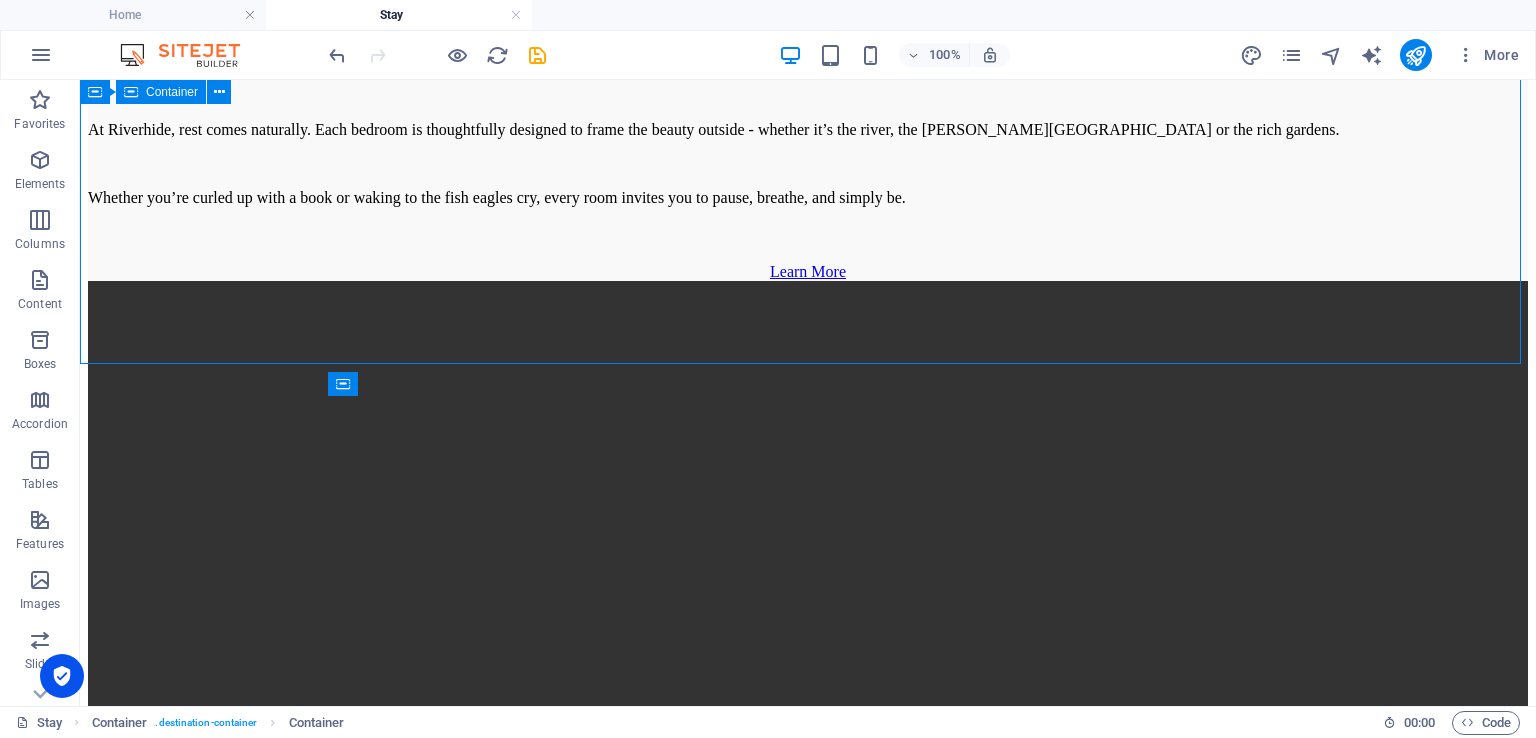 scroll, scrollTop: 3094, scrollLeft: 0, axis: vertical 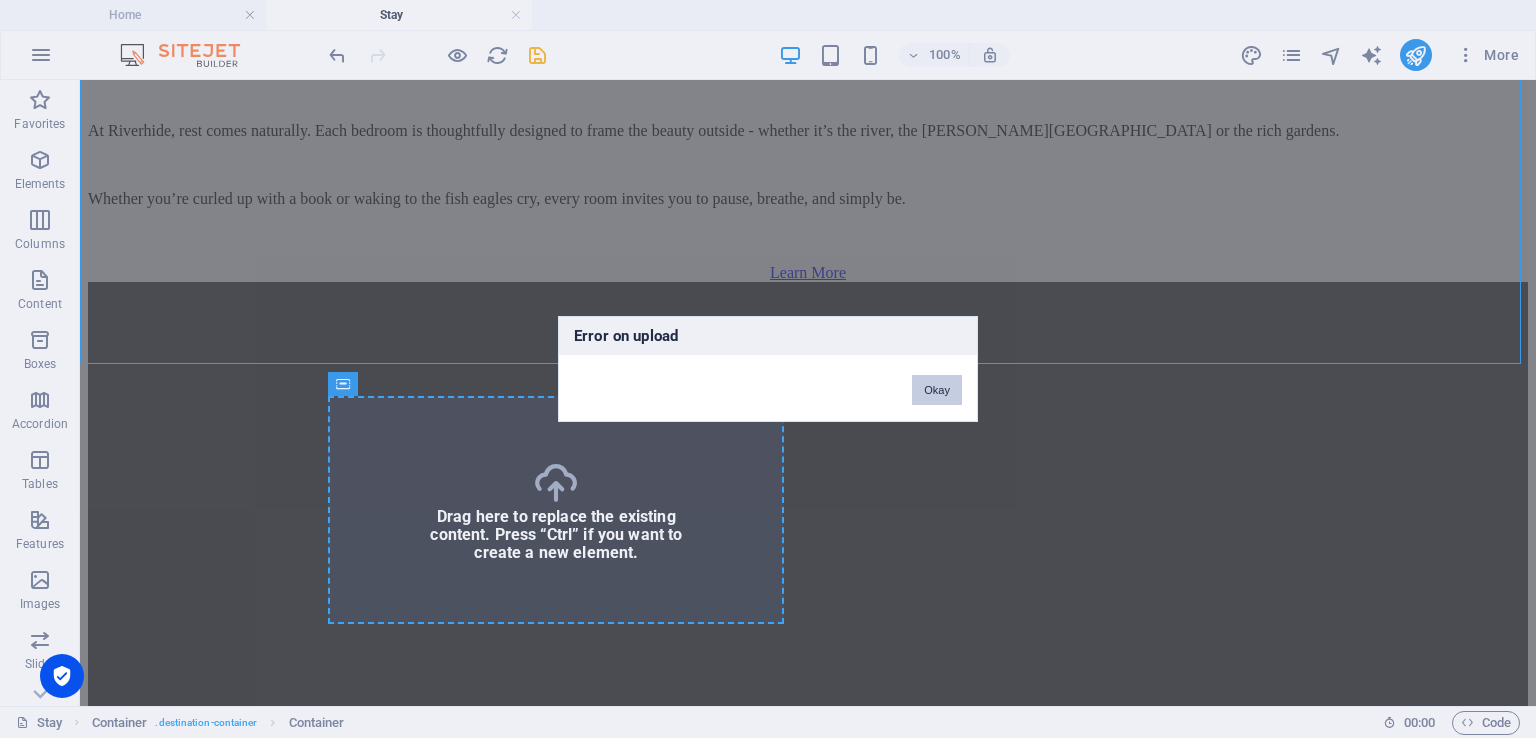 click on "Okay" at bounding box center (937, 390) 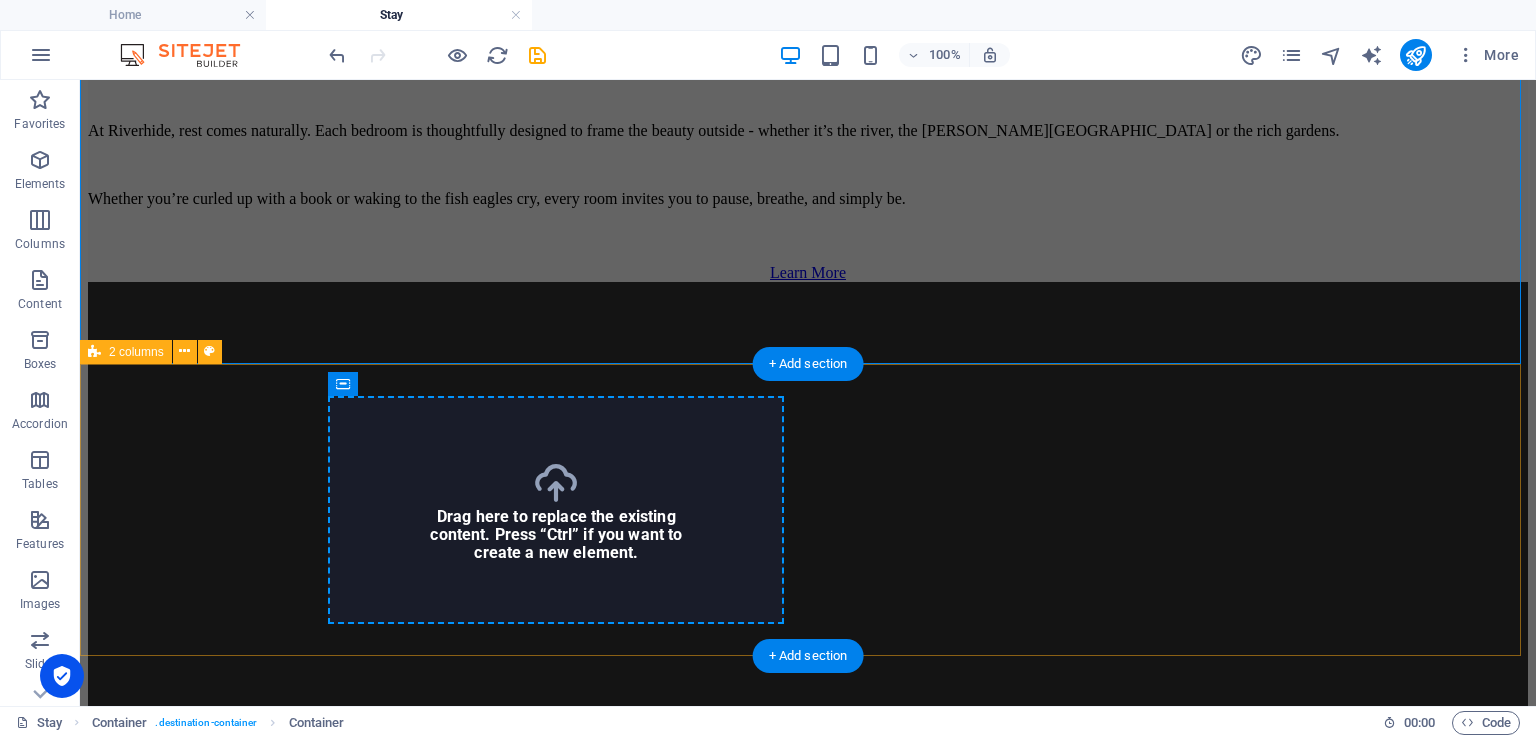 click on "Drop content here or  Add elements  Paste clipboard" at bounding box center [808, 12536] 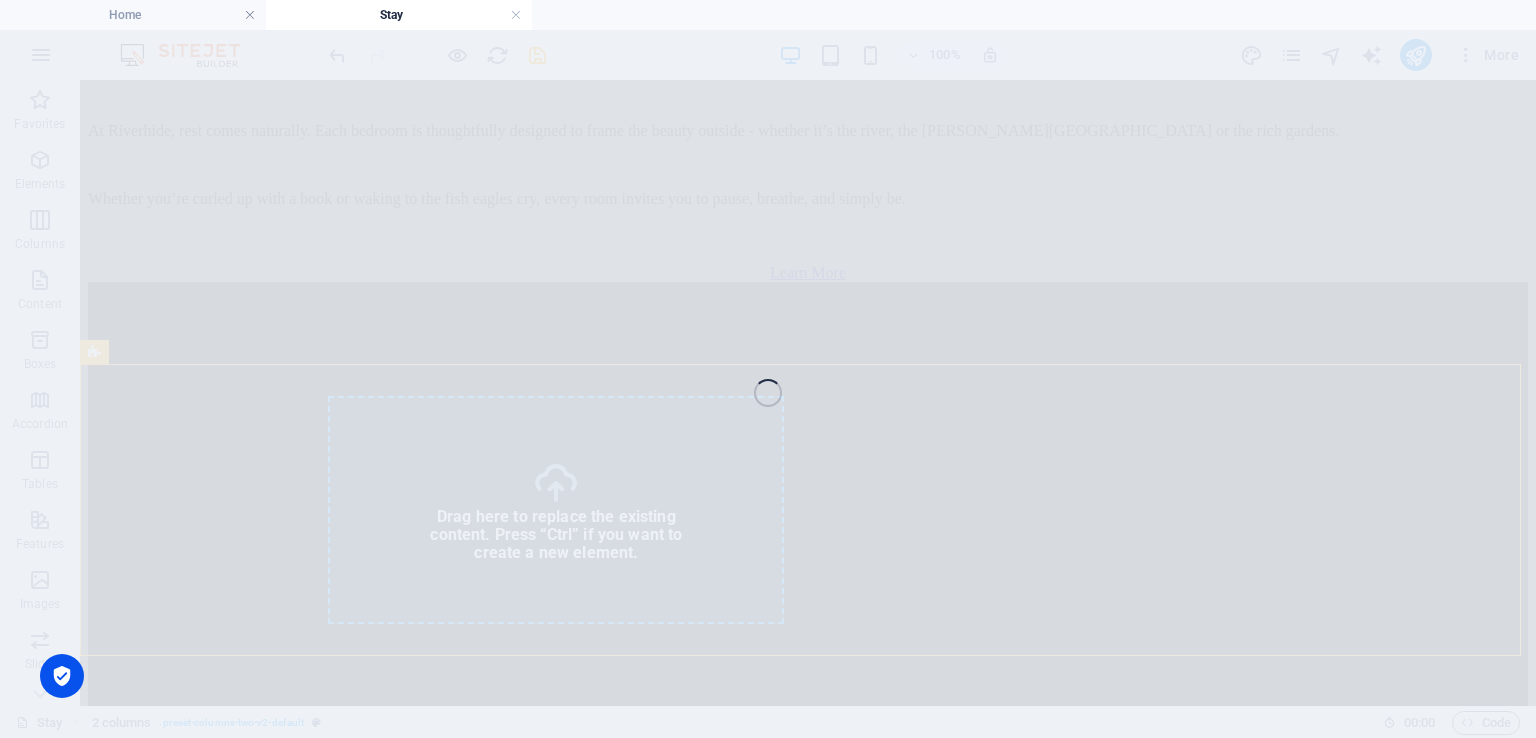 click on "Favorites Elements Columns Content Boxes Accordion Tables Features Images Slider Header Footer Forms Marketing Collections
Drag here to replace the existing content. Press “Ctrl” if you want to create a new element.
Container   H2   Container   Preset   Container   Text   Slider   Banner   Menu Bar   Menu 65% More Home 2 columns . preset-columns-two-v2-default 00 : 00 Code Favorites Elements Columns Content Boxes Accordion Tables Features Images Slider Header Footer Forms Marketing Collections
Drag here to replace the existing content. Press “Ctrl” if you want to create a new element.
H2   Container   Container   Container   Preset   Container   Container   Slider   Menu Bar   Container   Preset   H2   Preset   Image   Preset   Container   Preset   Container   Video   Preset   Image   Spacer   Spacer   Menu   Gallery   Placeholder   Image   Preset   H2   Container   Text   Gallery   Preset   Spacer   Text   Preset   Container   Preset   Container" at bounding box center (768, 393) 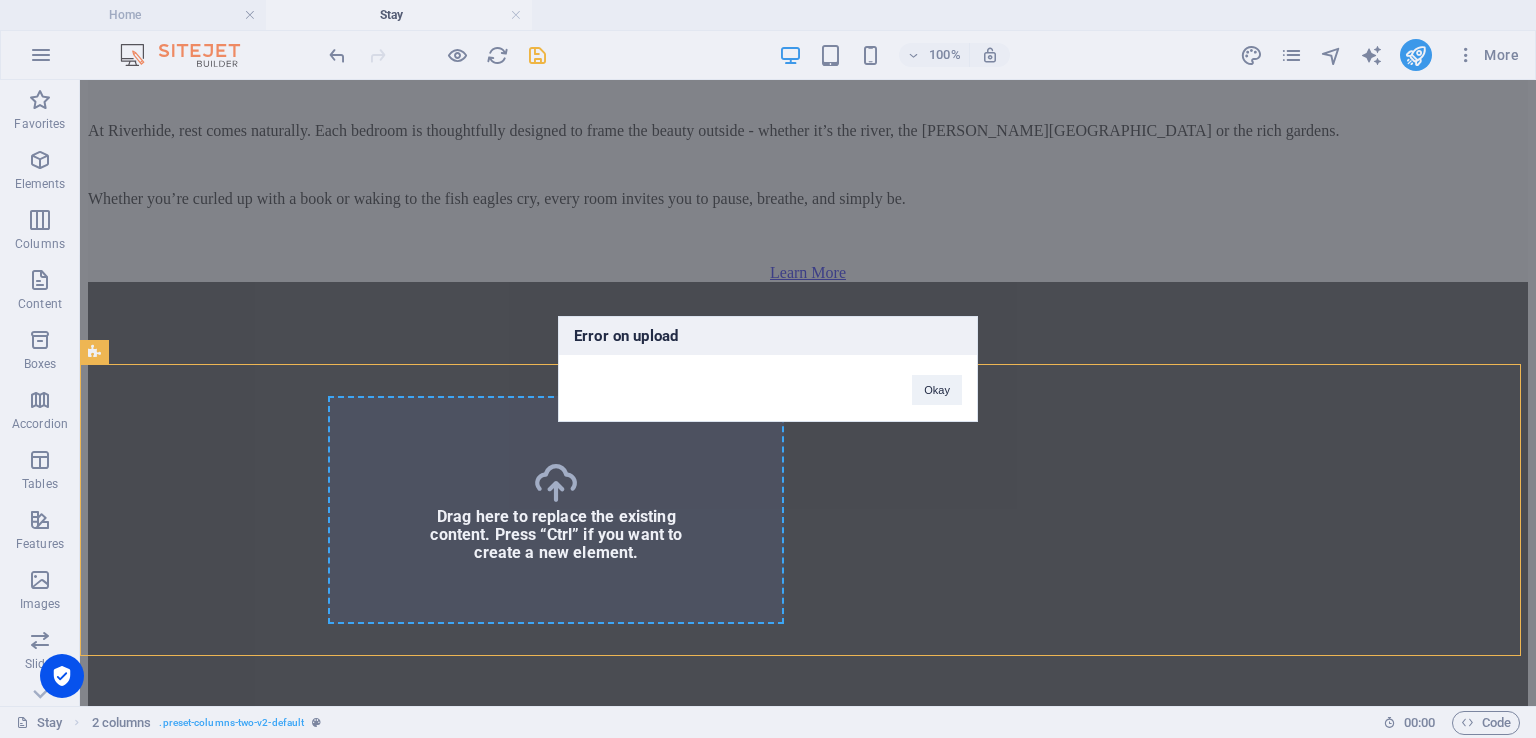 click on "Error on upload Okay" at bounding box center [768, 369] 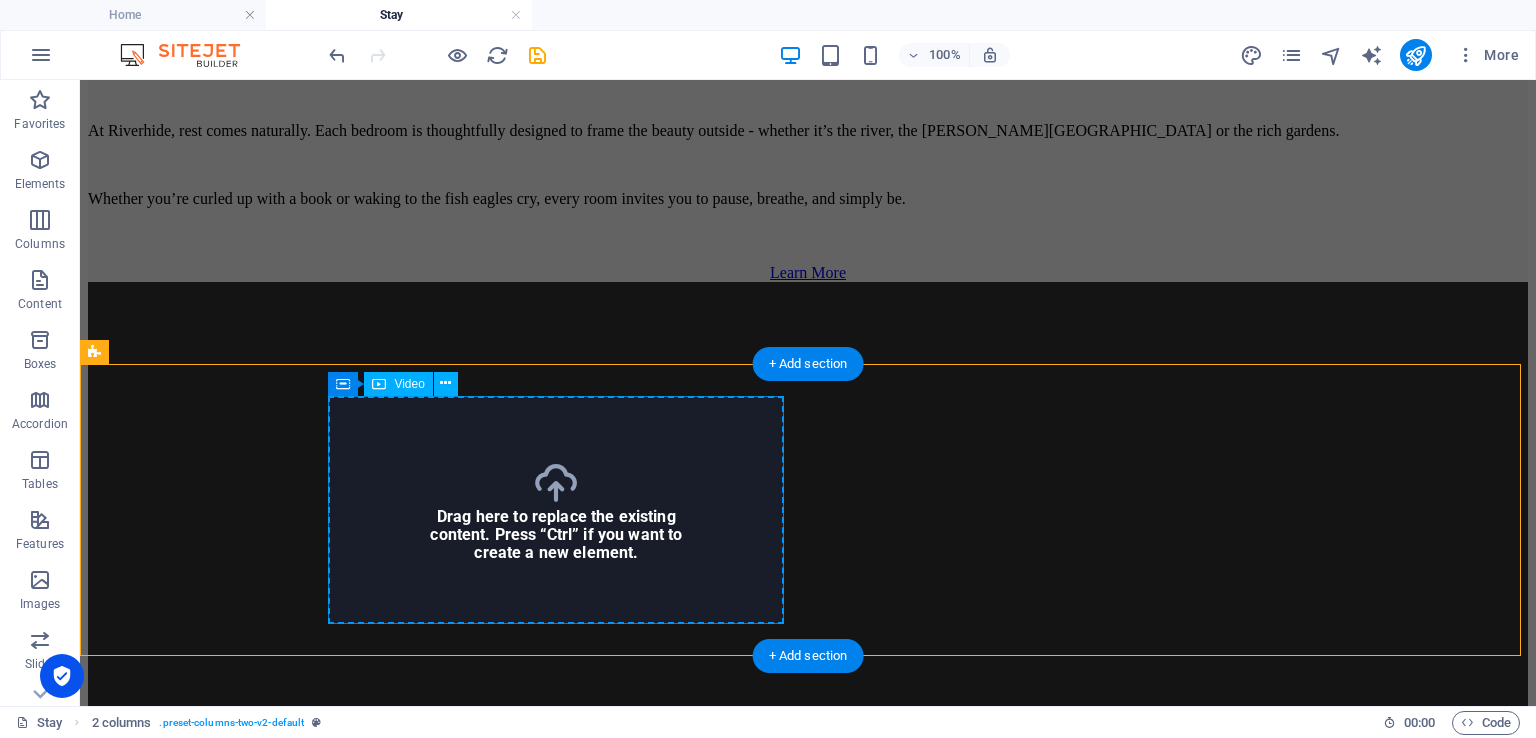 click at bounding box center [808, 12465] 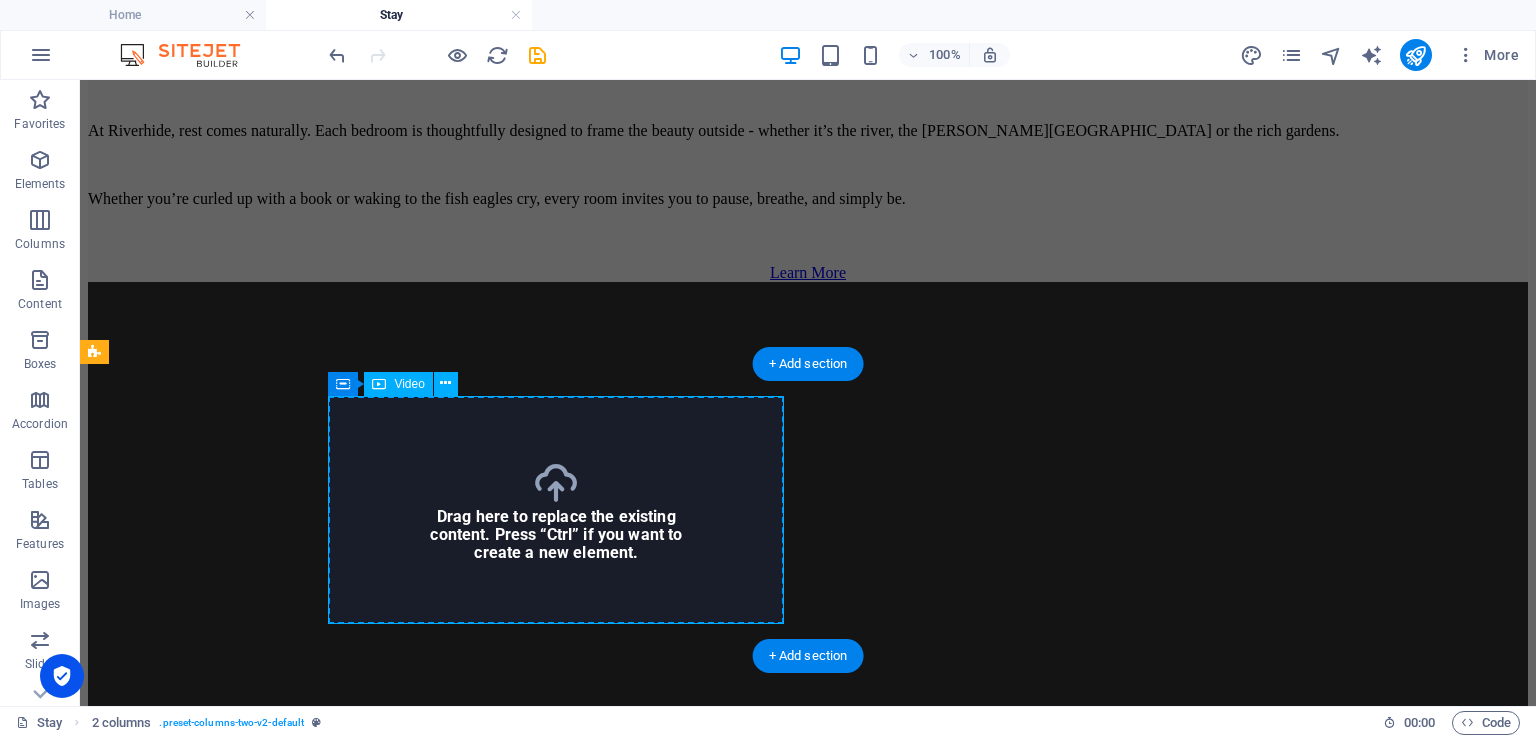 click at bounding box center [808, 12465] 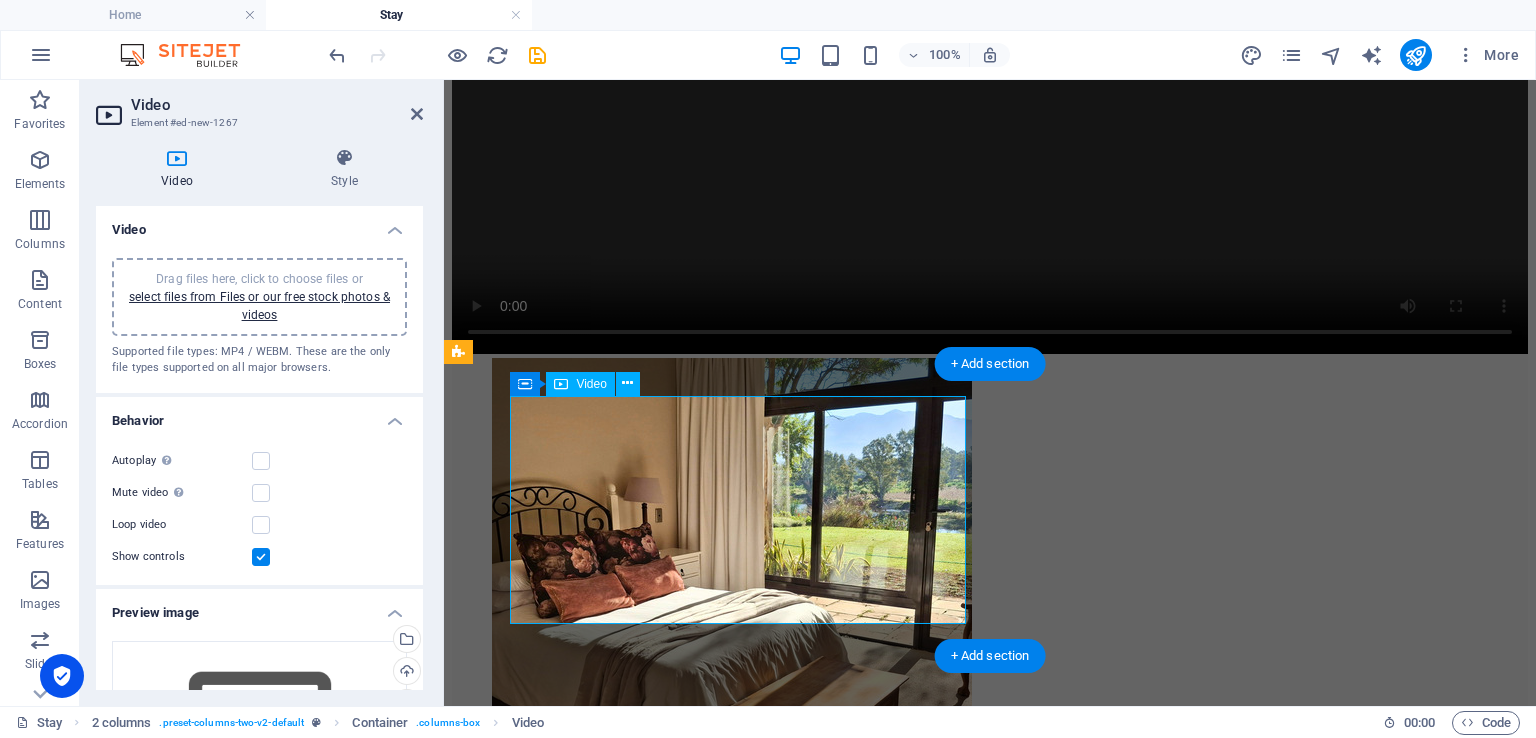 scroll, scrollTop: 2992, scrollLeft: 0, axis: vertical 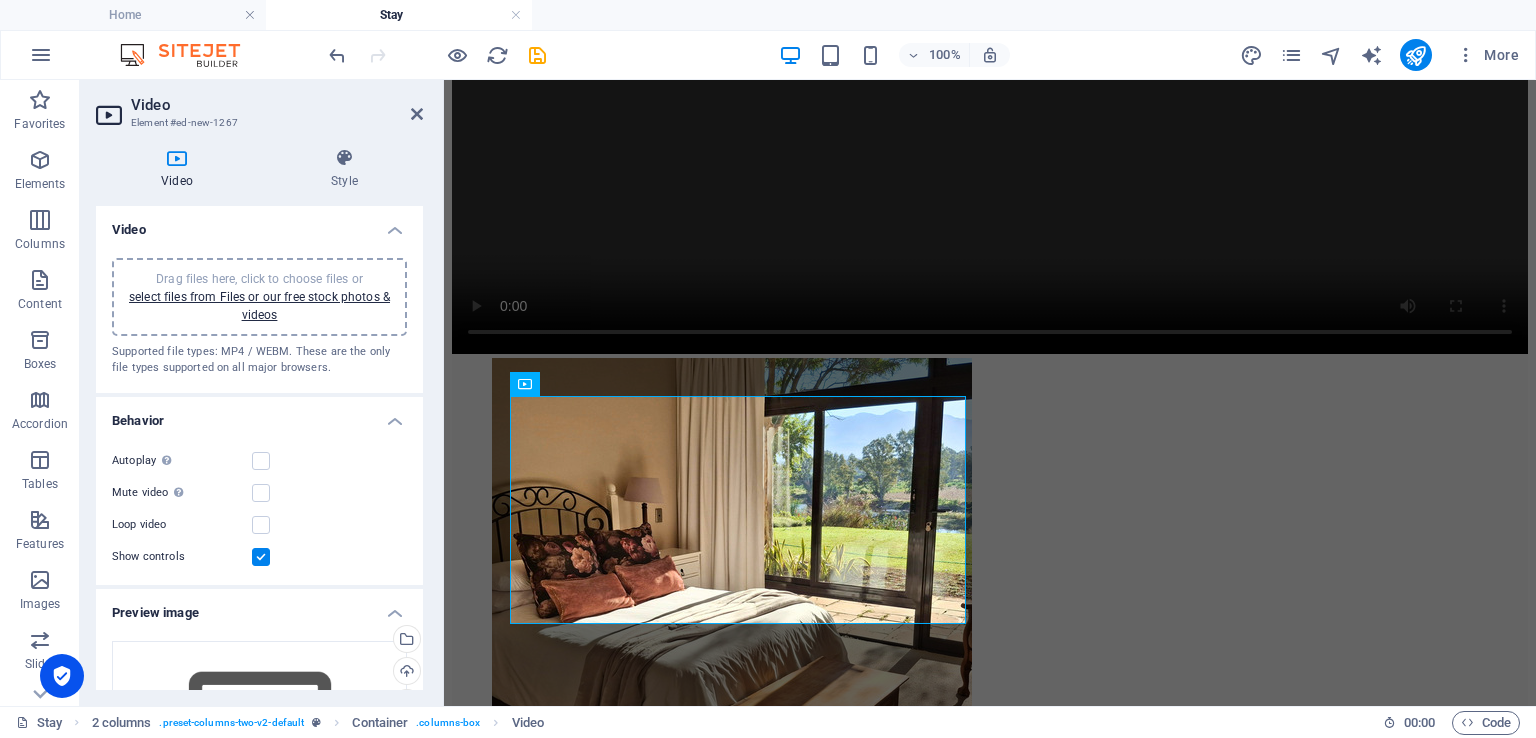 click on "Drag files here, click to choose files or select files from Files or our free stock photos & videos" at bounding box center [259, 297] 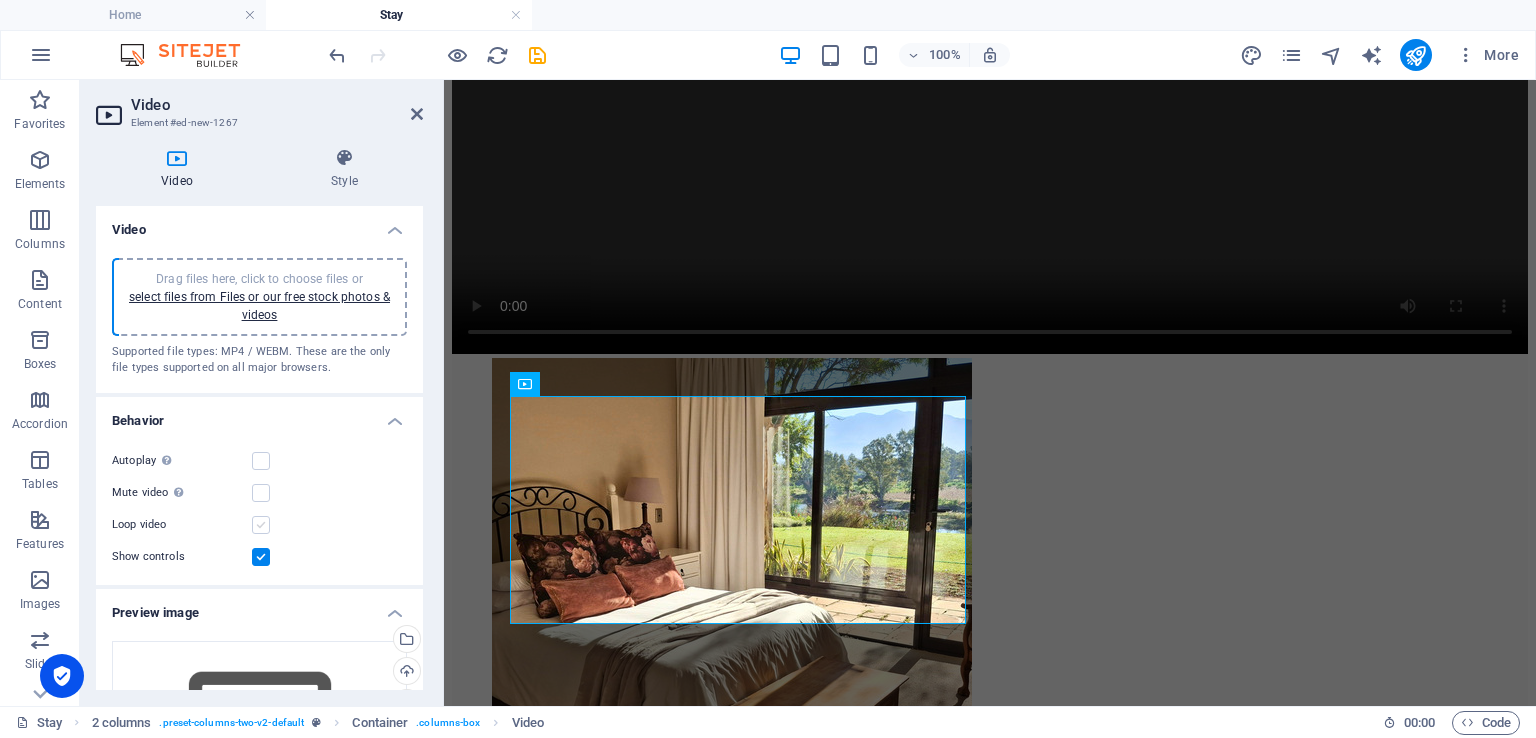 click at bounding box center [261, 525] 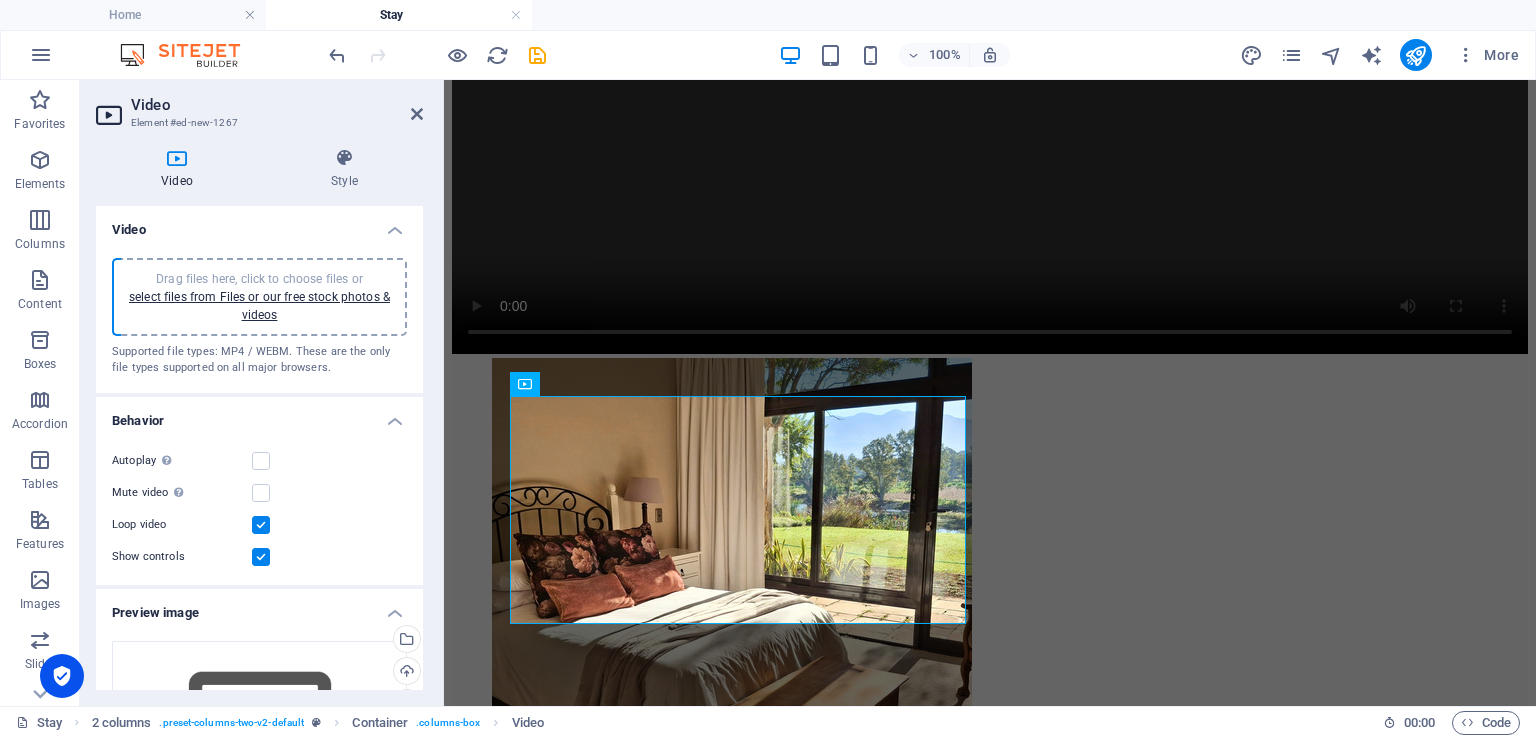 click on "Autoplay Autoplay is only available if muted is checked Mute video Autoplay will be available if muted is checked Loop video Show controls" at bounding box center (259, 509) 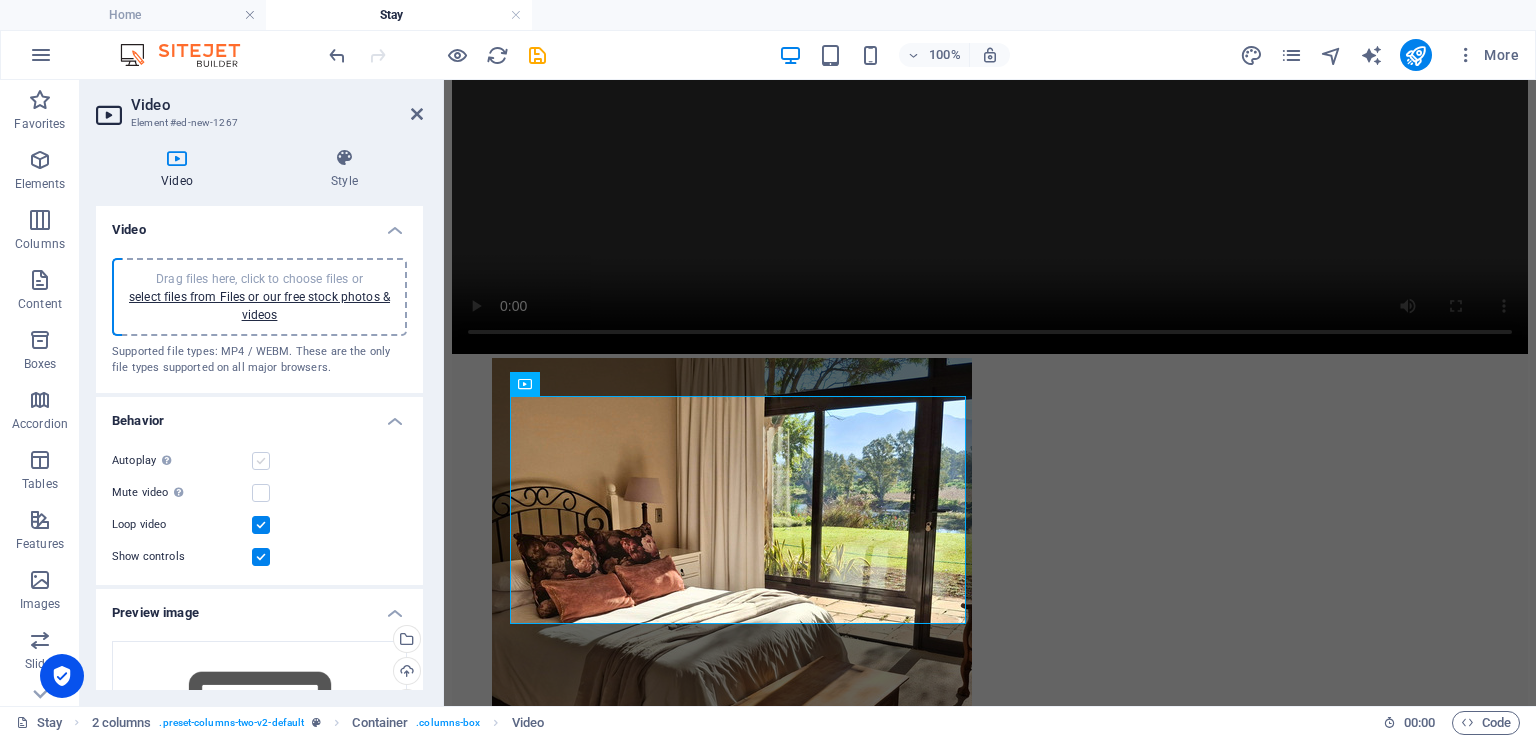 click at bounding box center (261, 461) 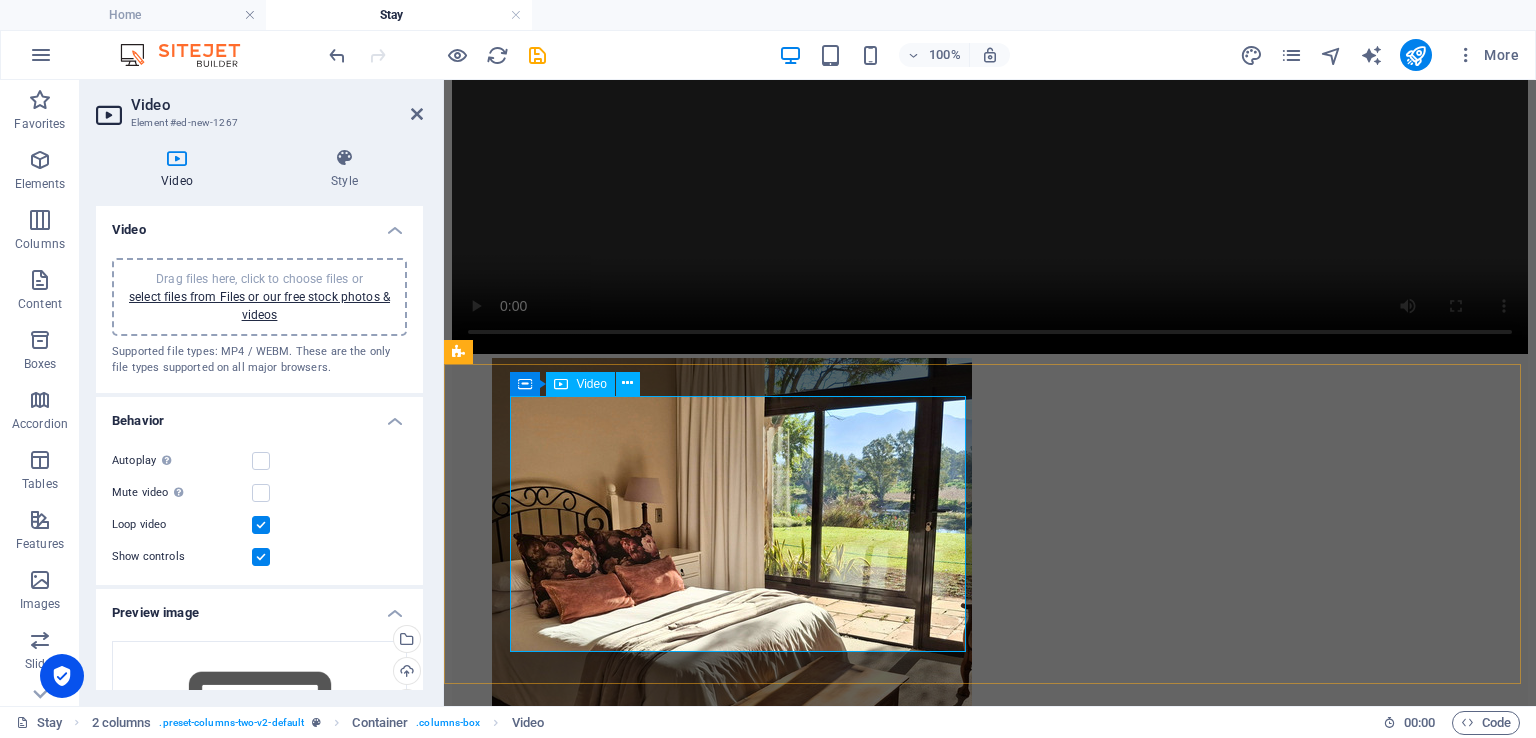 click at bounding box center (990, 10606) 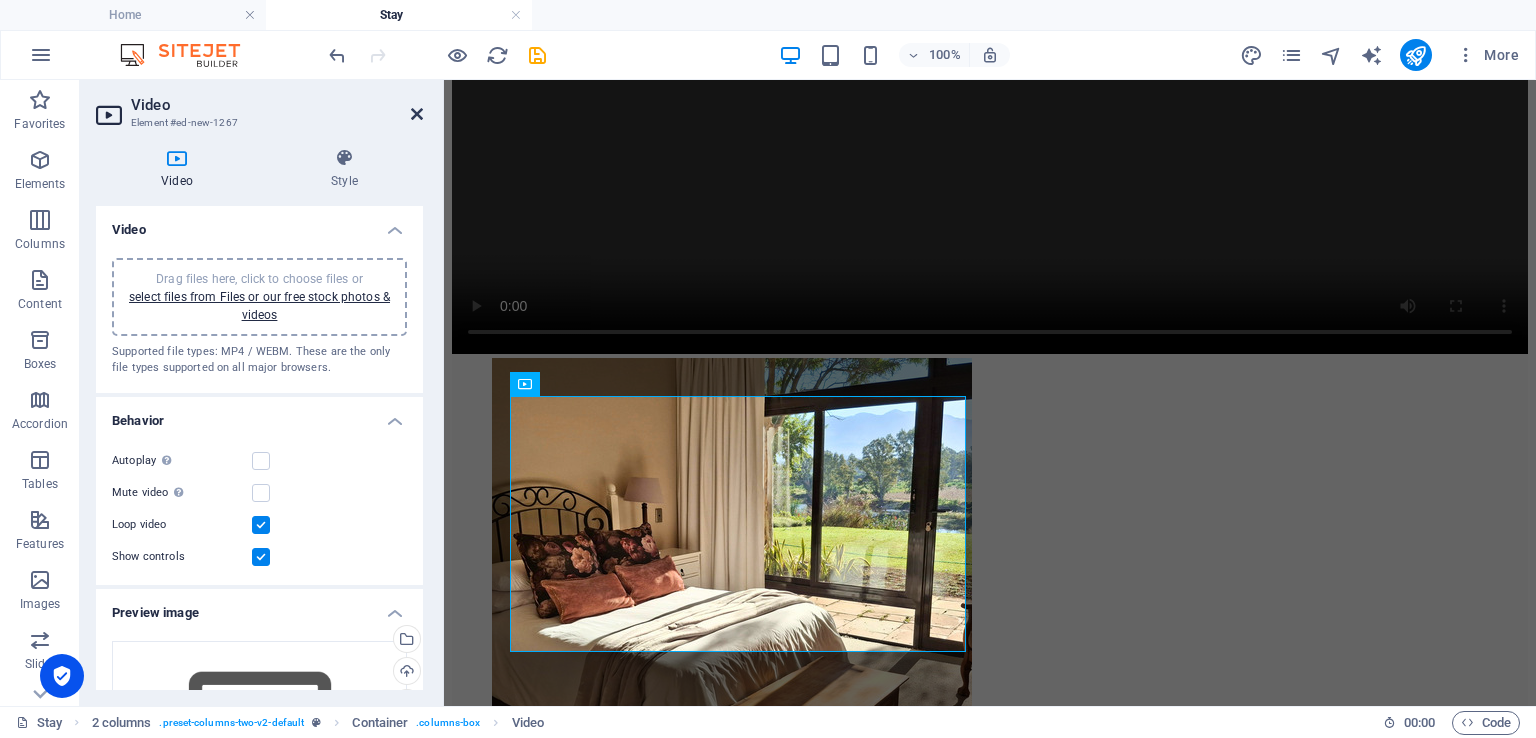 drag, startPoint x: 413, startPoint y: 115, endPoint x: 340, endPoint y: 35, distance: 108.30051 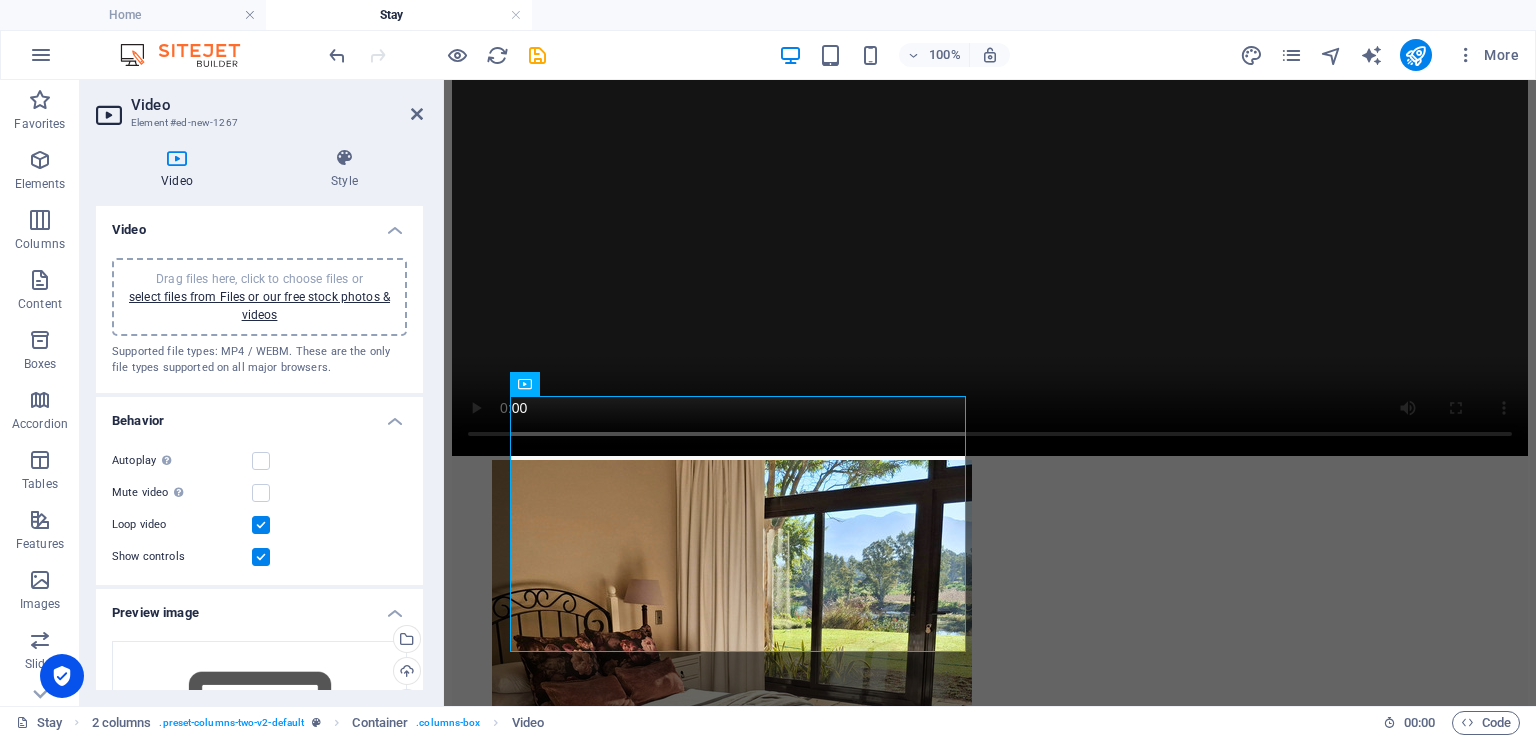 scroll, scrollTop: 3094, scrollLeft: 0, axis: vertical 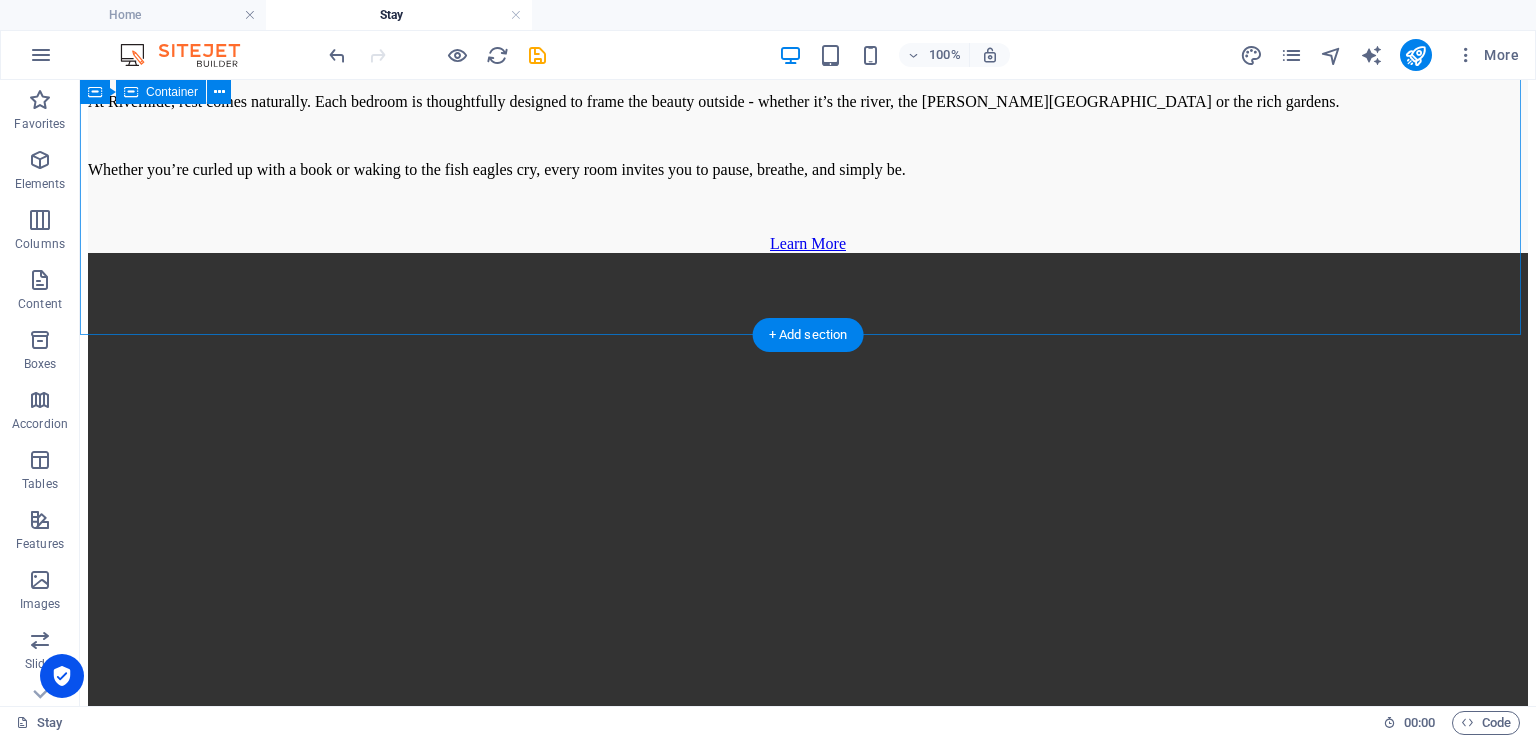 click on "Four En‑Suite Bedrooms Beautifully decorated bedrooms, all of which are complemented by en-suite bathrooms. At [GEOGRAPHIC_DATA], rest comes naturally. Each bedroom is thoughtfully designed to frame the beauty outside - whether it’s the river, the [PERSON_NAME][GEOGRAPHIC_DATA] or the rich gardens.  Whether you’re curled up with a book or waking to the fish eagles cry, every room invites you to pause, breathe, and simply be. Learn More  Spacious by Design, Cozy by Nature A place where families reconnect, friends unwind, and couples find calm. The layout is spacious yet cozy, designed to let people come together while still offering quiet corners to escape to. Book Direct Private. Peaceful. Yours — just book it. 071 168 6377 Email Your riverfront retreat is a click away. [EMAIL_ADDRESS][DOMAIN_NAME] Airbnb Want to book via Airbnb instead? You're welcome to use our Airbnb listing for a secure and familiar experience." at bounding box center (808, 6009) 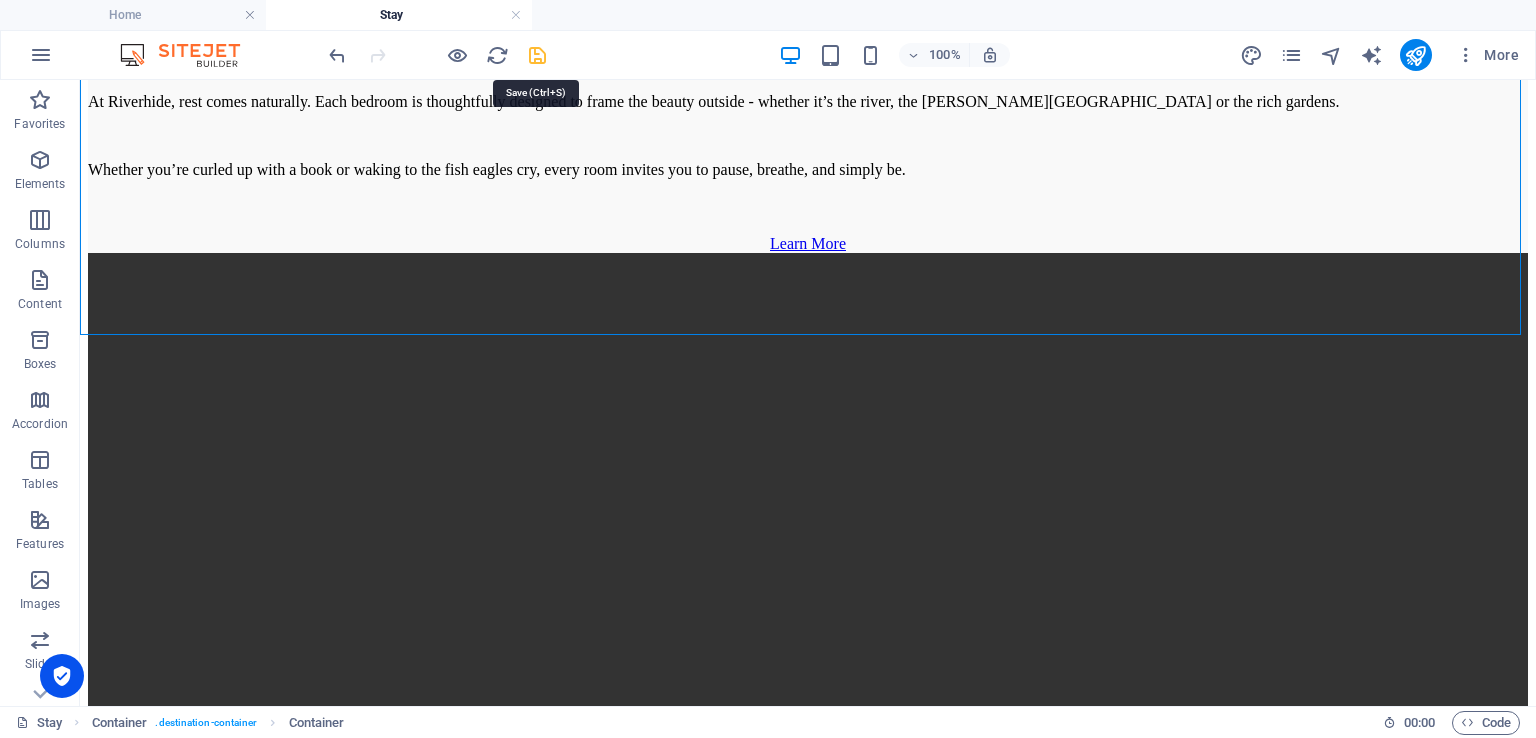 click at bounding box center (537, 55) 